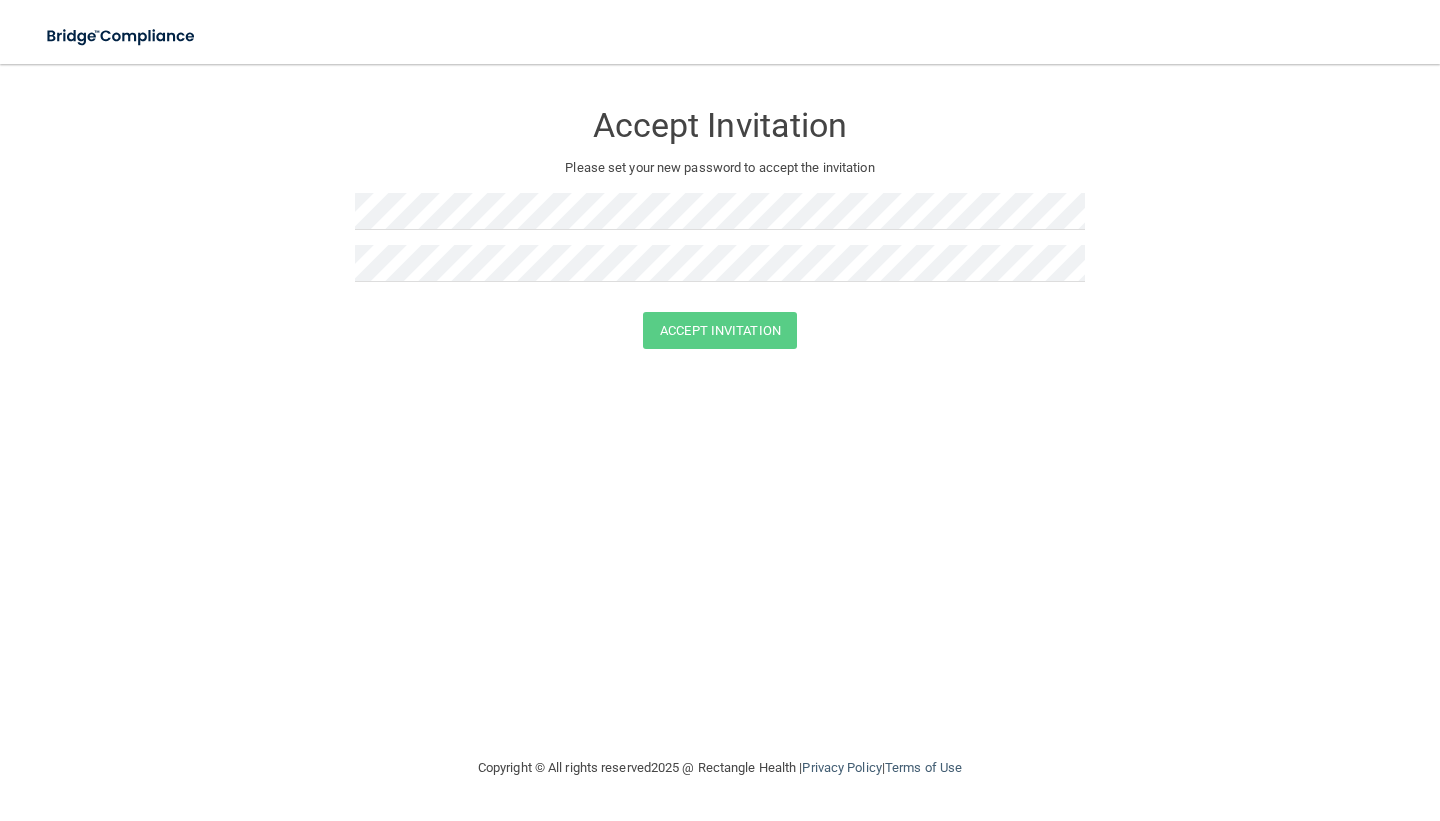 scroll, scrollTop: 0, scrollLeft: 0, axis: both 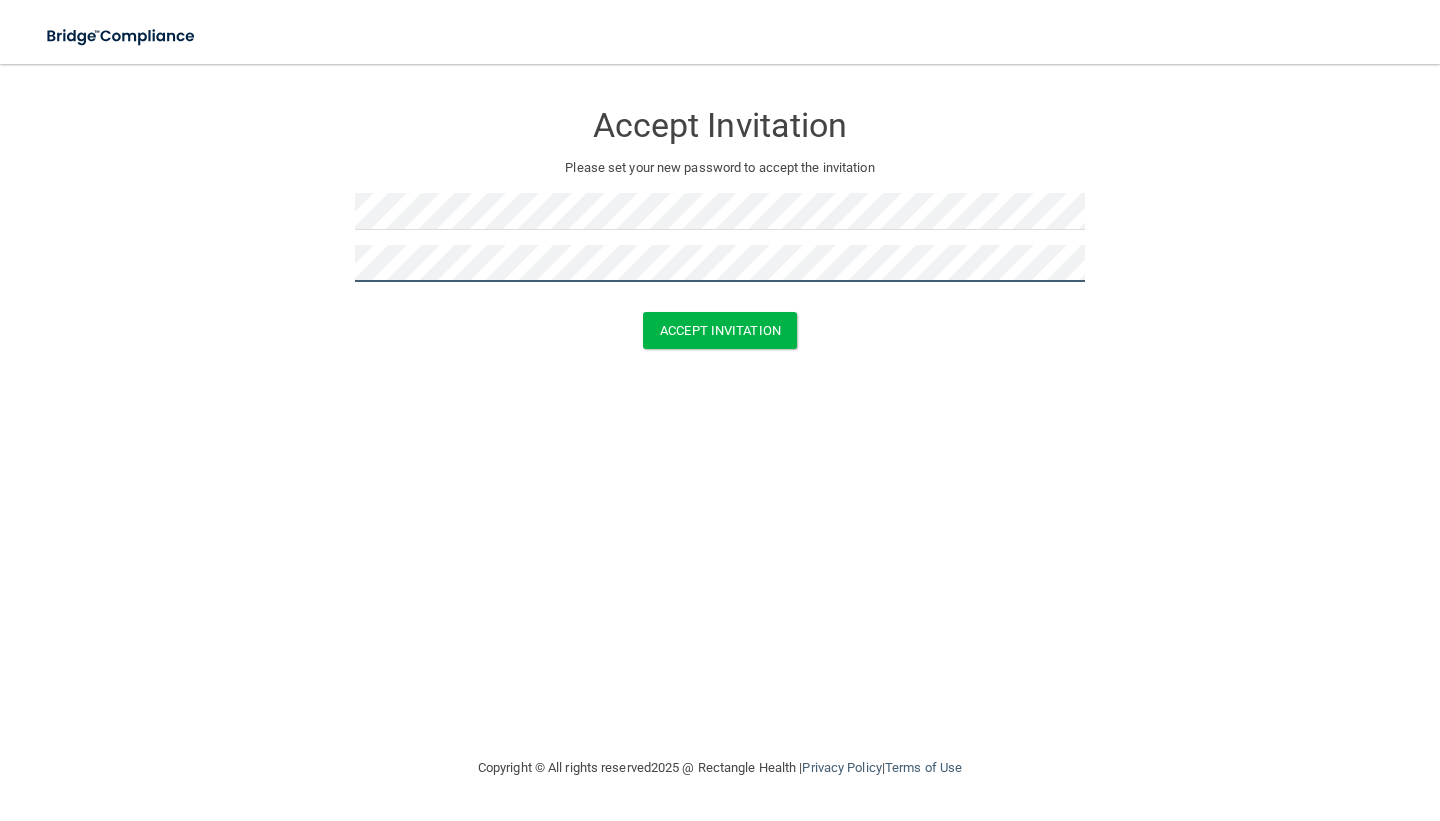 click on "Accept Invitation" at bounding box center (720, 330) 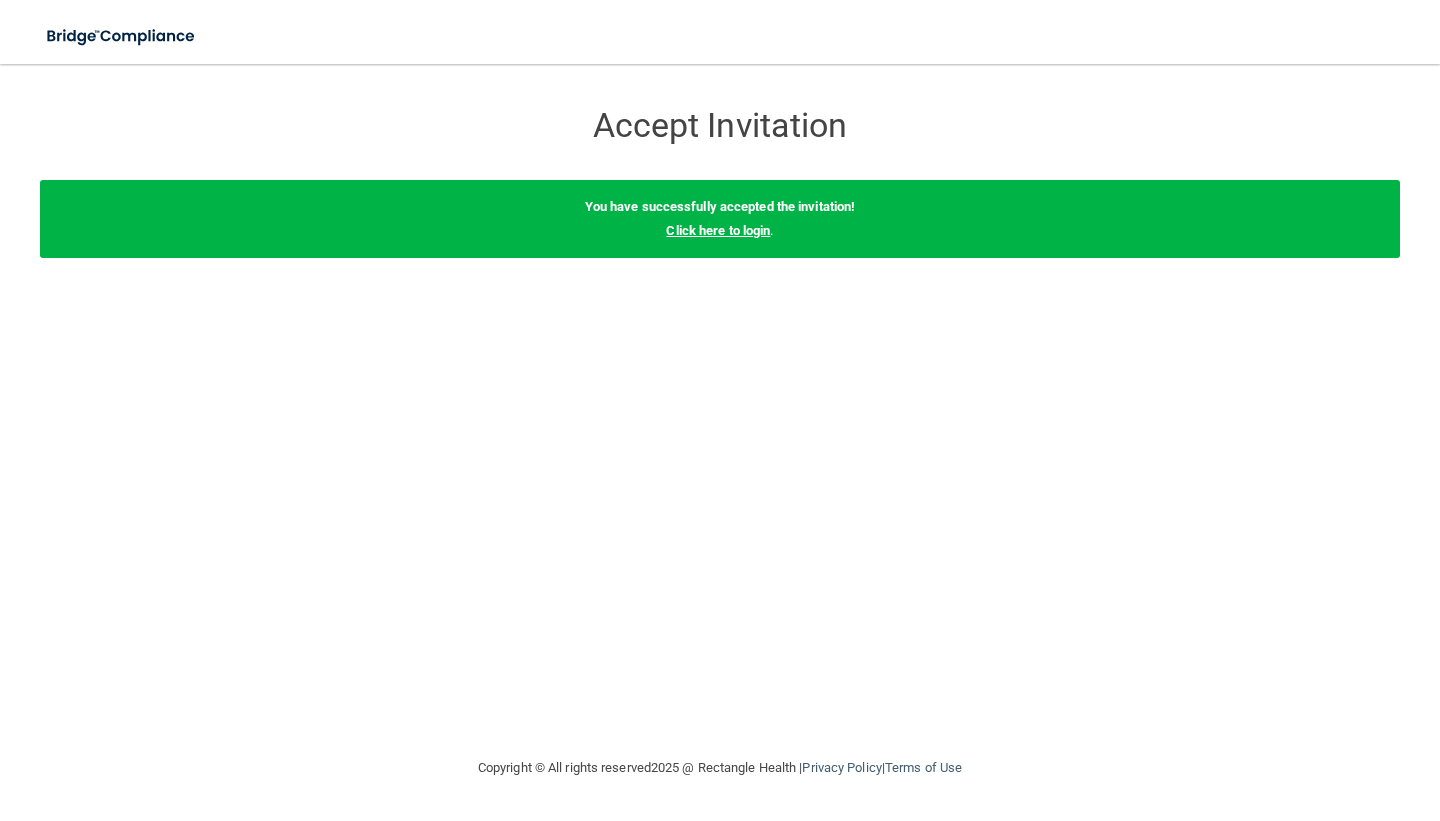 click on "Click here to login" at bounding box center (718, 230) 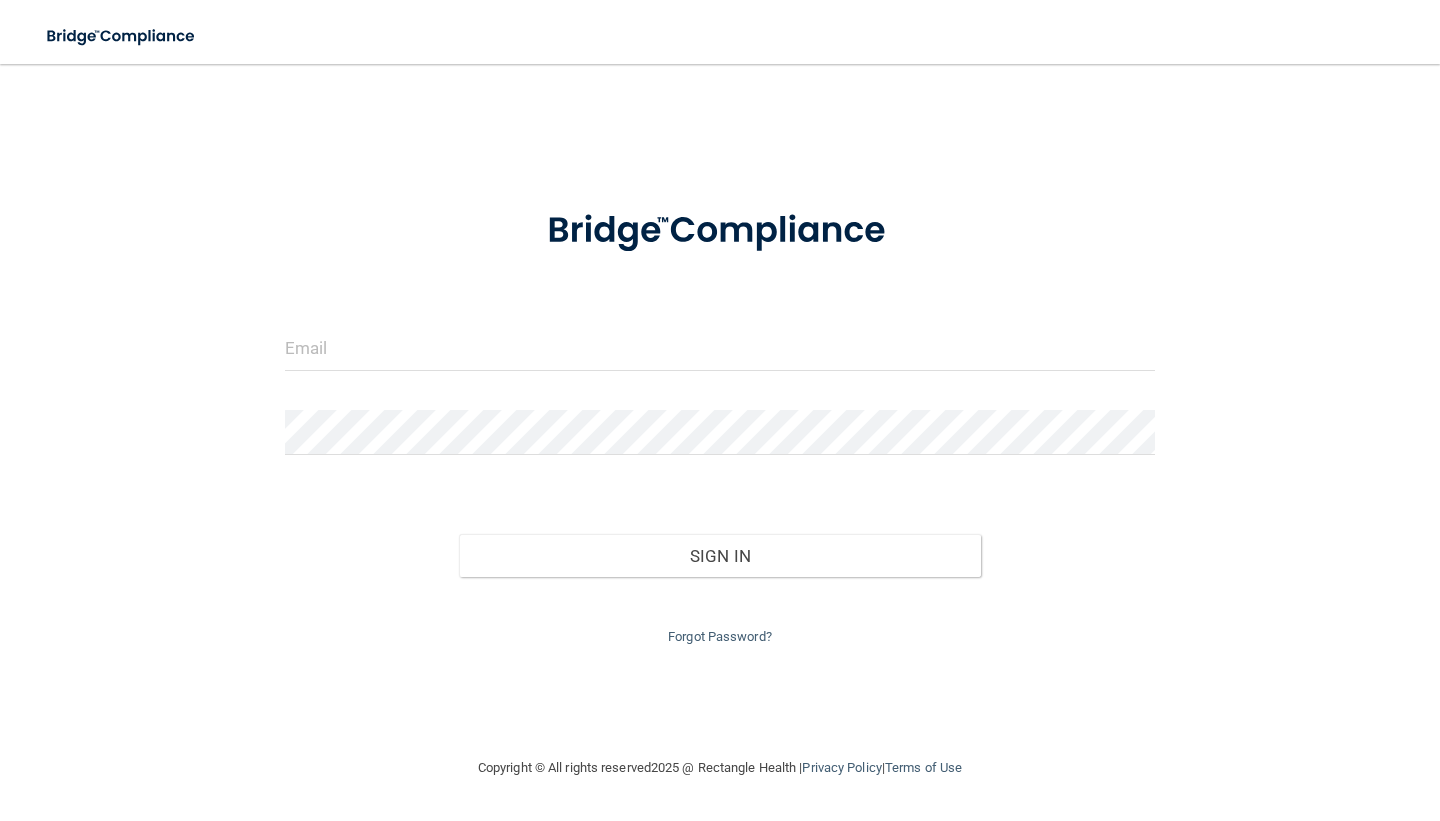 click at bounding box center (720, 356) 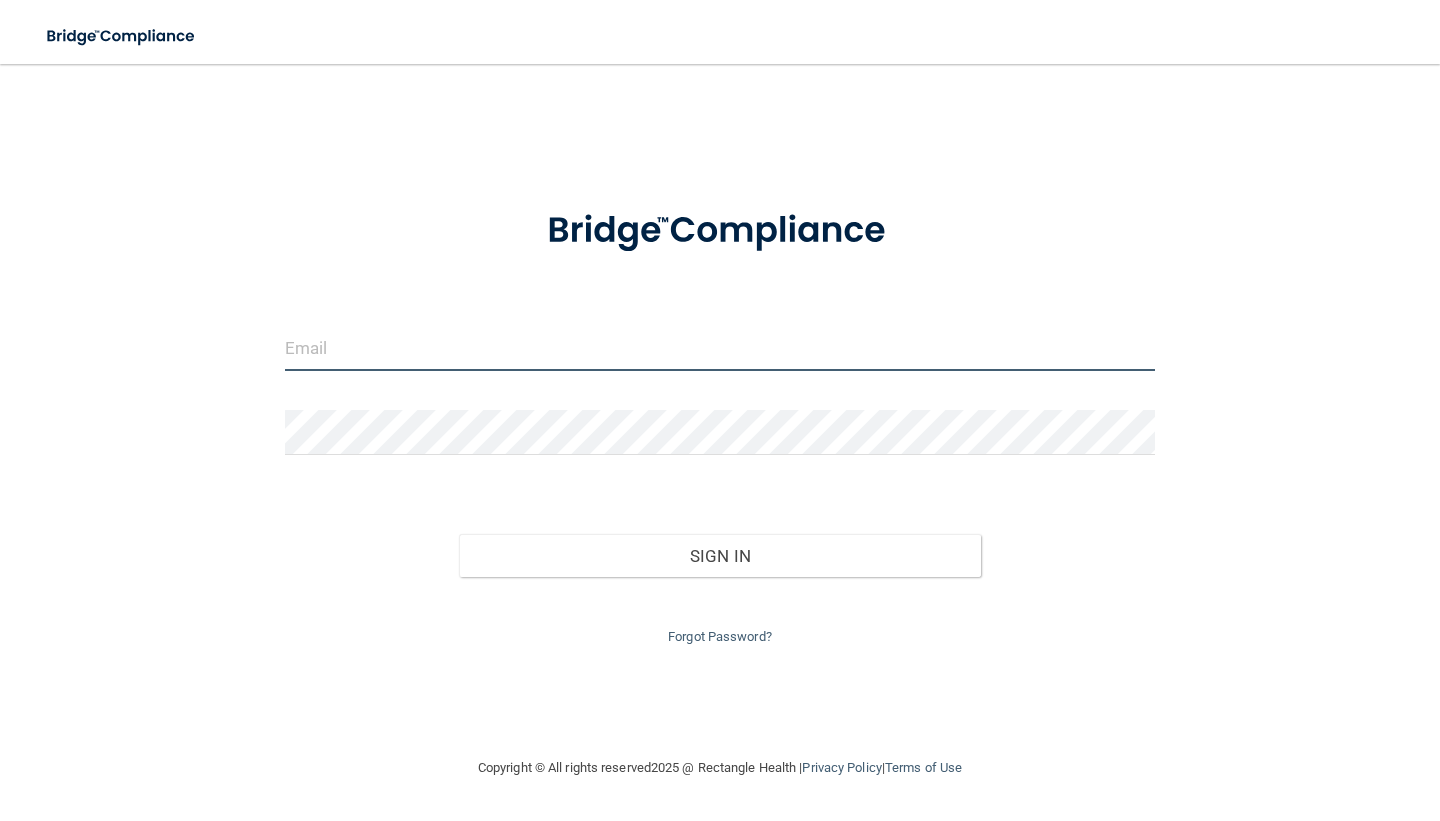 click at bounding box center [720, 348] 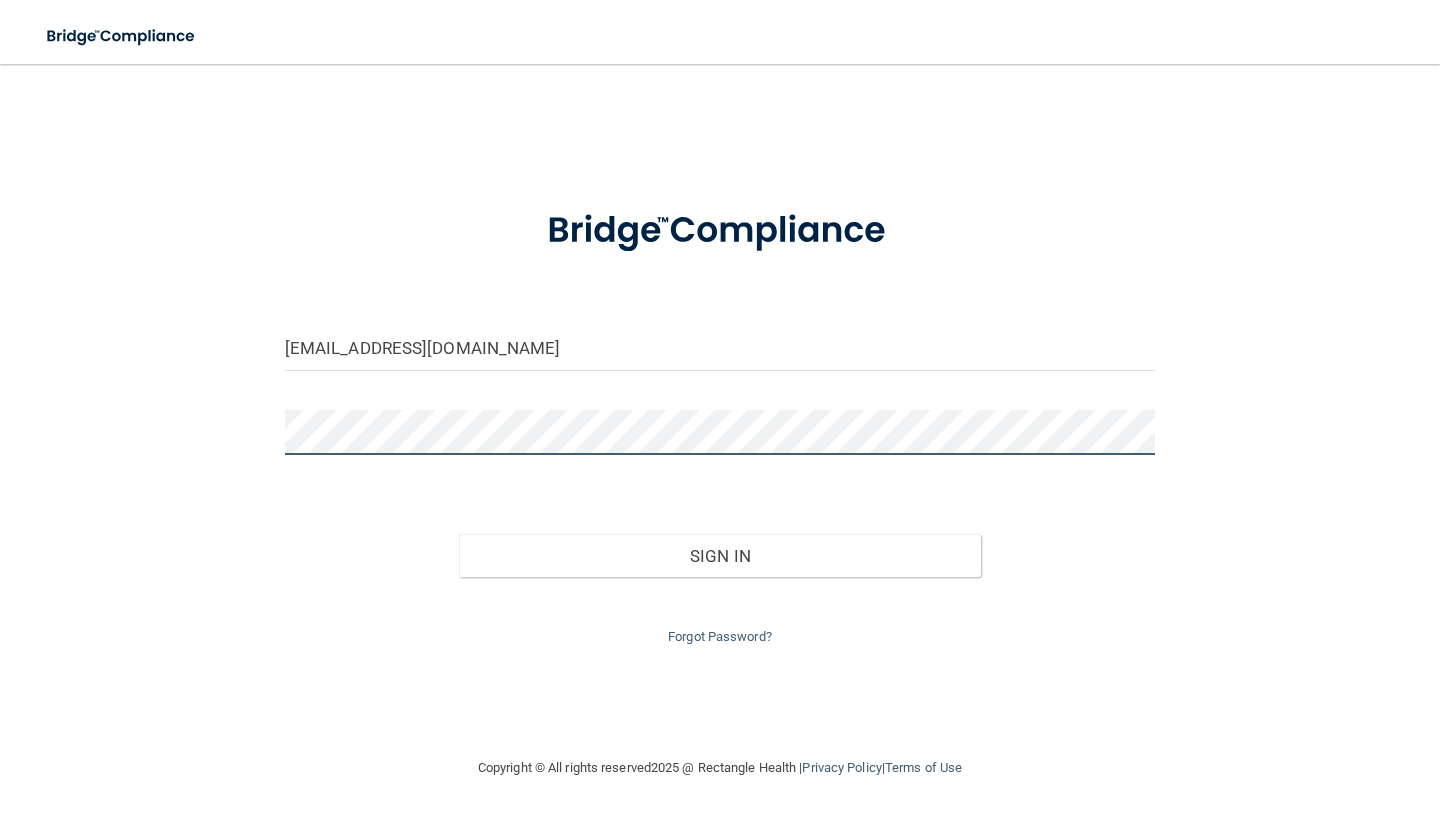click on "Sign In" at bounding box center [720, 556] 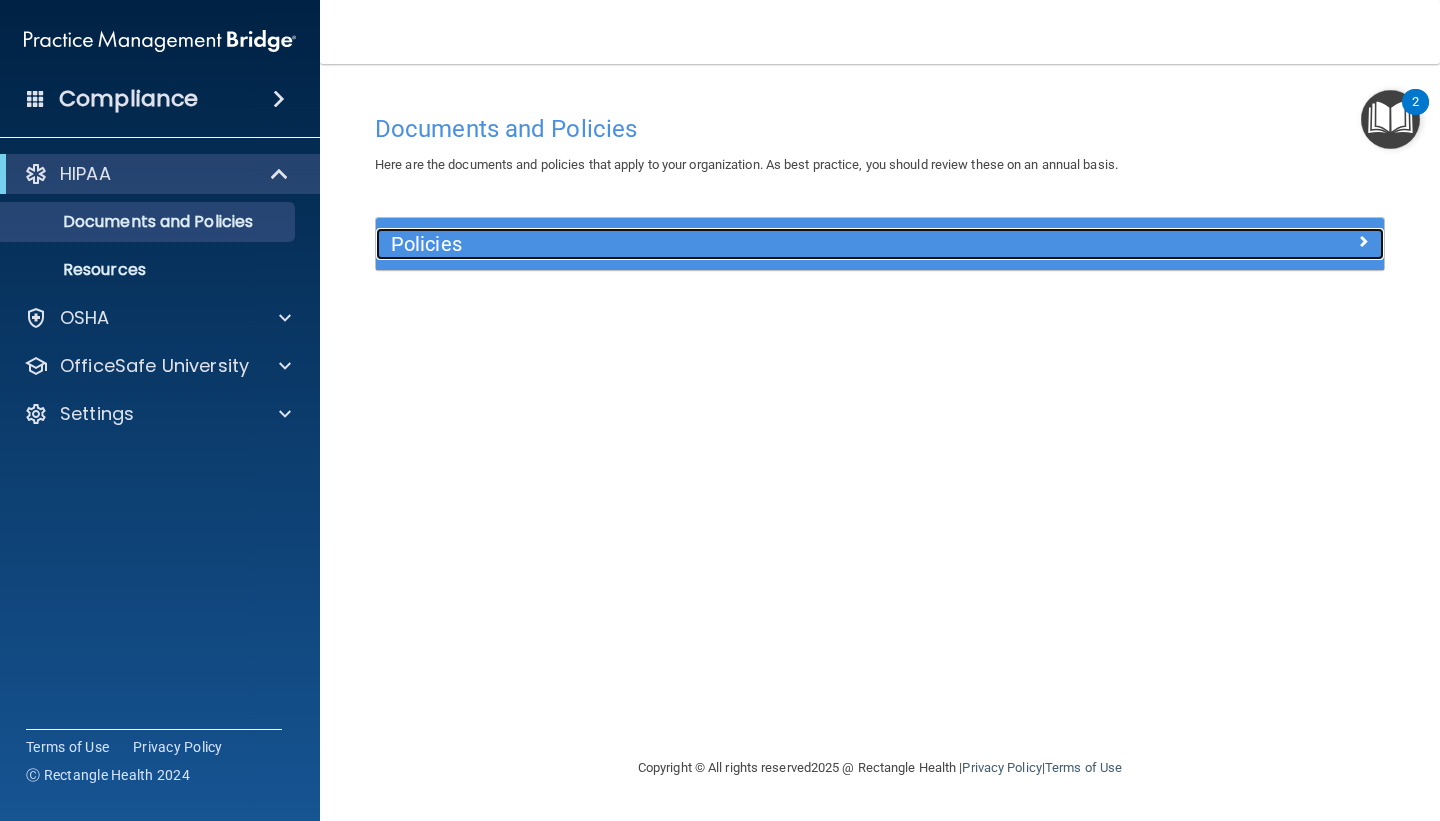 click on "Policies" at bounding box center [754, 244] 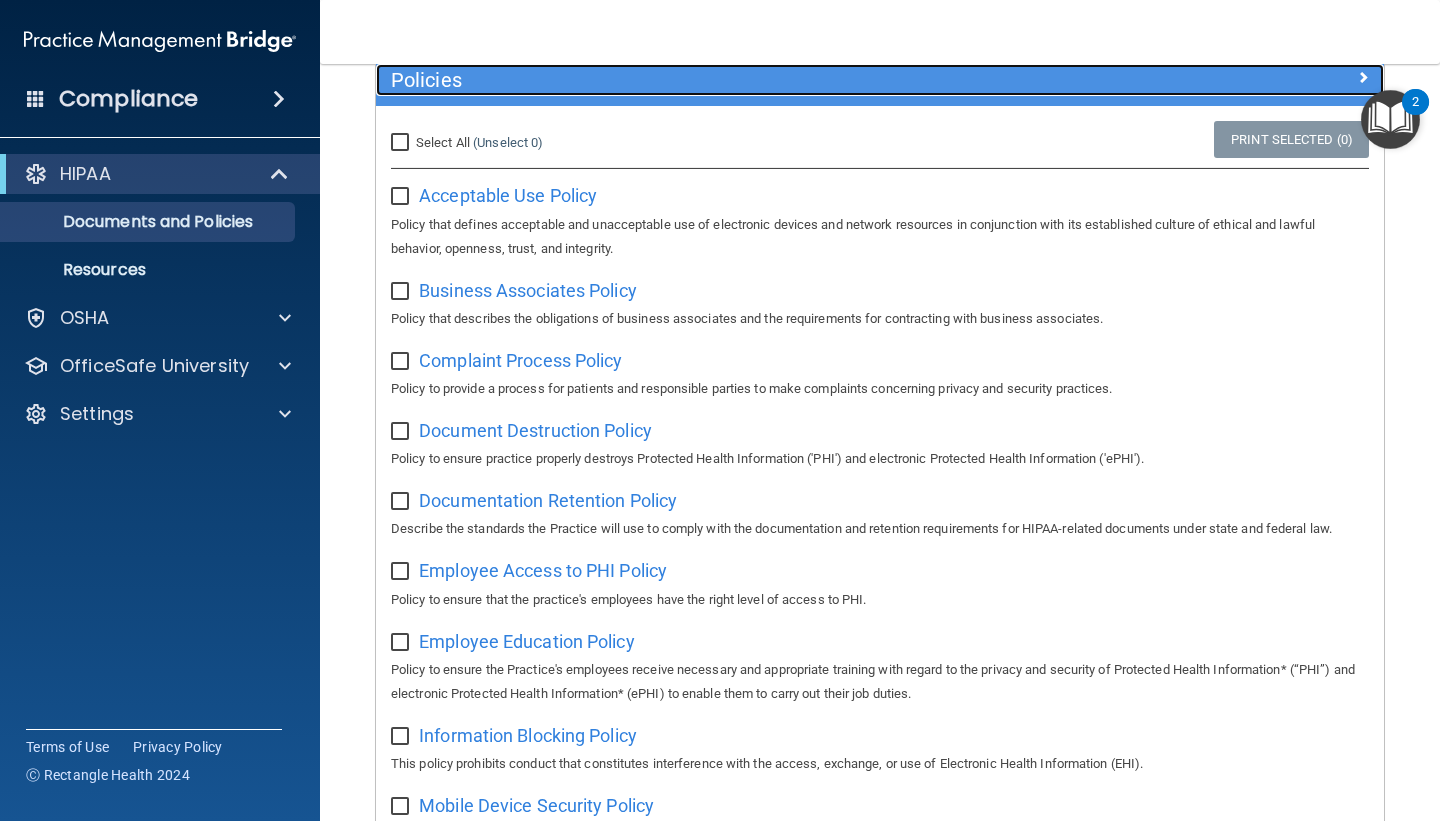 scroll, scrollTop: 166, scrollLeft: 0, axis: vertical 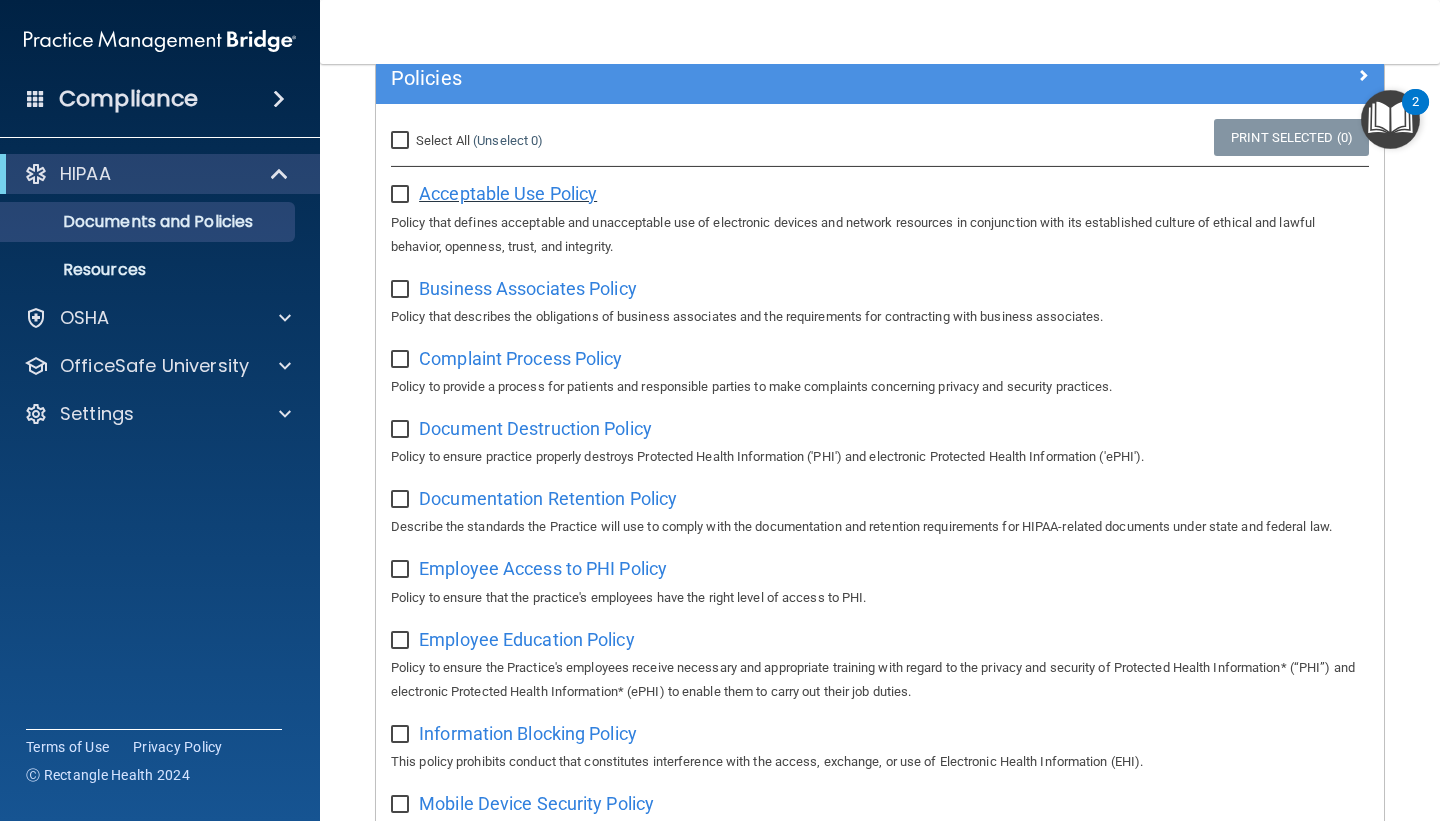 click on "Acceptable Use Policy                         Policy that defines acceptable and unacceptable use of electronic devices and network resources in conjunction with its established culture of ethical and lawful behavior, openness, trust, and integrity." at bounding box center [880, 217] 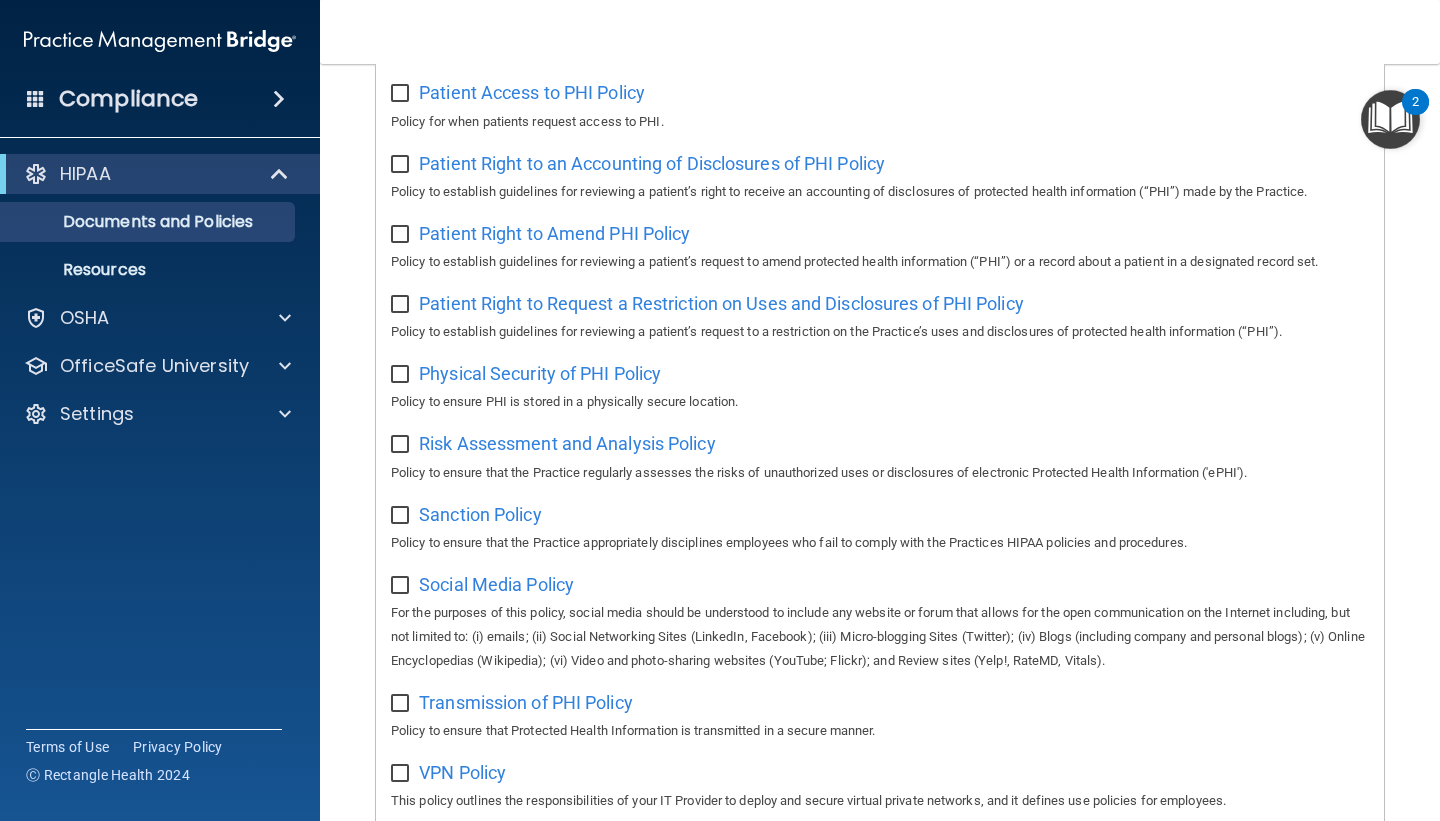 scroll, scrollTop: 0, scrollLeft: 0, axis: both 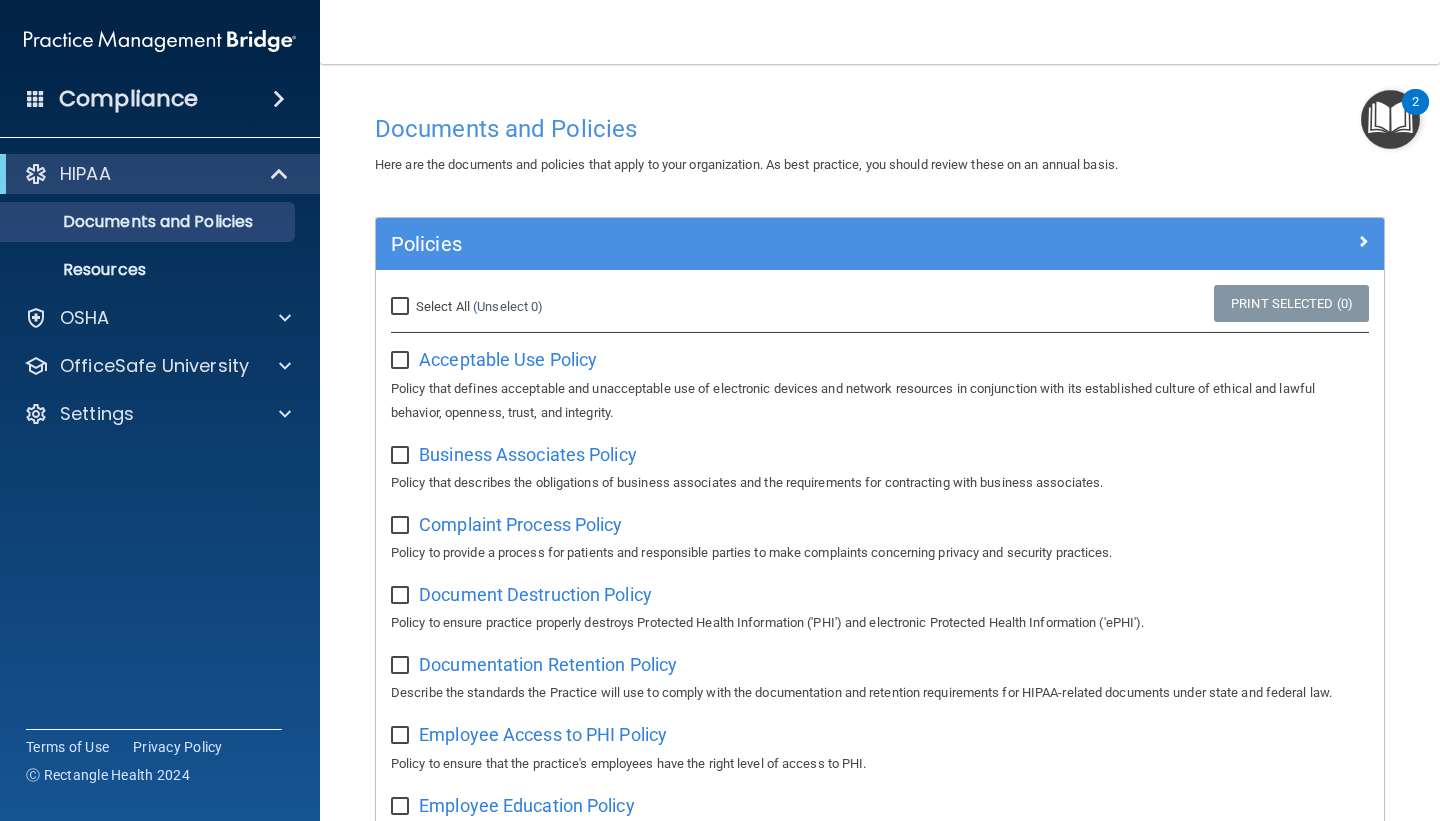 click at bounding box center [402, 361] 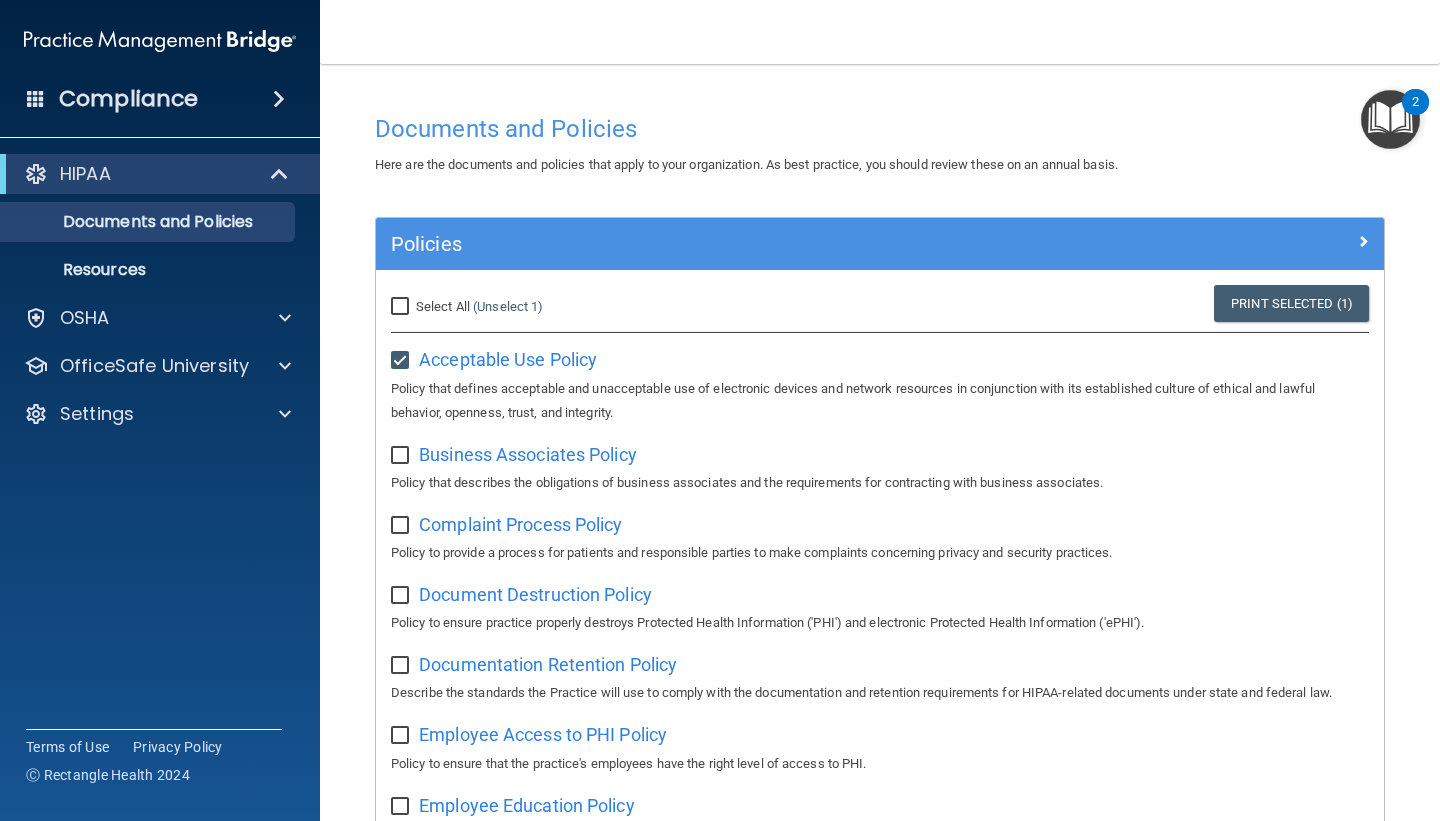 click at bounding box center (402, 361) 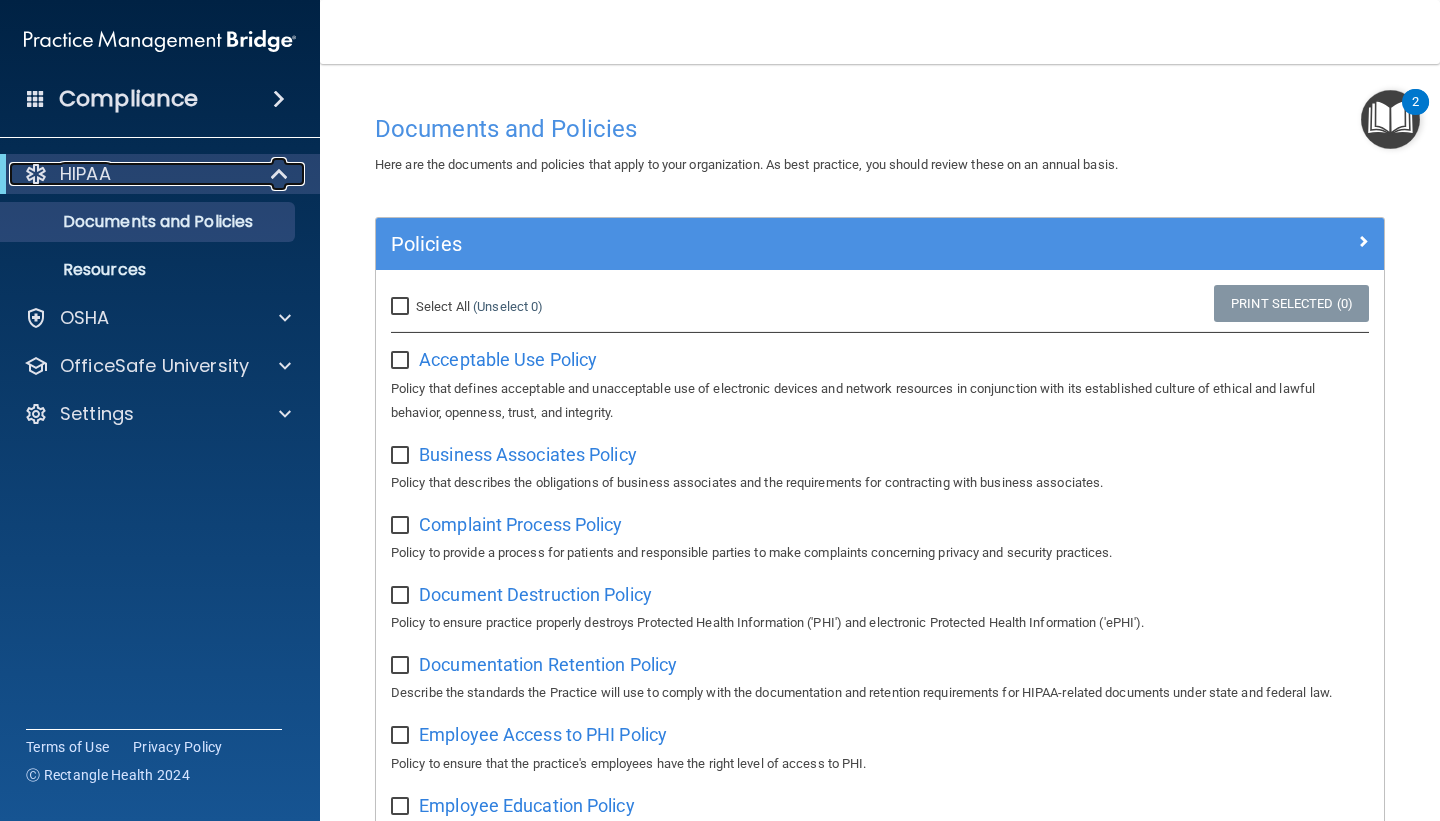 click at bounding box center [280, 174] 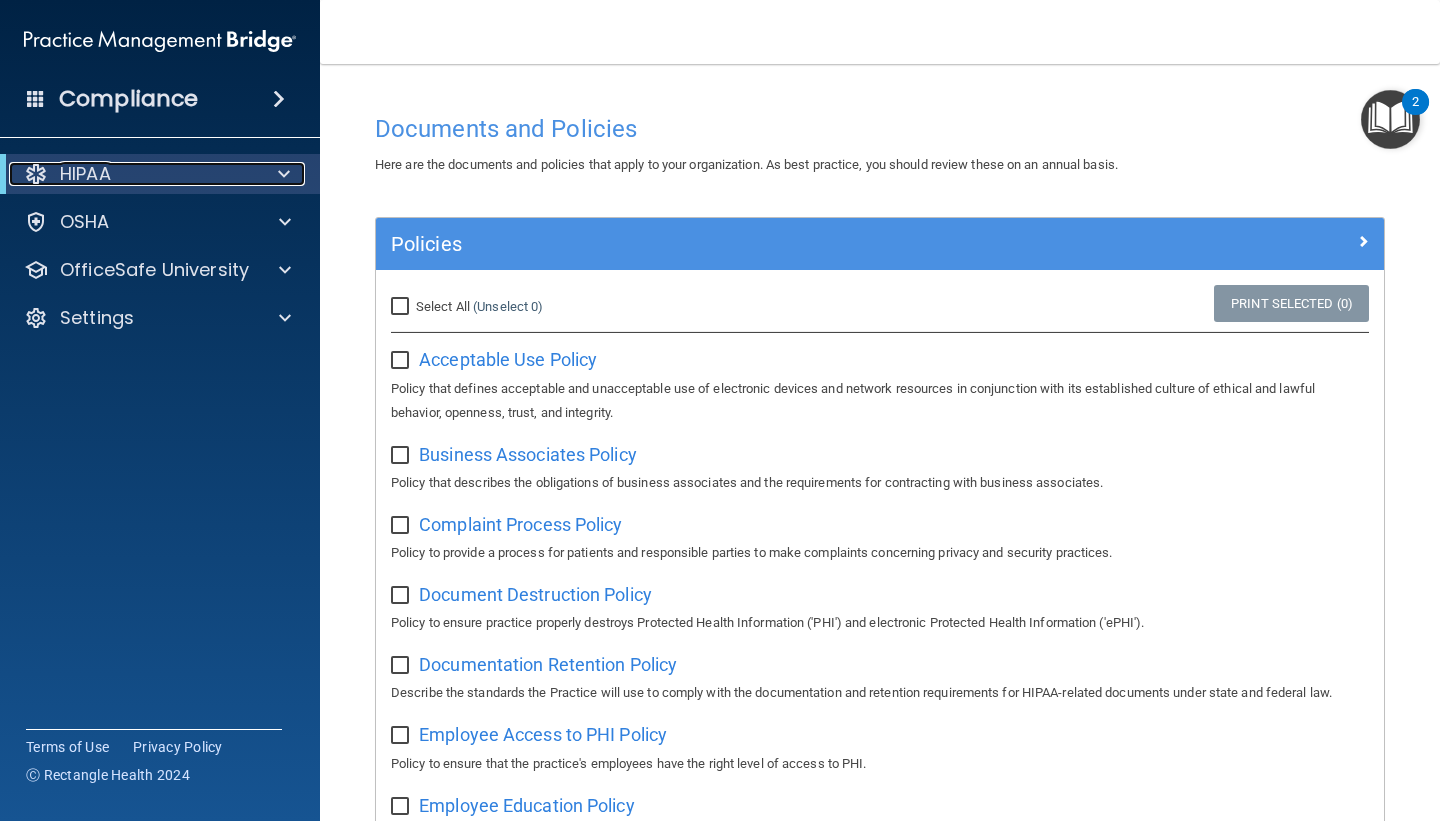 click at bounding box center (280, 174) 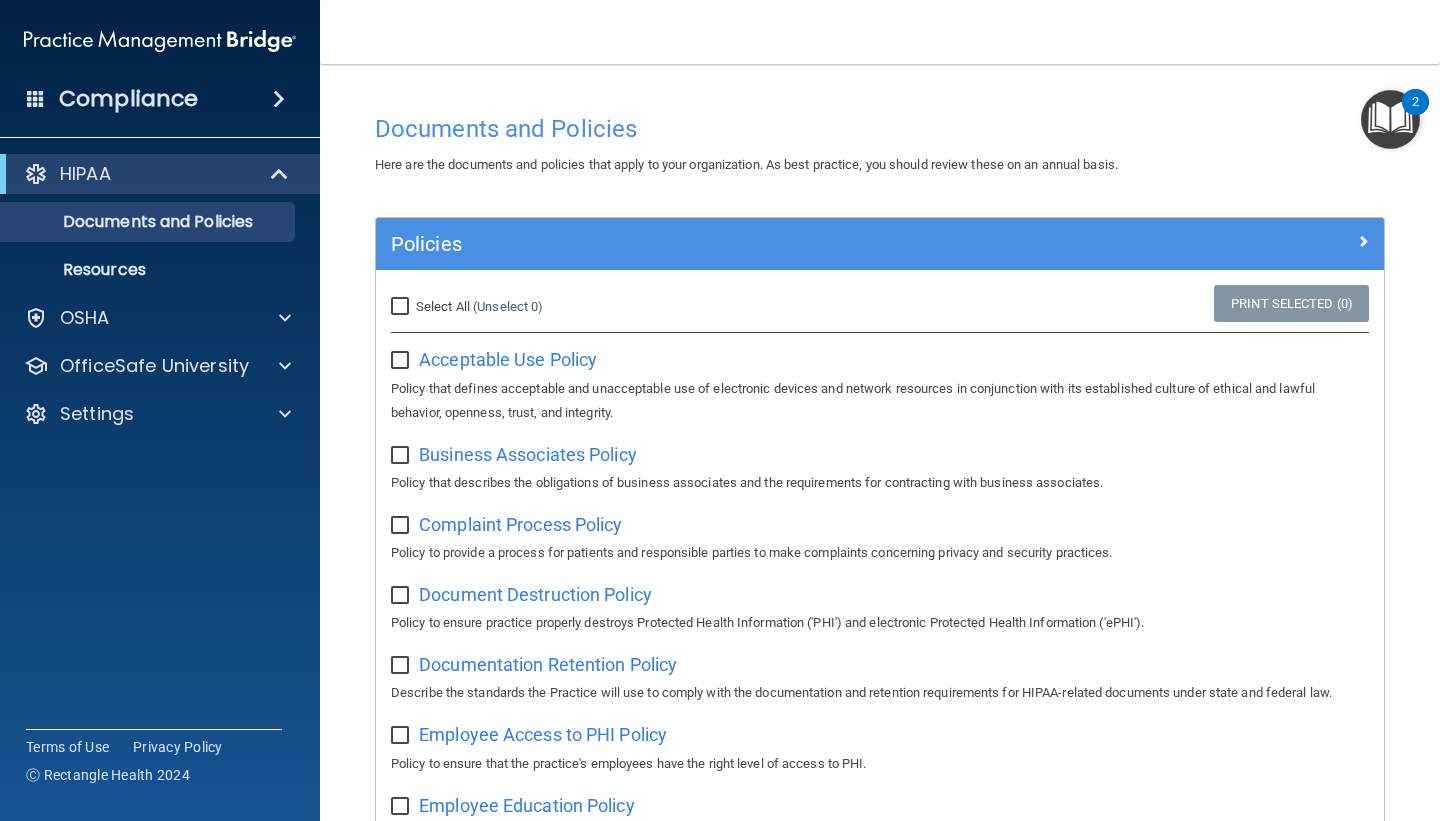 click on "Compliance" at bounding box center (160, 99) 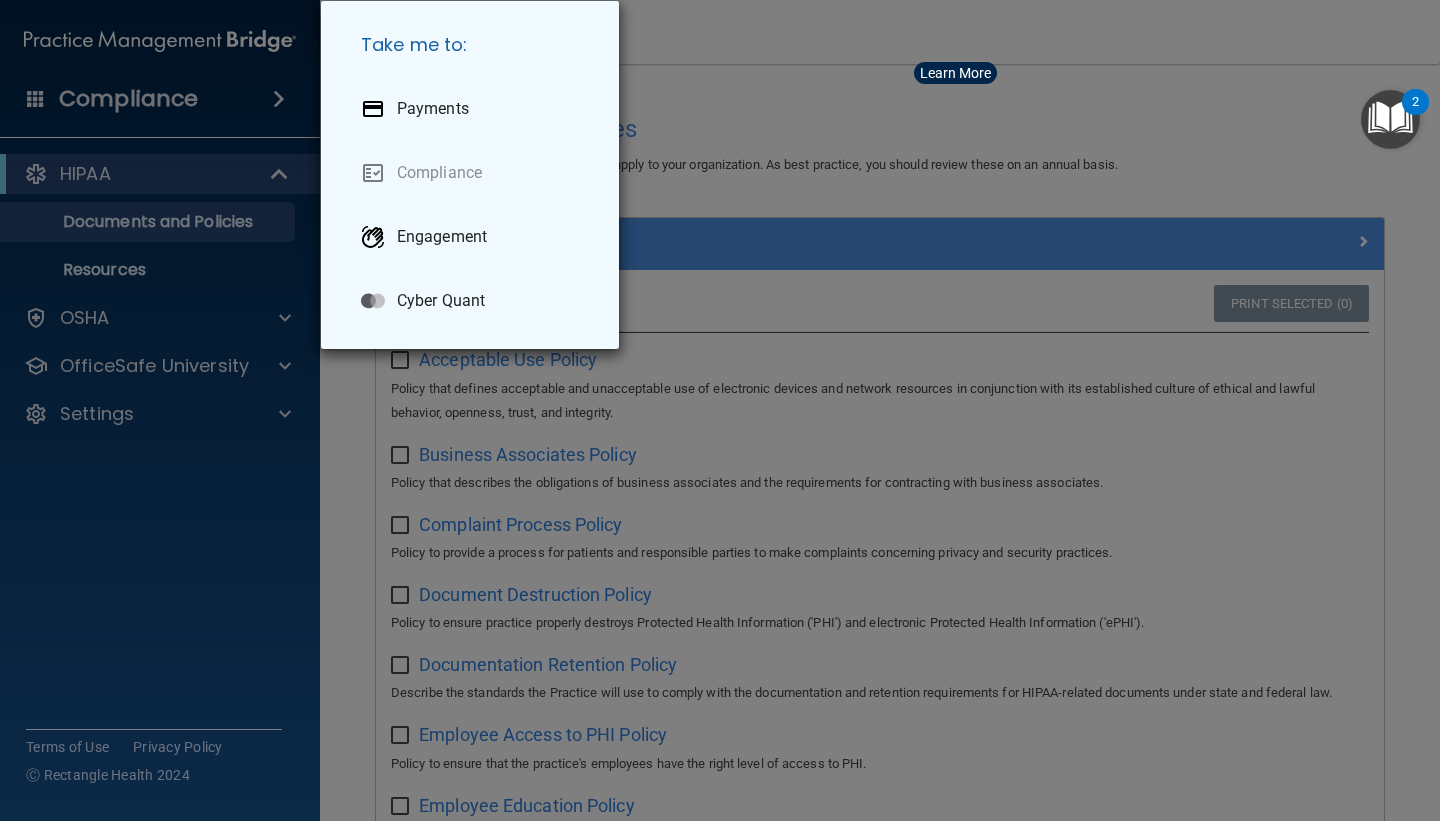 click on "Take me to:             Payments                   Compliance                     Engagement                     Cyber Quant" at bounding box center [720, 410] 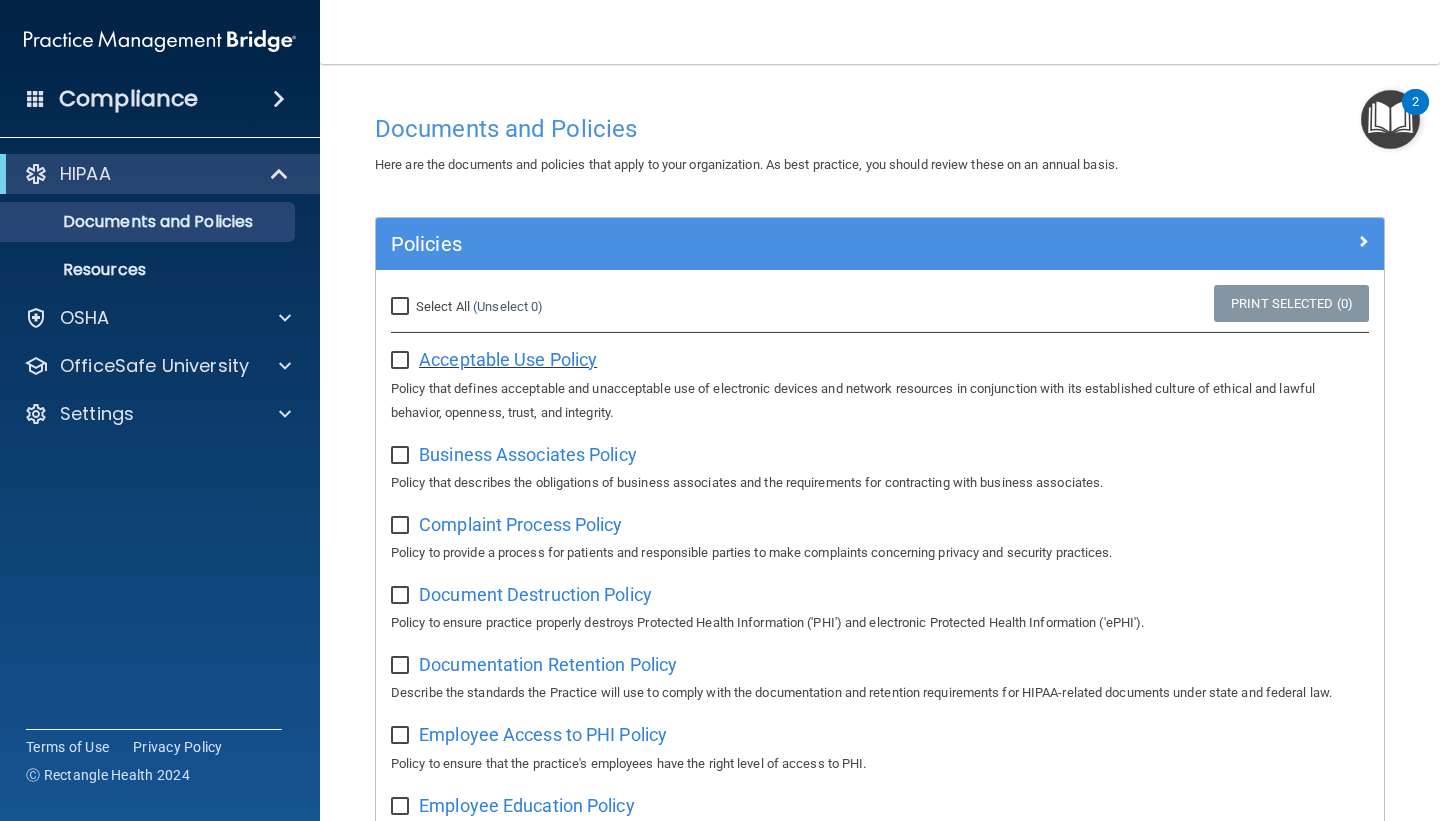 click on "Acceptable Use Policy" at bounding box center [508, 359] 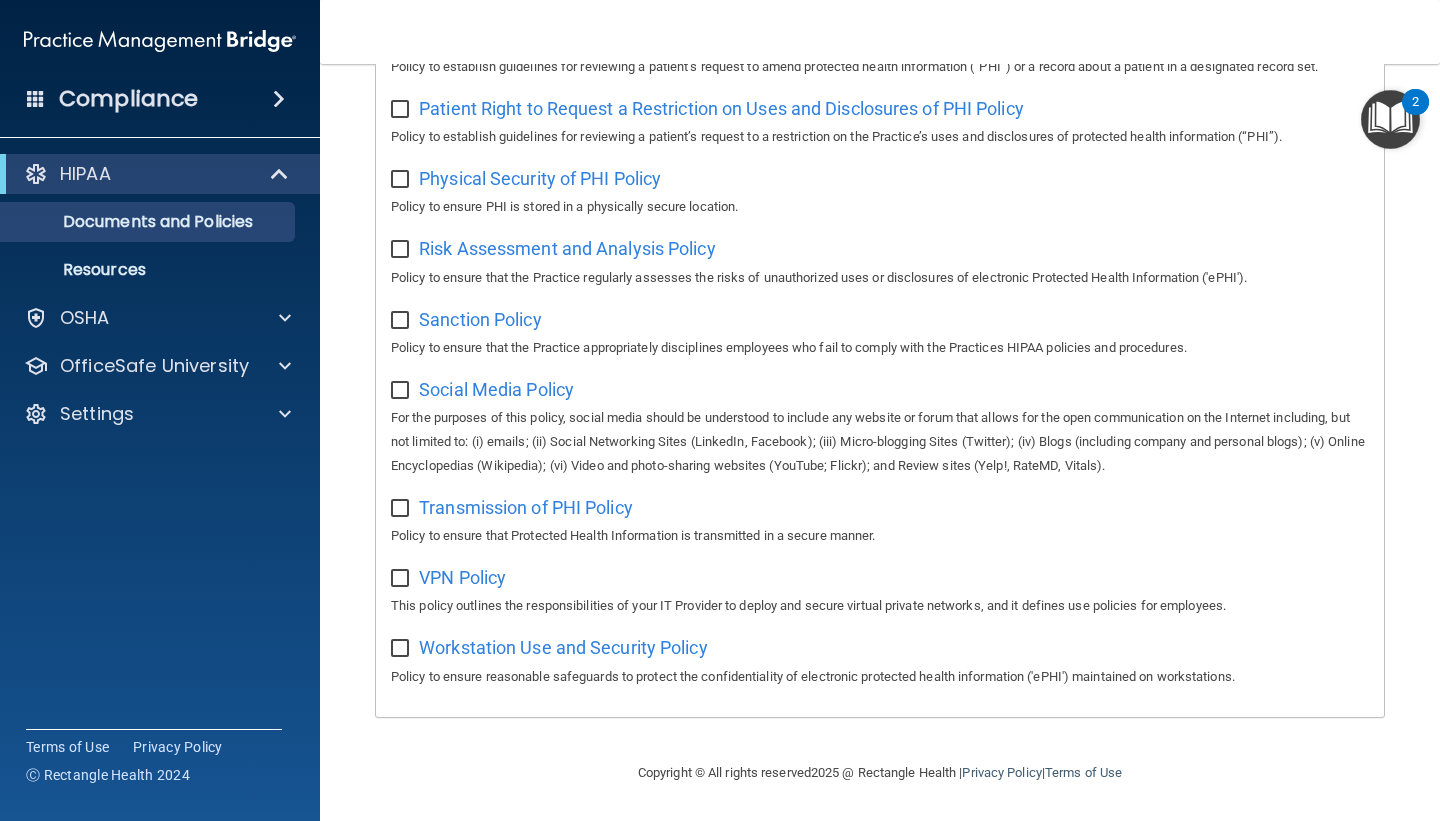scroll, scrollTop: 1212, scrollLeft: 0, axis: vertical 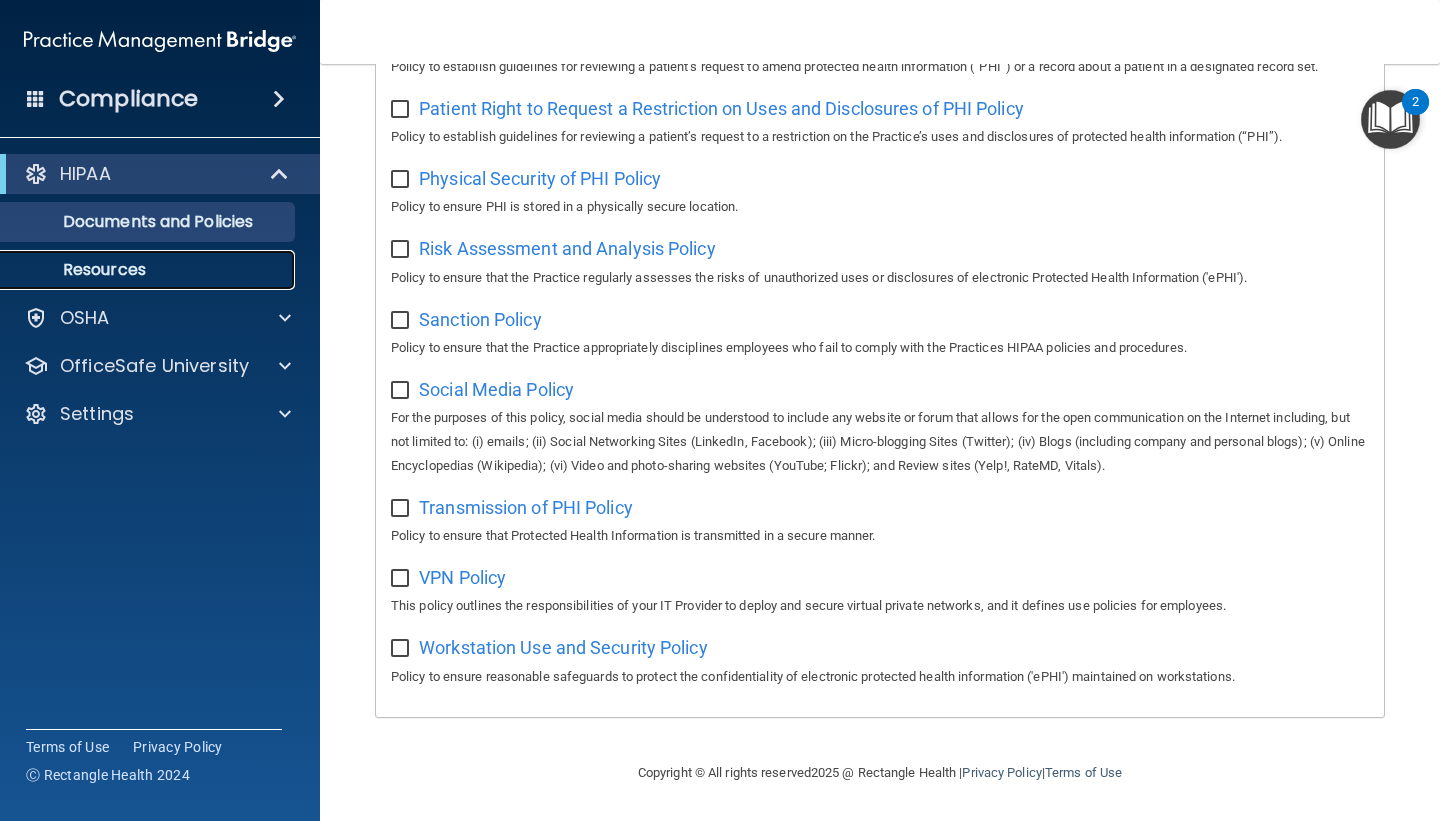 click on "Resources" at bounding box center [149, 270] 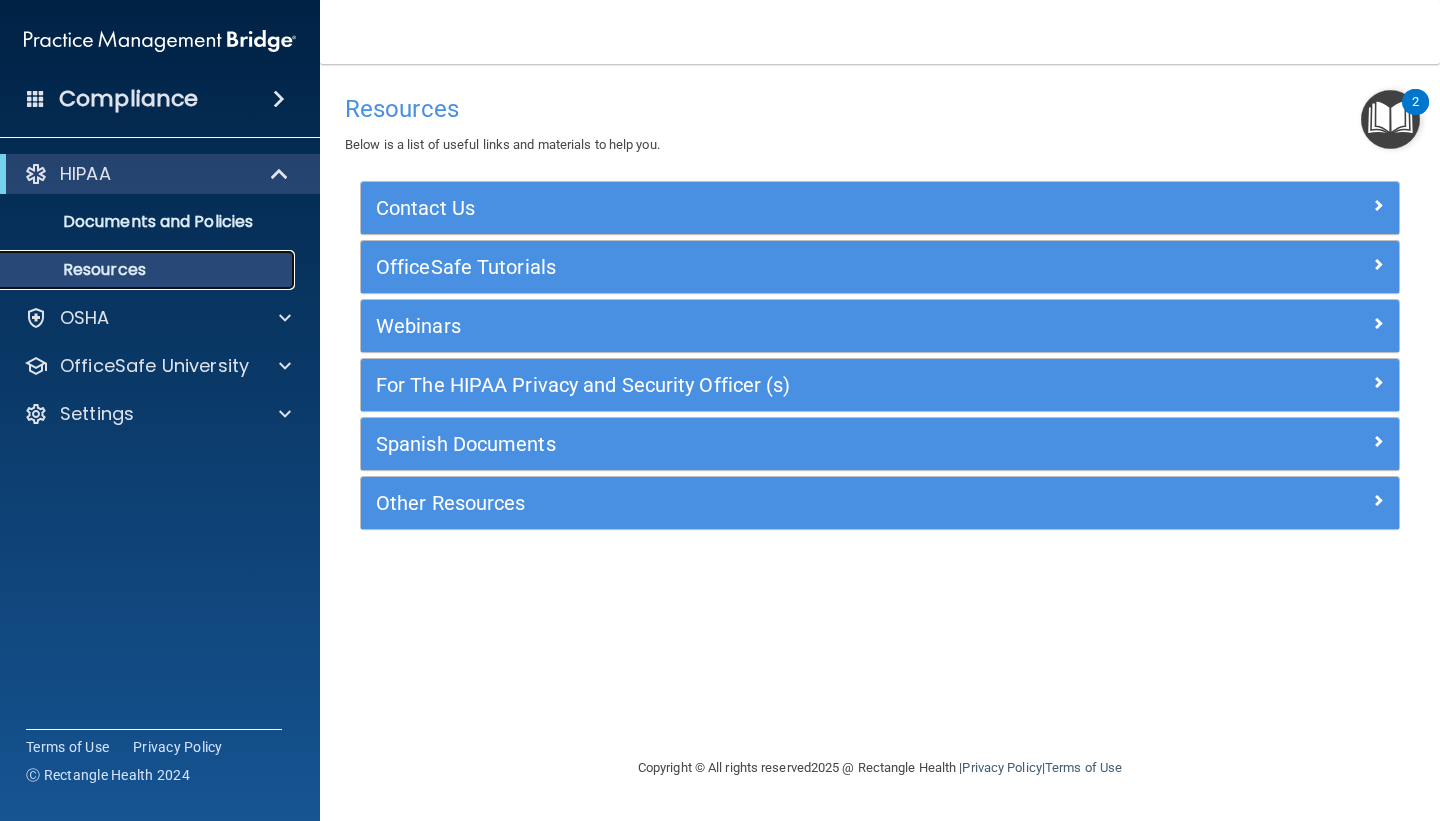 scroll, scrollTop: 0, scrollLeft: 0, axis: both 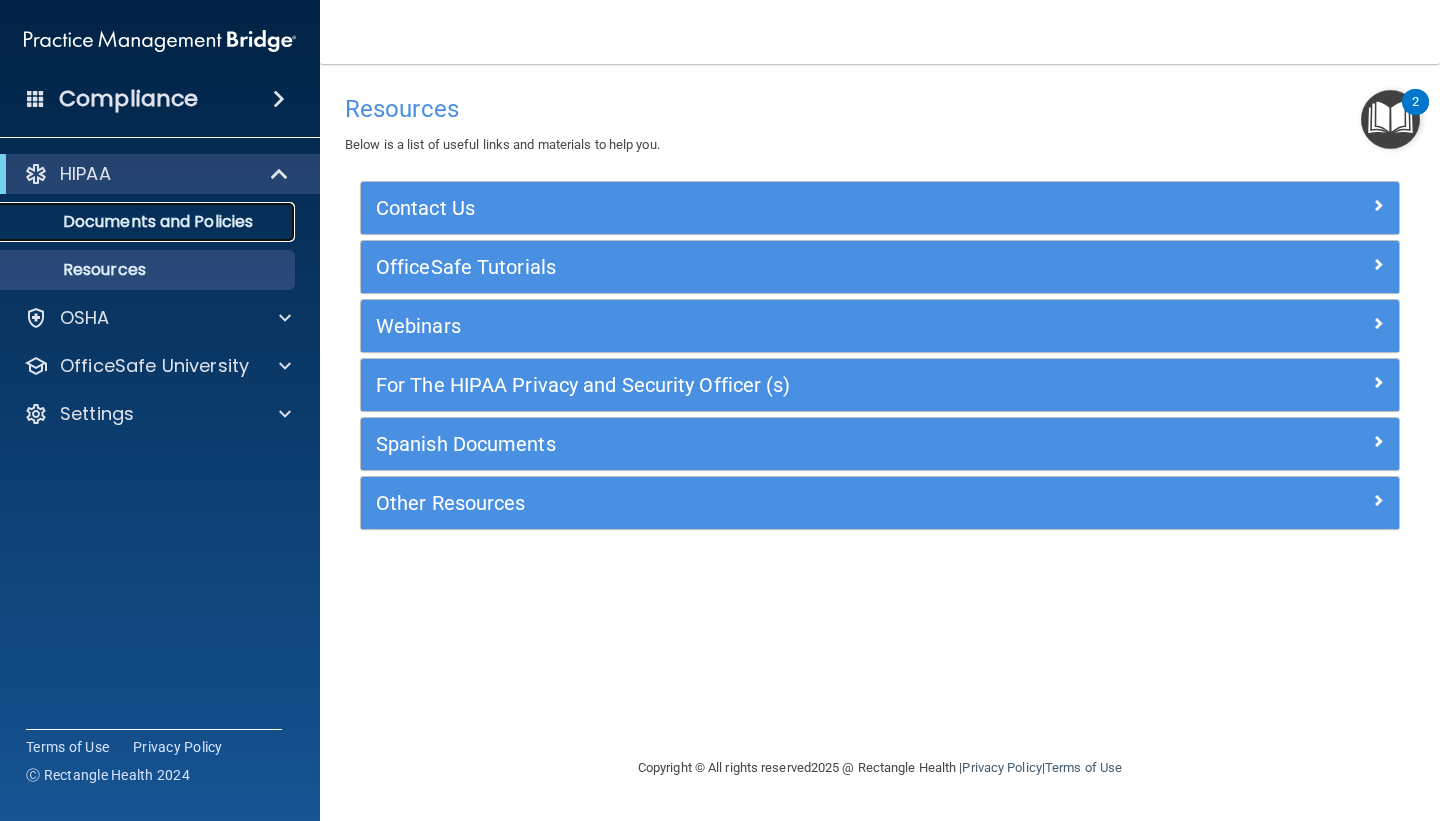 click on "Documents and Policies" at bounding box center (137, 222) 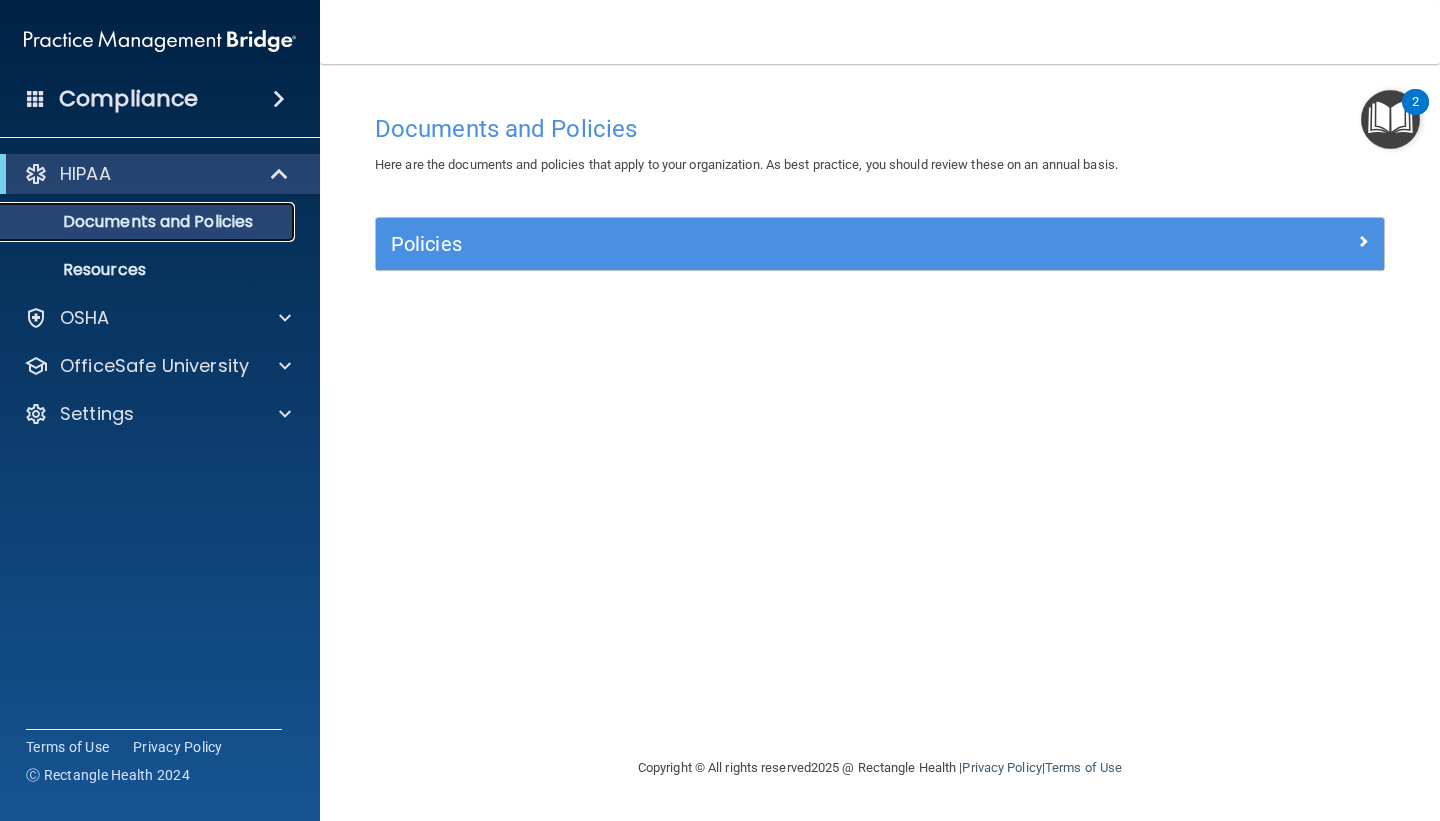 click on "Documents and Policies" at bounding box center [149, 222] 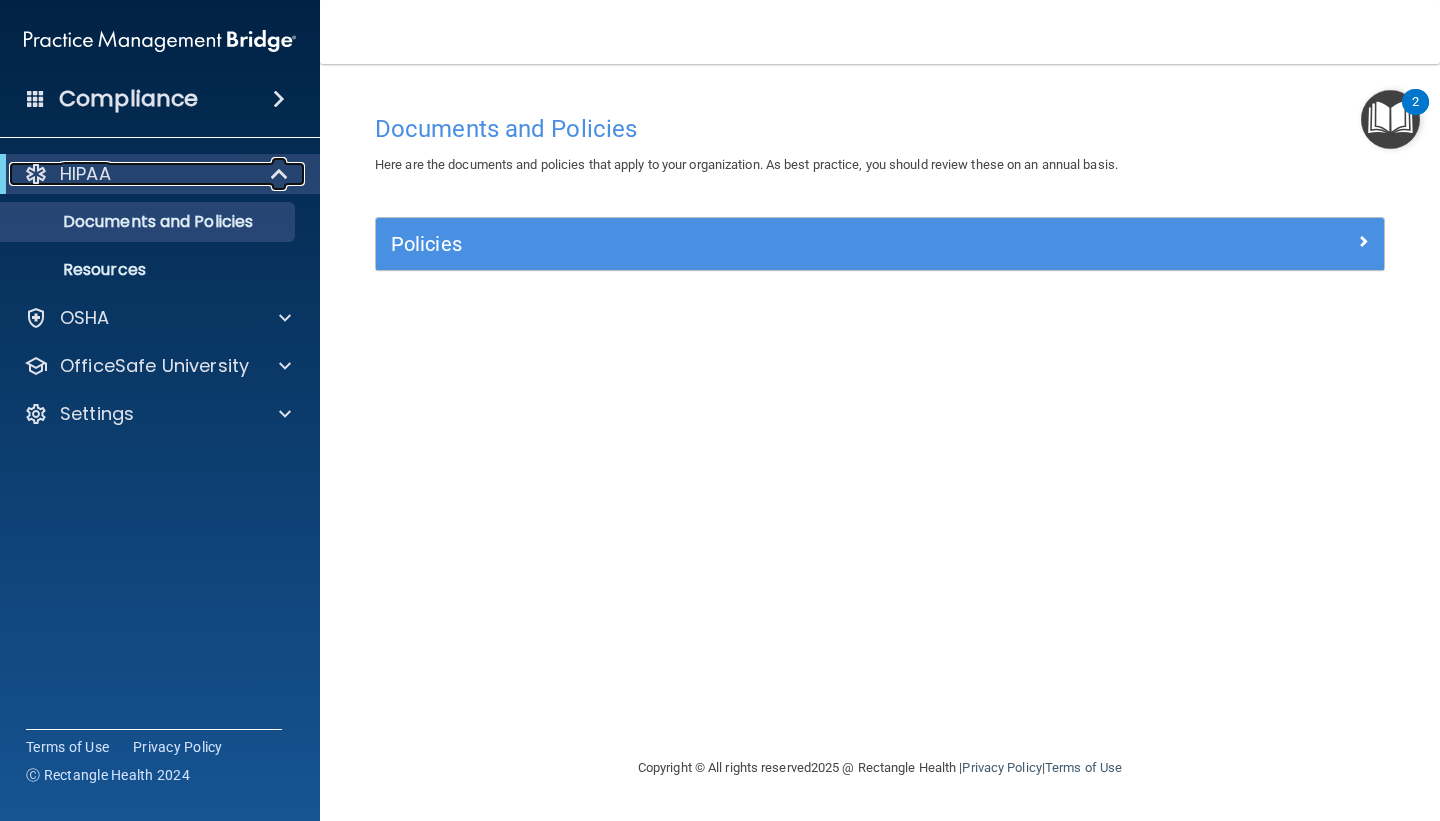 click at bounding box center [281, 174] 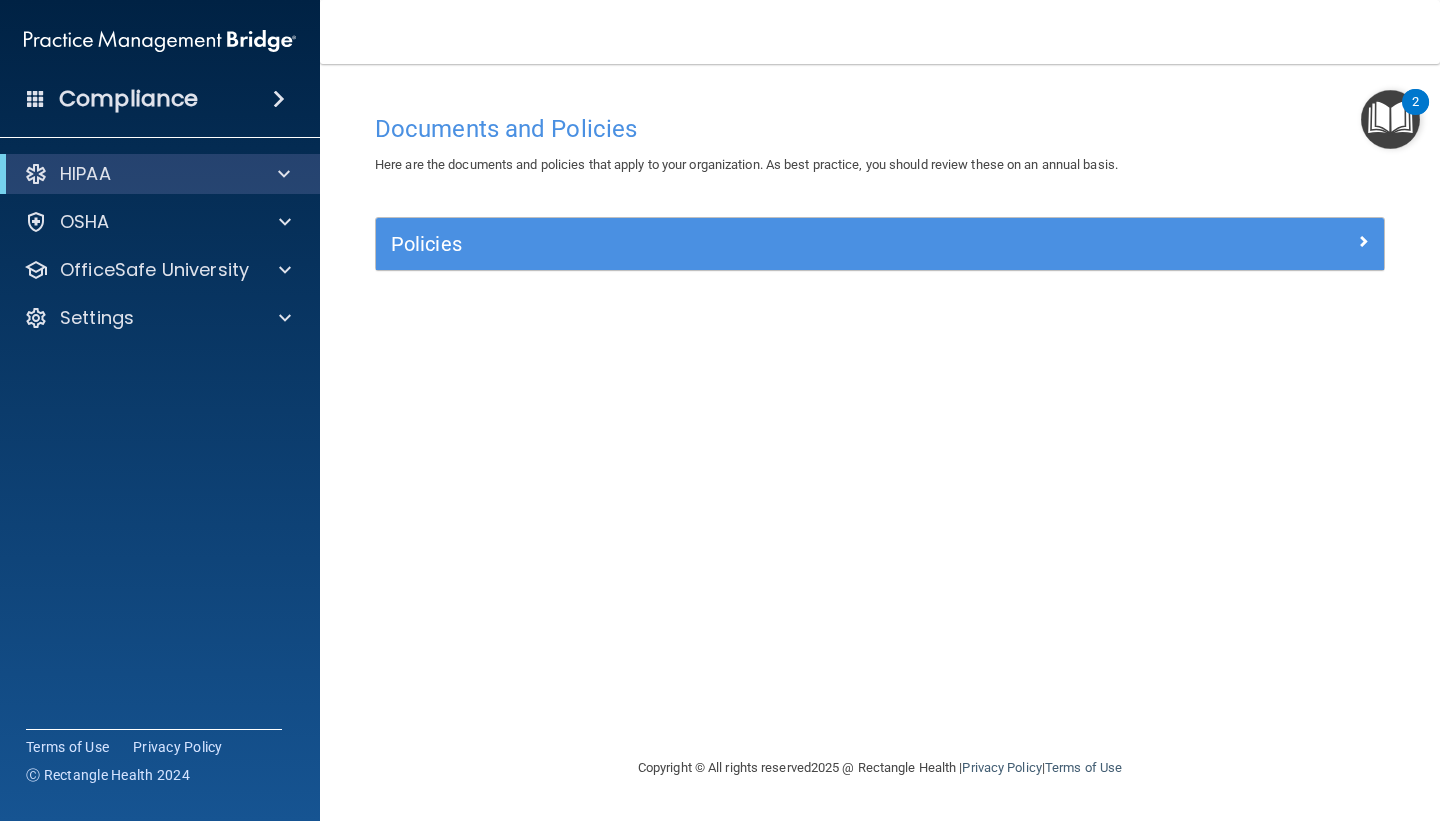 click on "HIPAA" at bounding box center (160, 174) 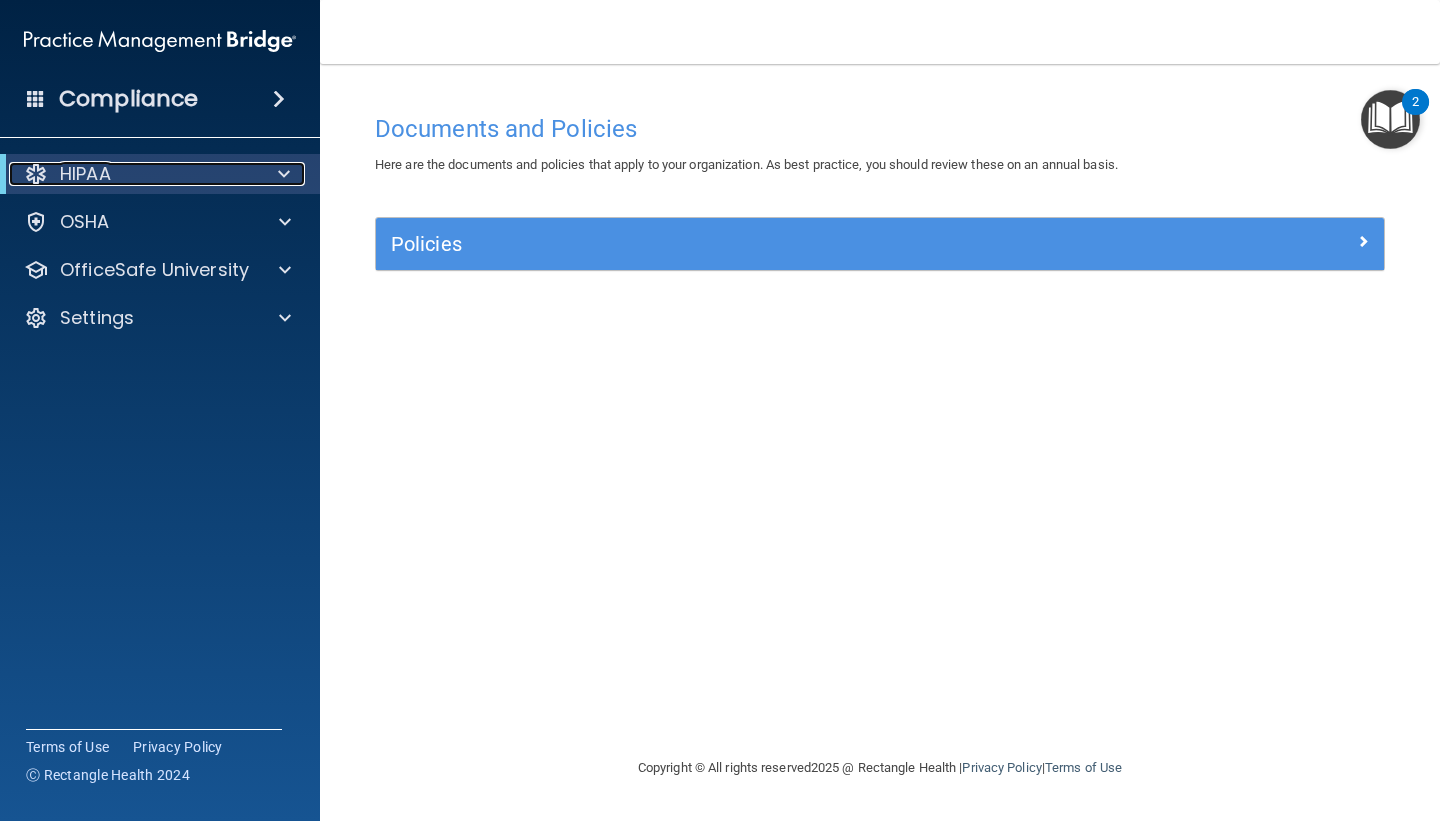 click at bounding box center (280, 174) 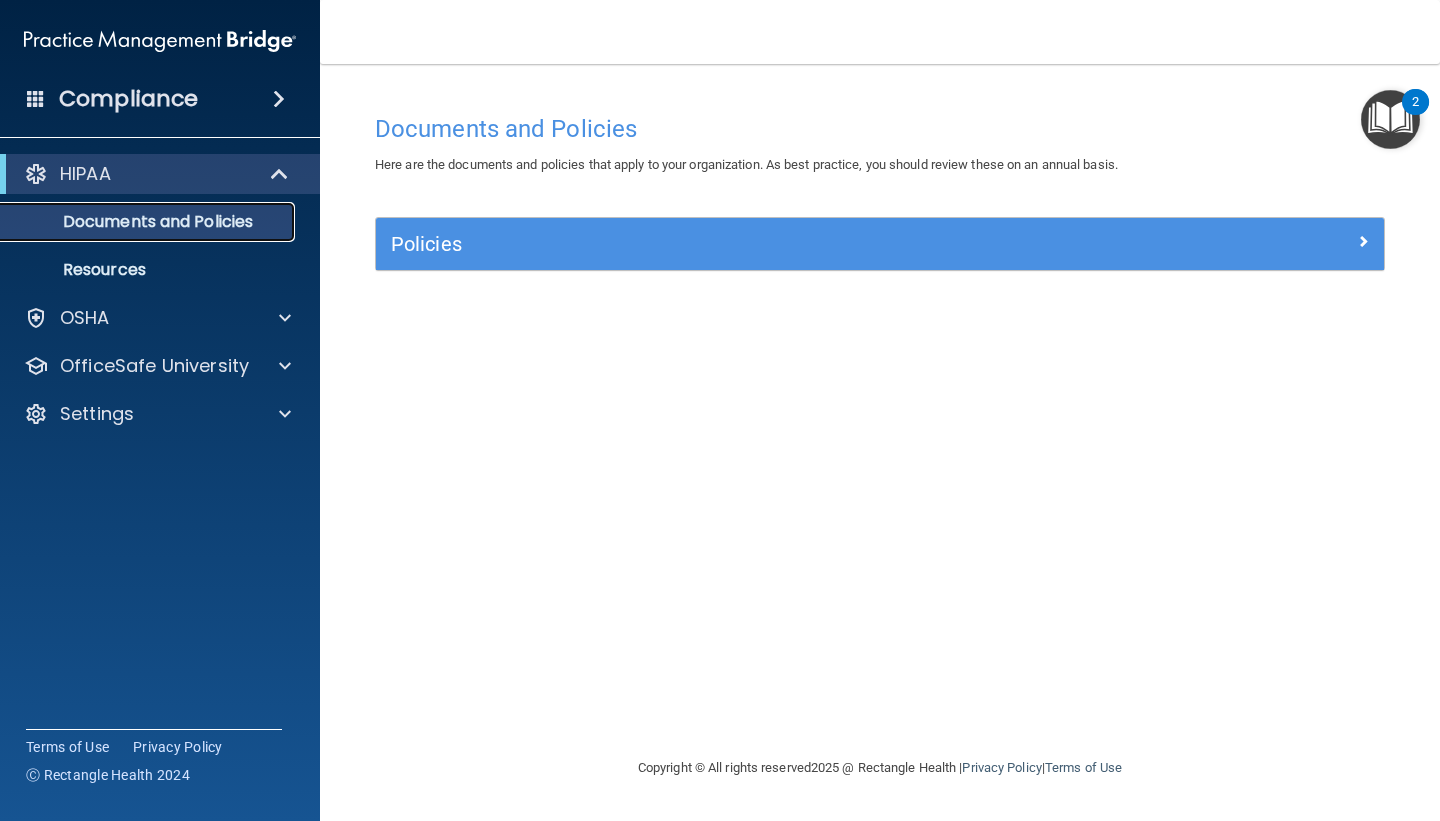 click on "Documents and Policies" at bounding box center (149, 222) 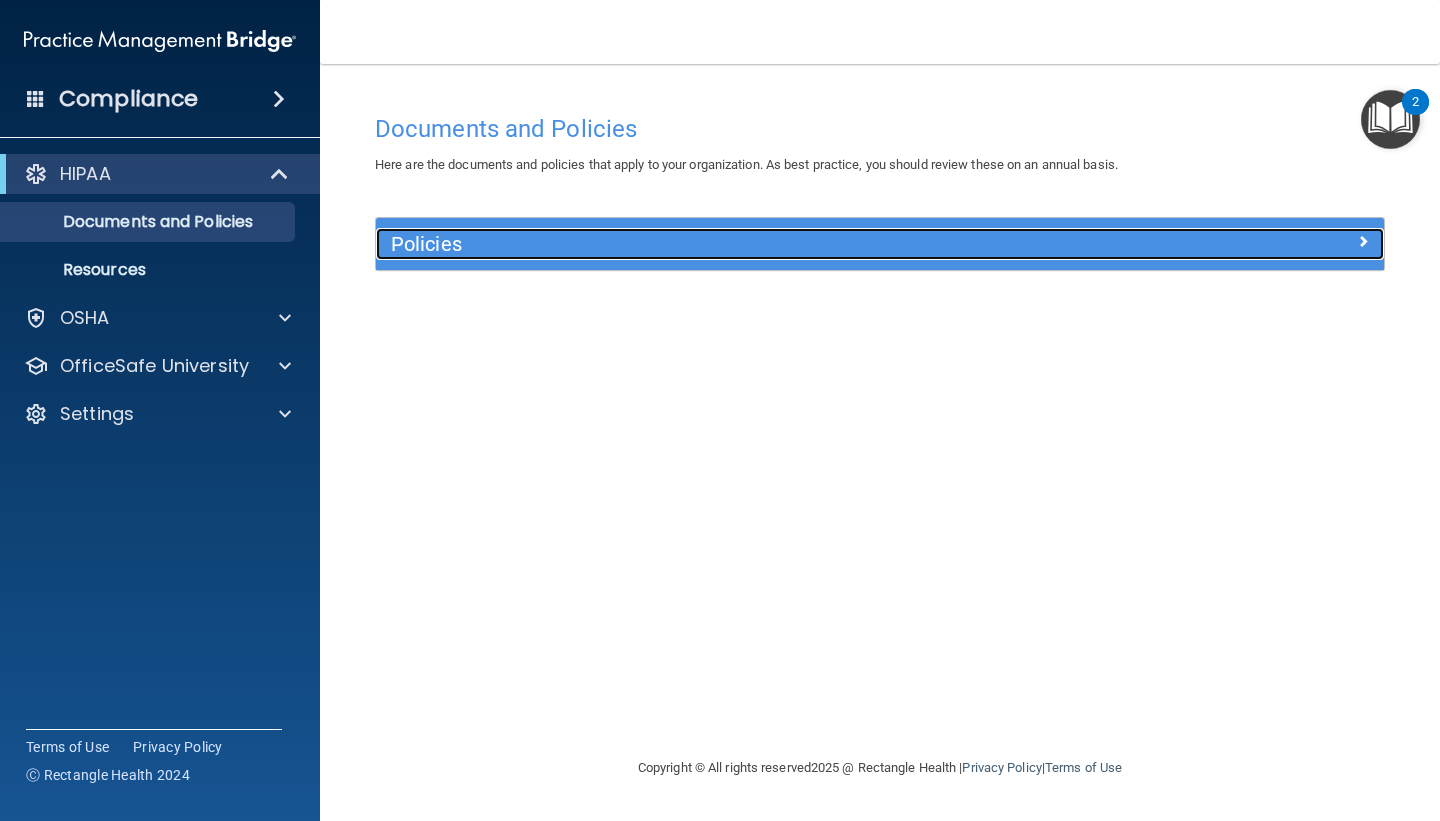 click on "Policies" at bounding box center (754, 244) 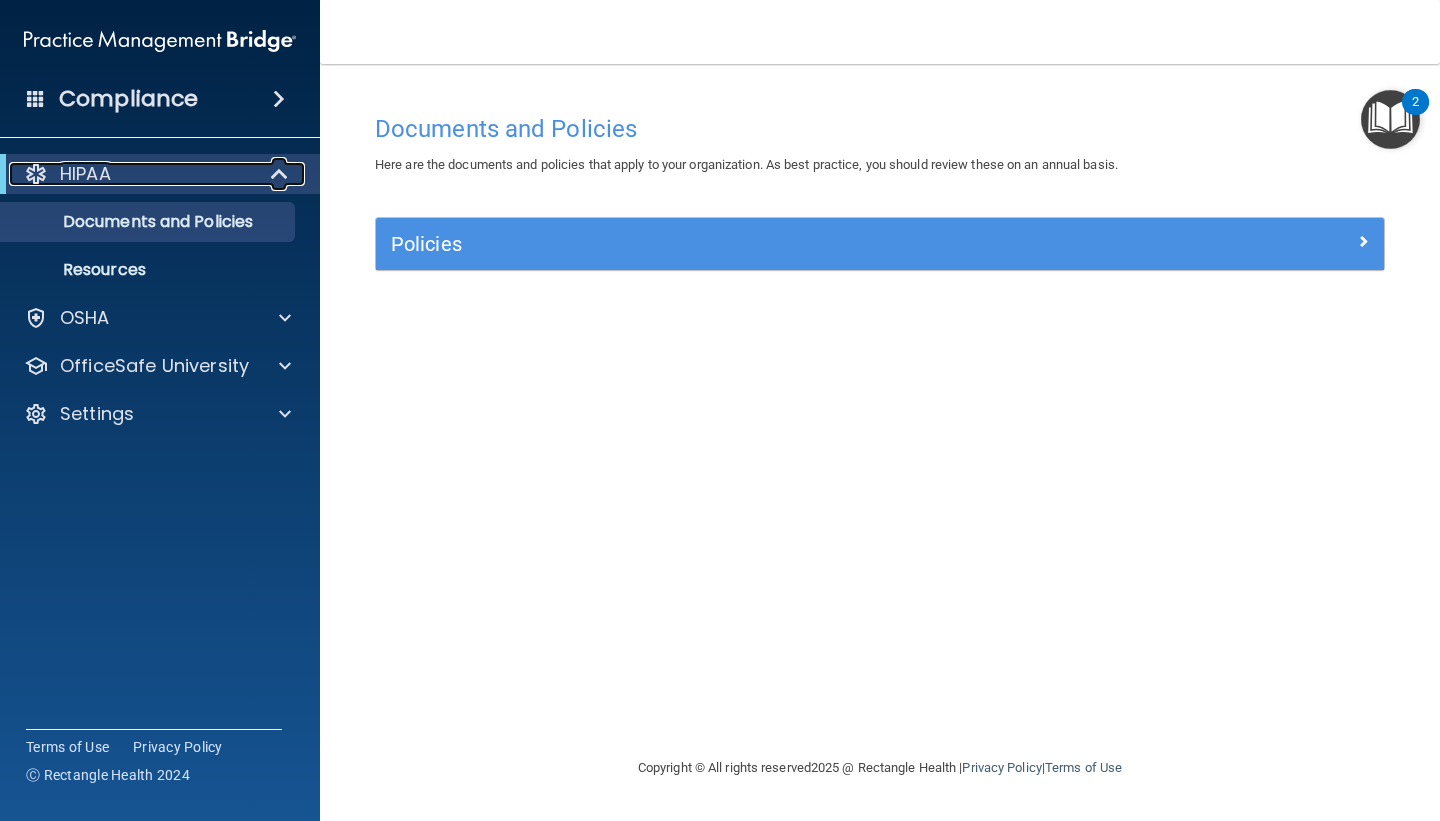 click at bounding box center [281, 174] 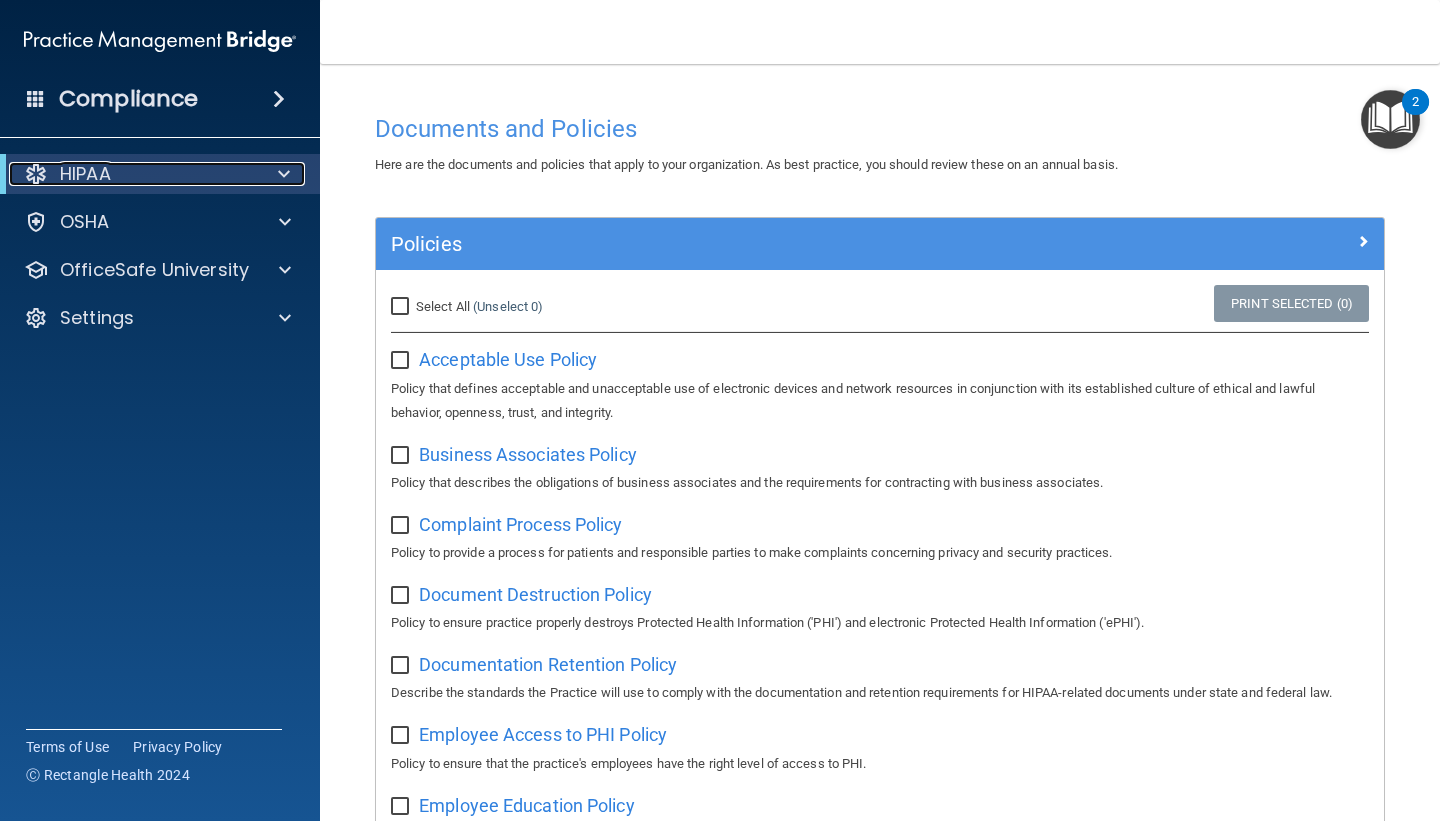 click on "HIPAA" at bounding box center [132, 174] 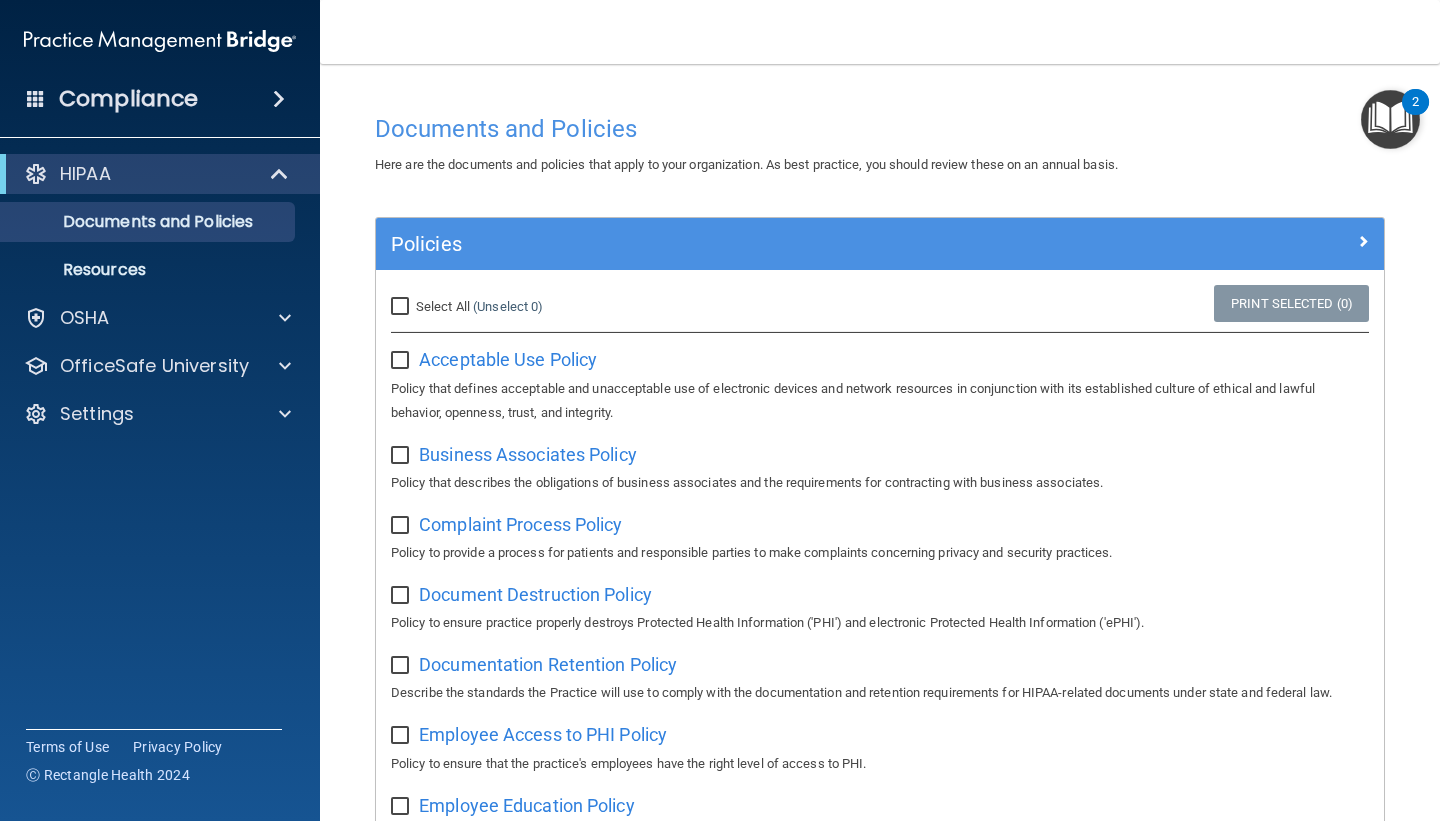 click at bounding box center [1390, 119] 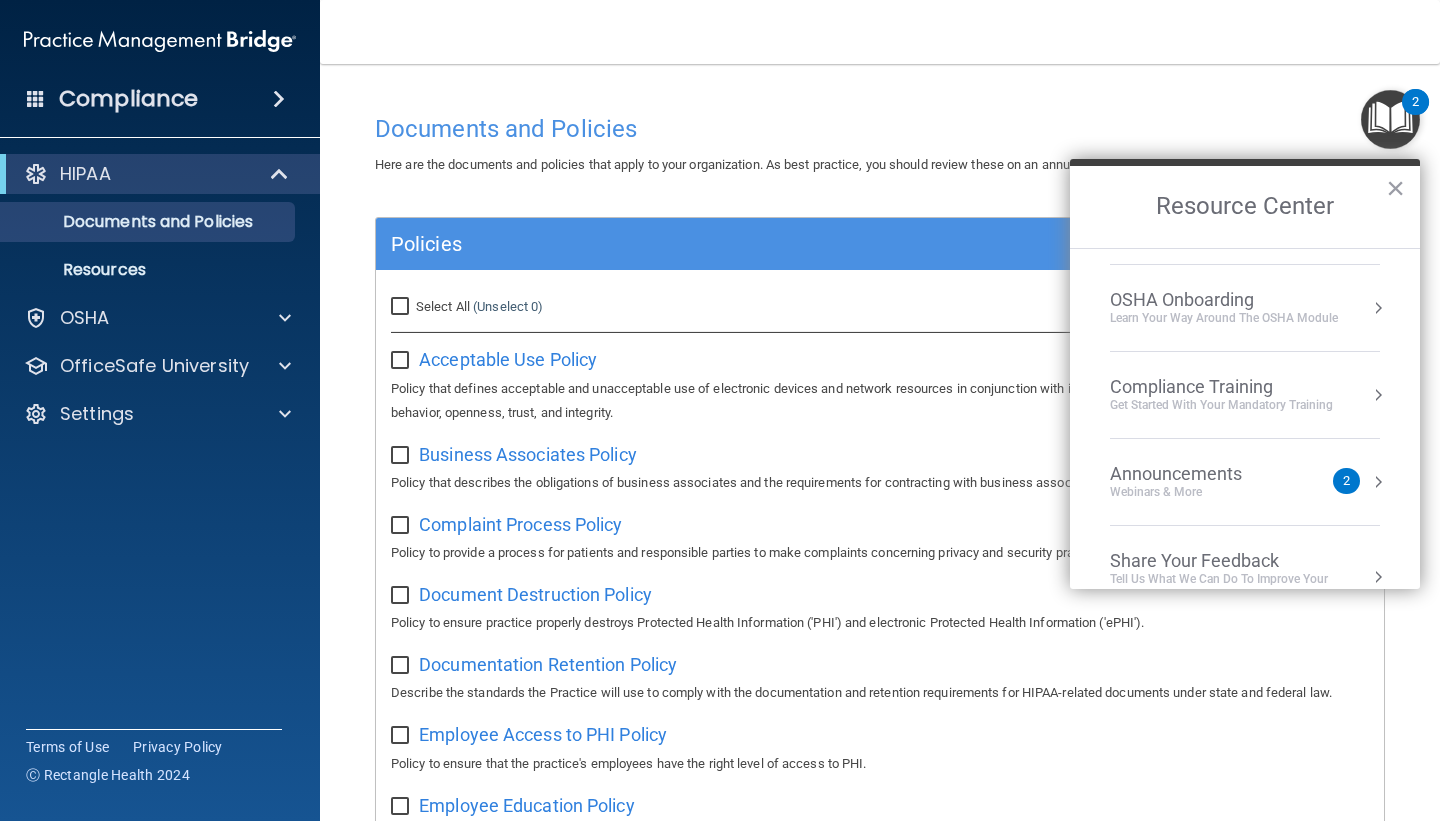 scroll, scrollTop: 0, scrollLeft: 0, axis: both 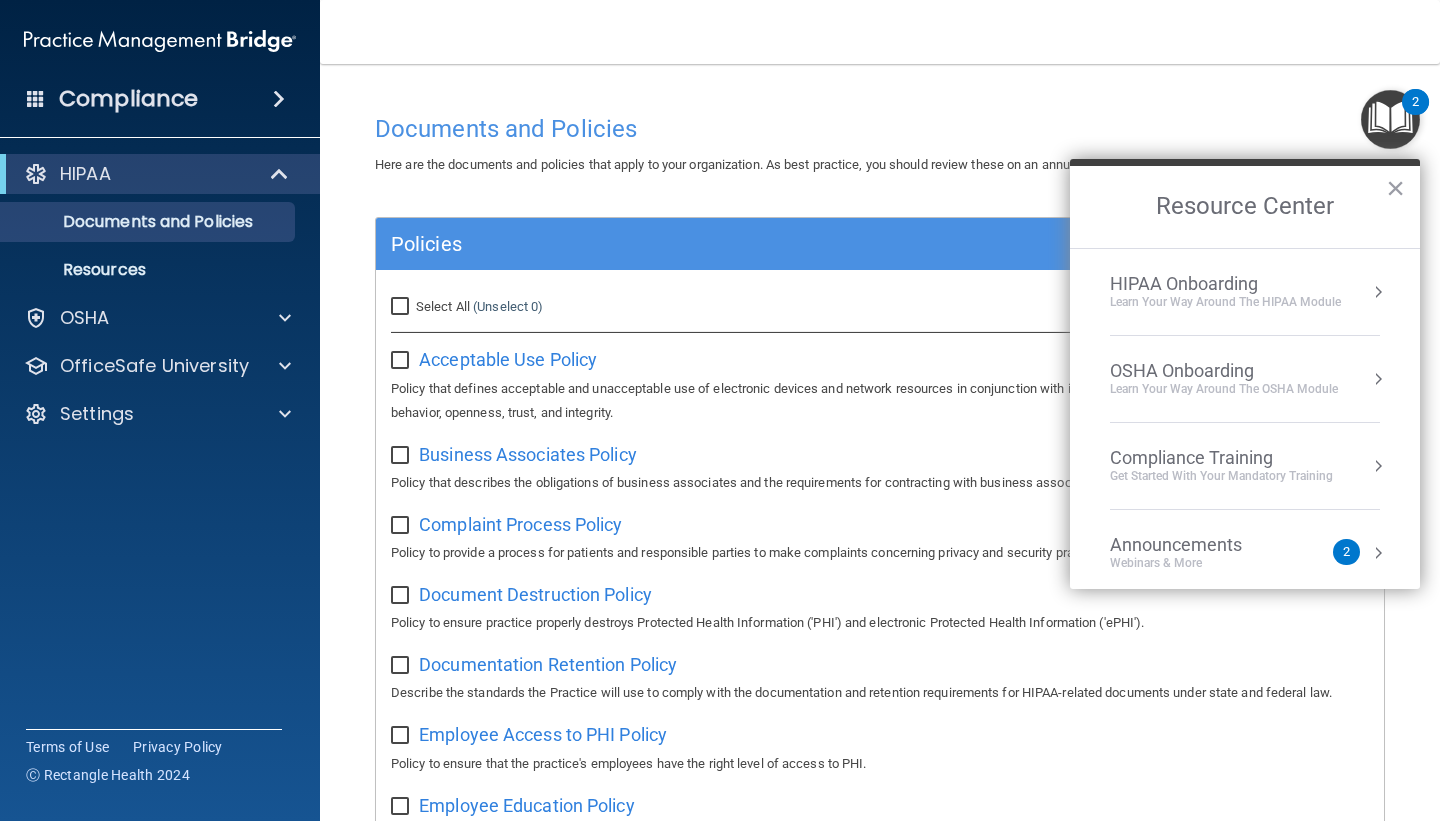 click on "Learn Your Way around the HIPAA module" at bounding box center [1225, 302] 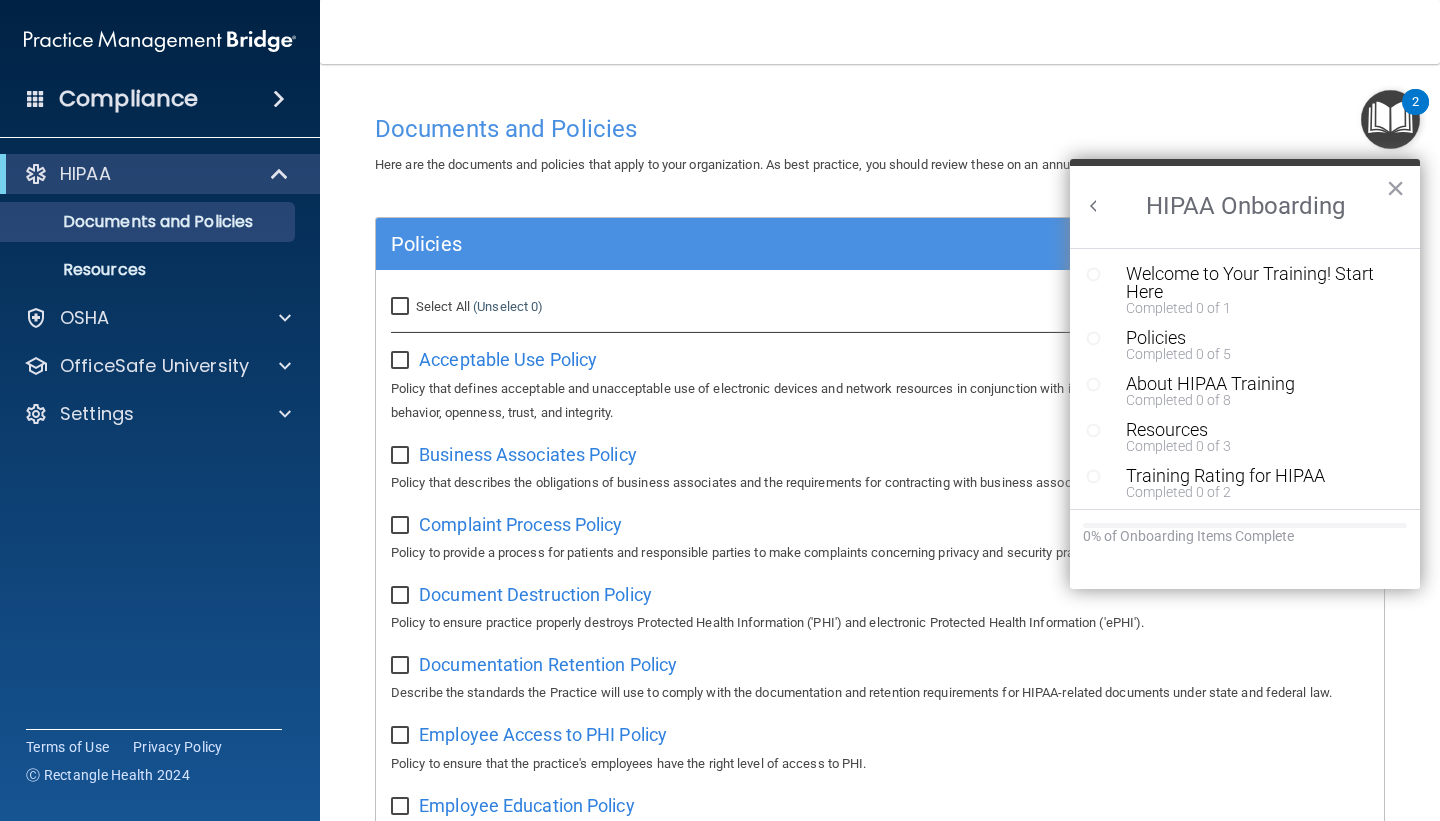 scroll, scrollTop: 0, scrollLeft: 0, axis: both 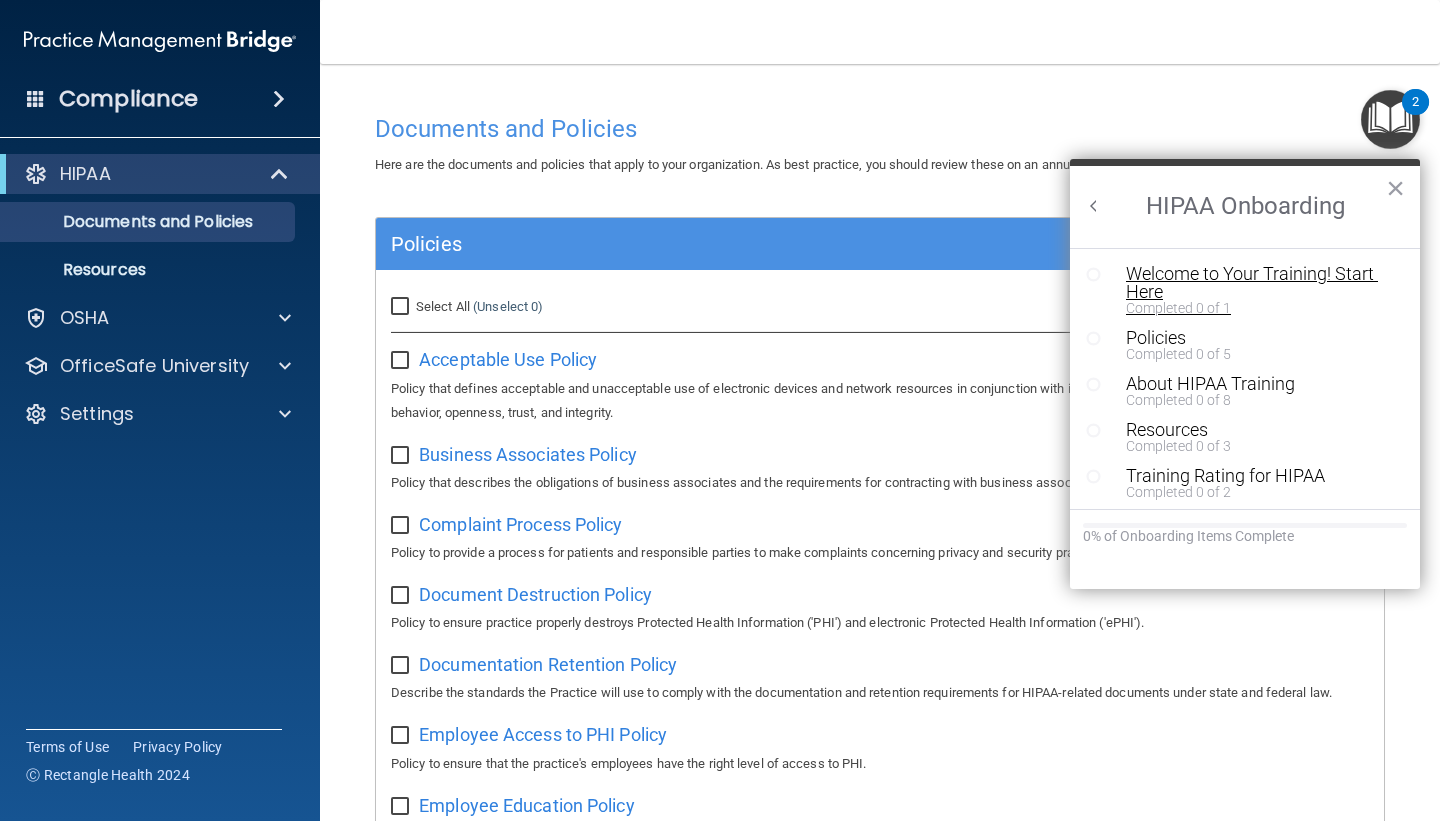 click on "Welcome to Your Training! Start Here" at bounding box center (1260, 283) 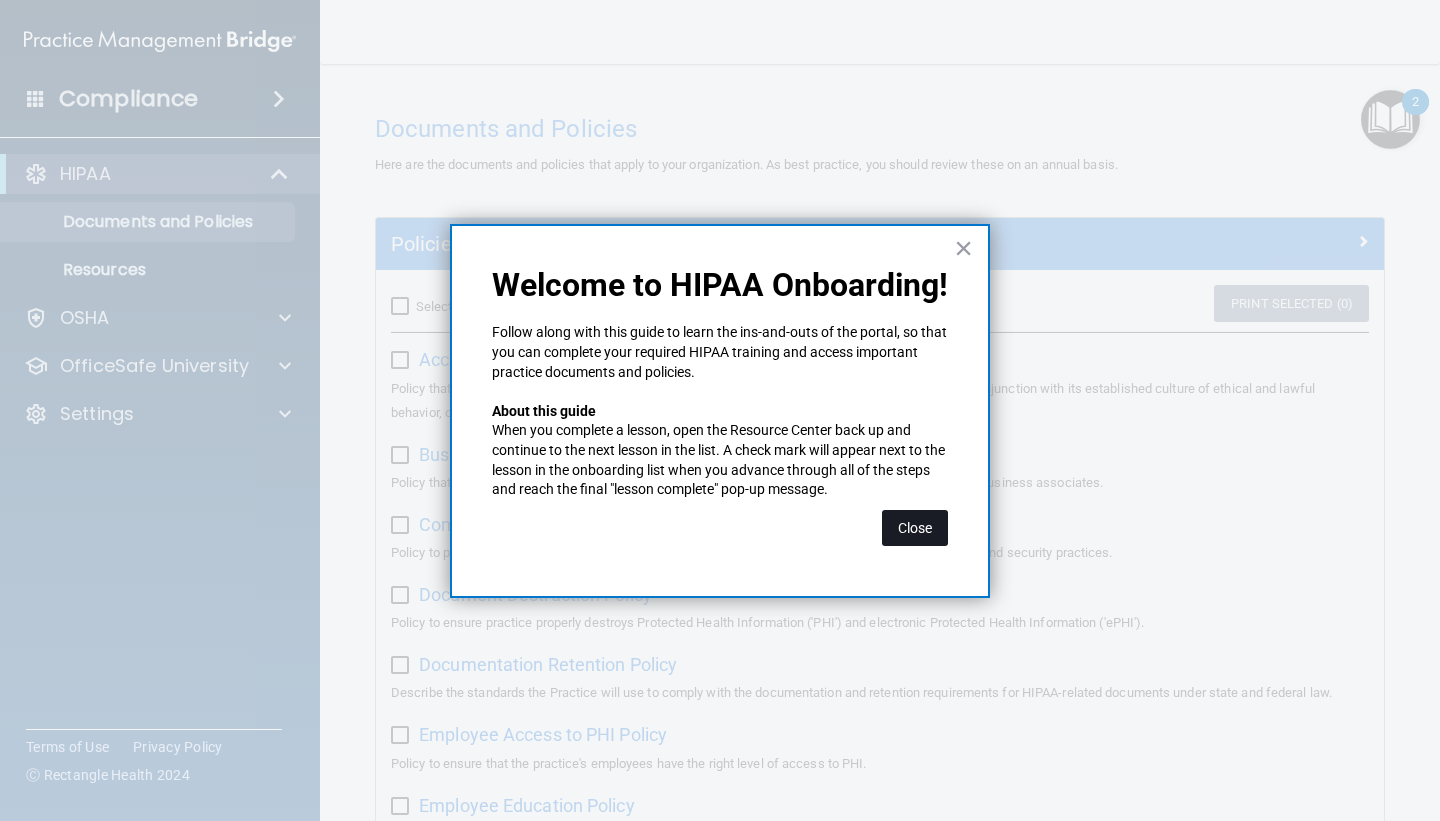 click on "Close" at bounding box center [915, 528] 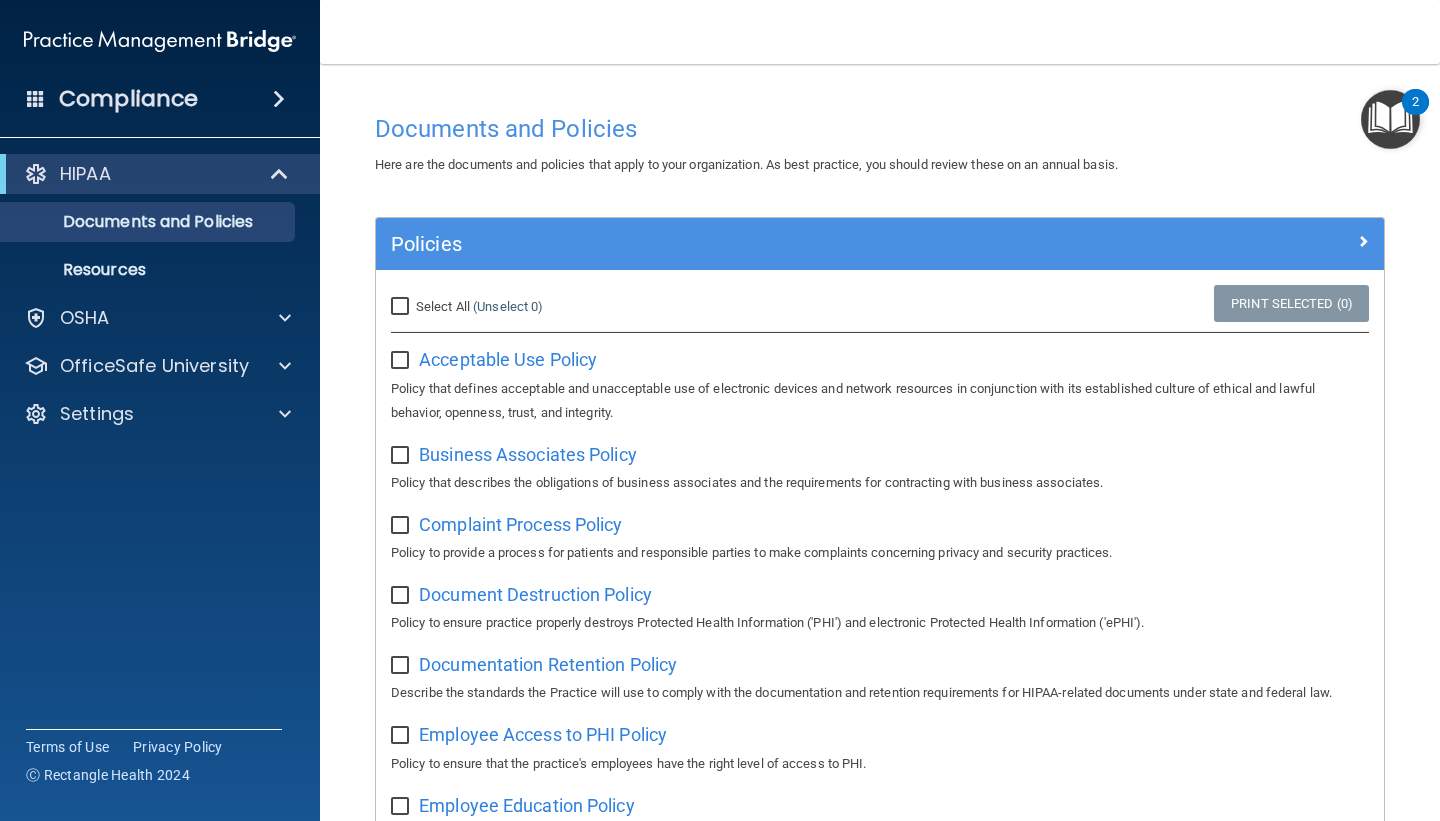 click at bounding box center [1390, 119] 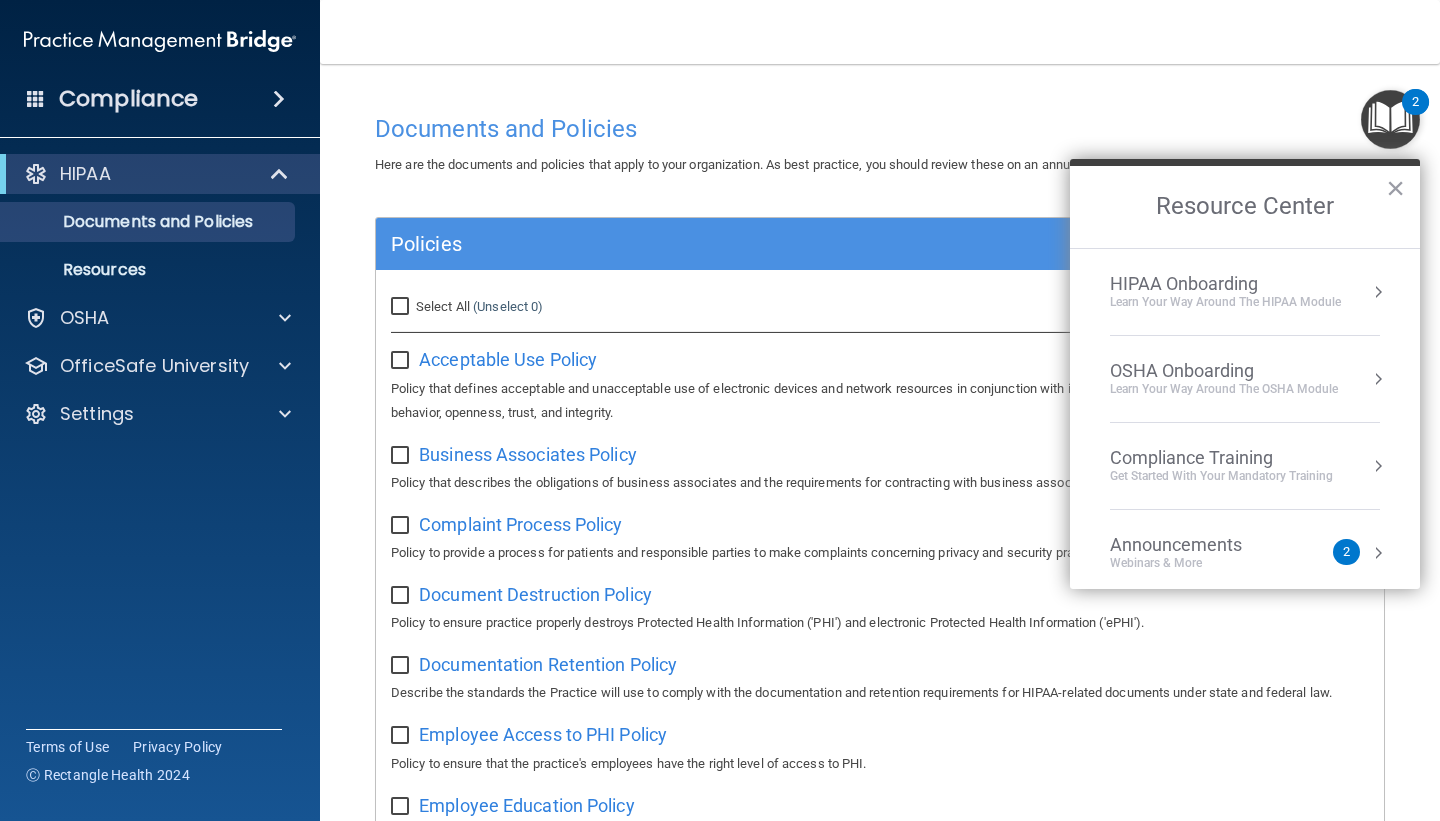 click on "HIPAA Onboarding" at bounding box center [1225, 284] 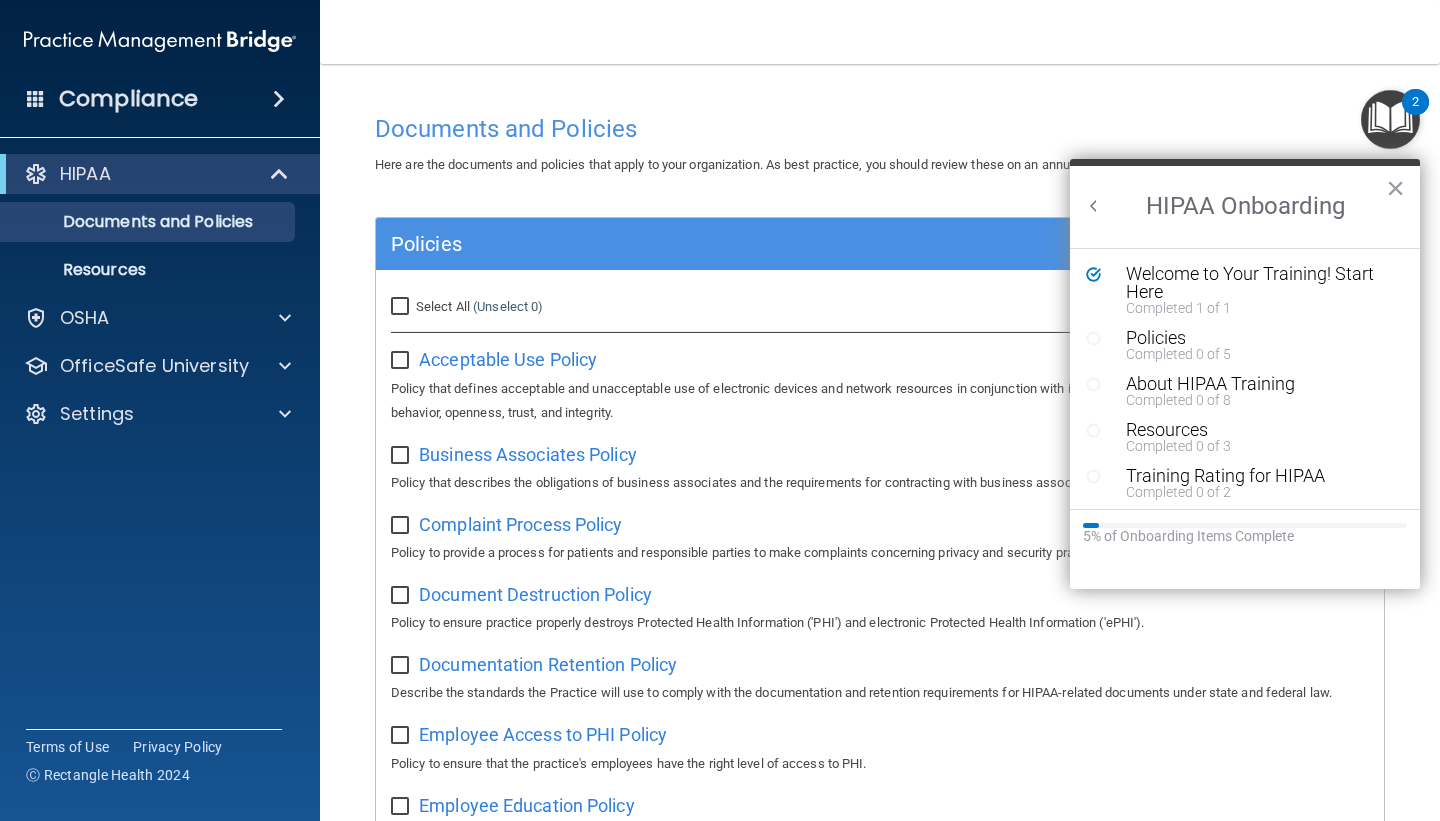 scroll, scrollTop: 0, scrollLeft: 0, axis: both 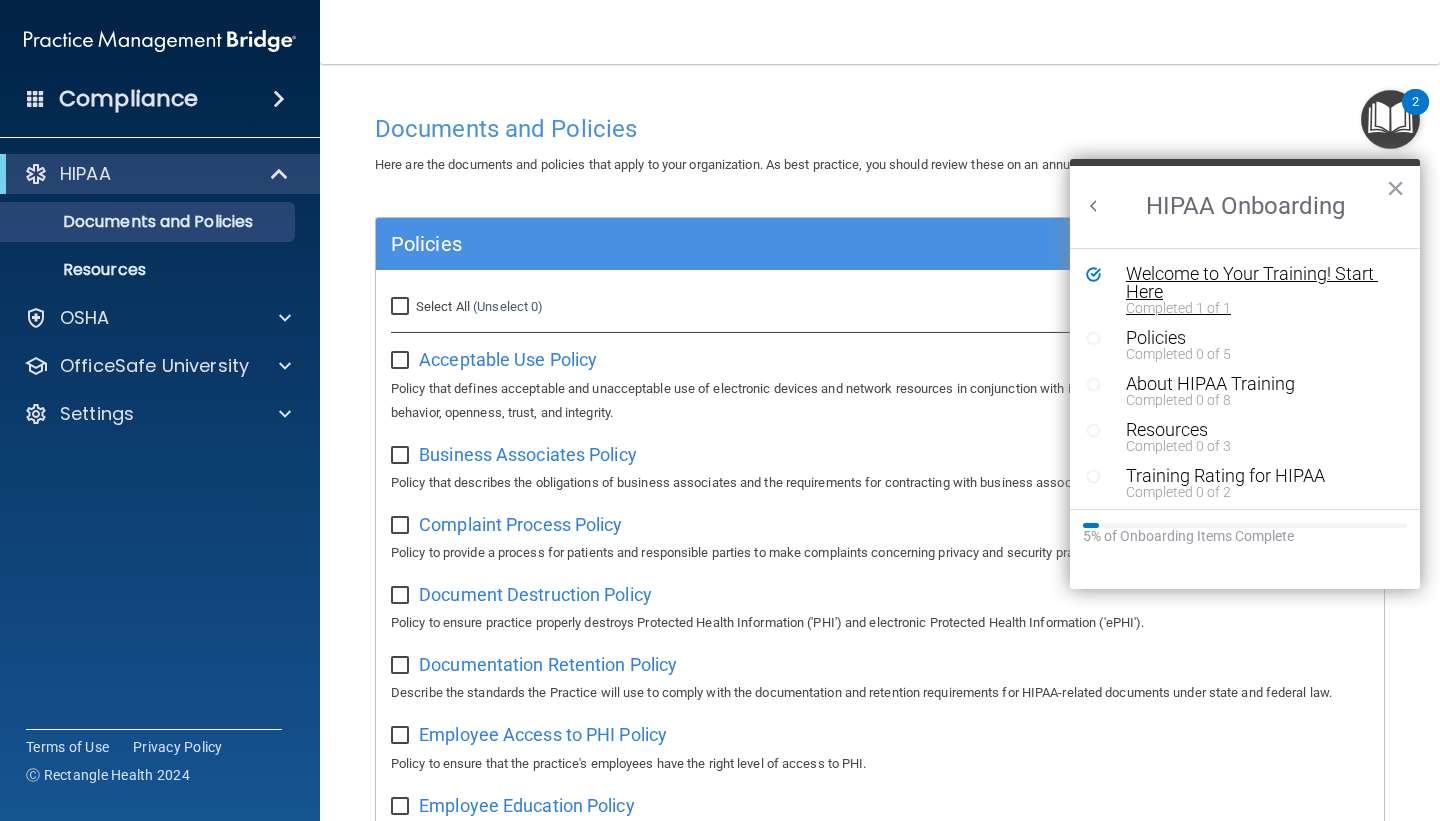 click on "Welcome to Your Training! Start Here" at bounding box center [1260, 283] 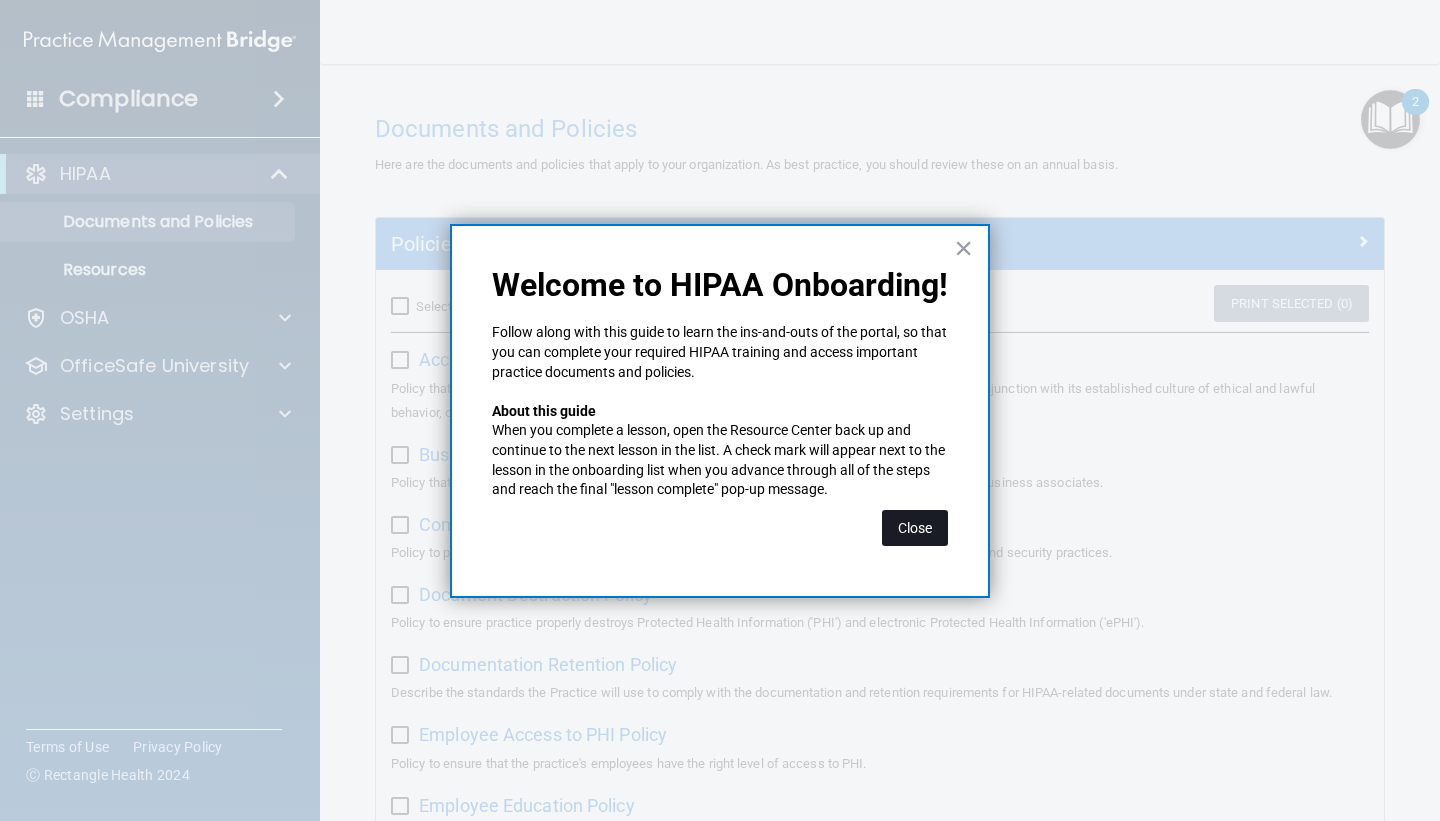 click on "Close" at bounding box center [915, 528] 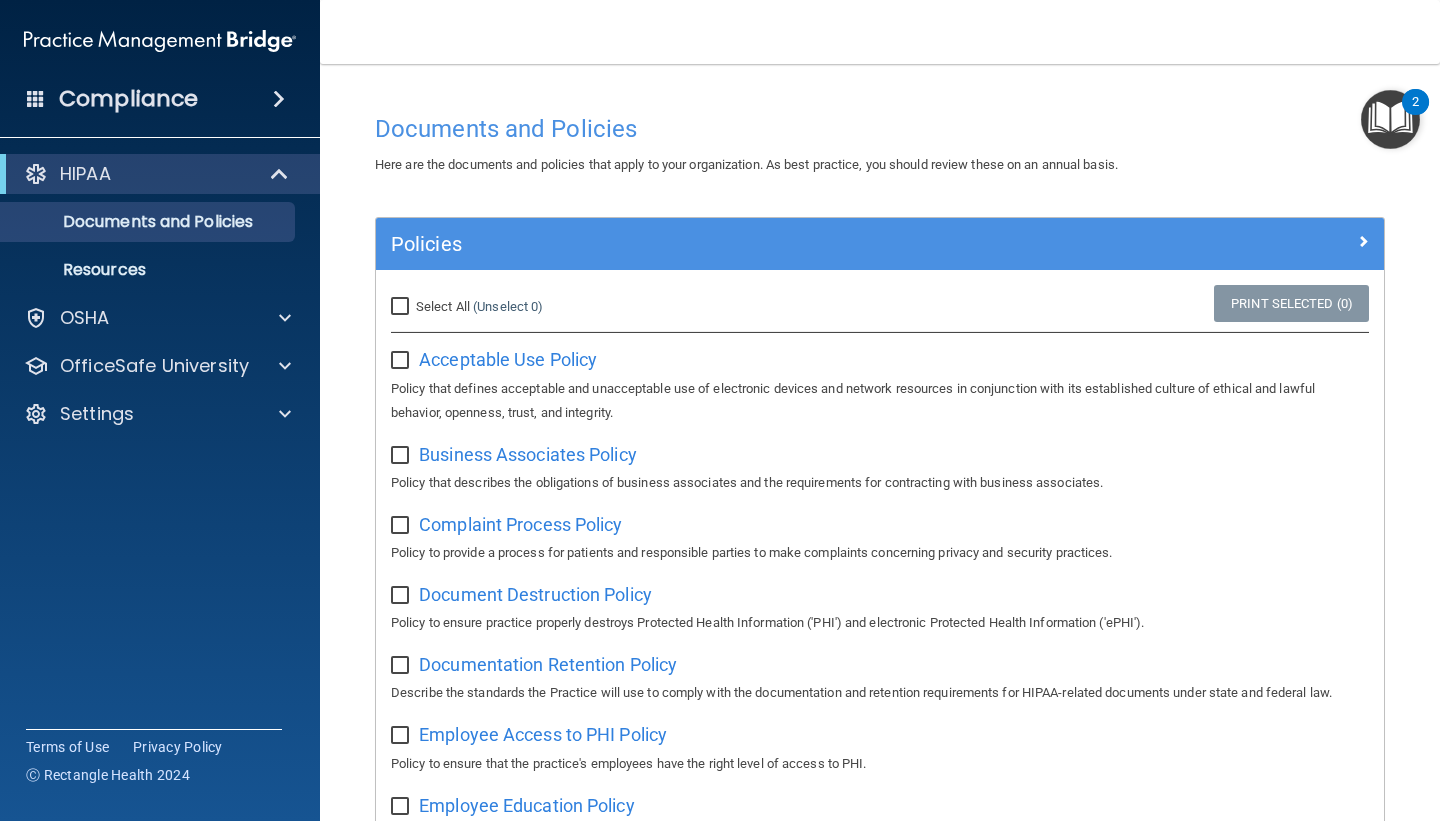 click at bounding box center [1390, 119] 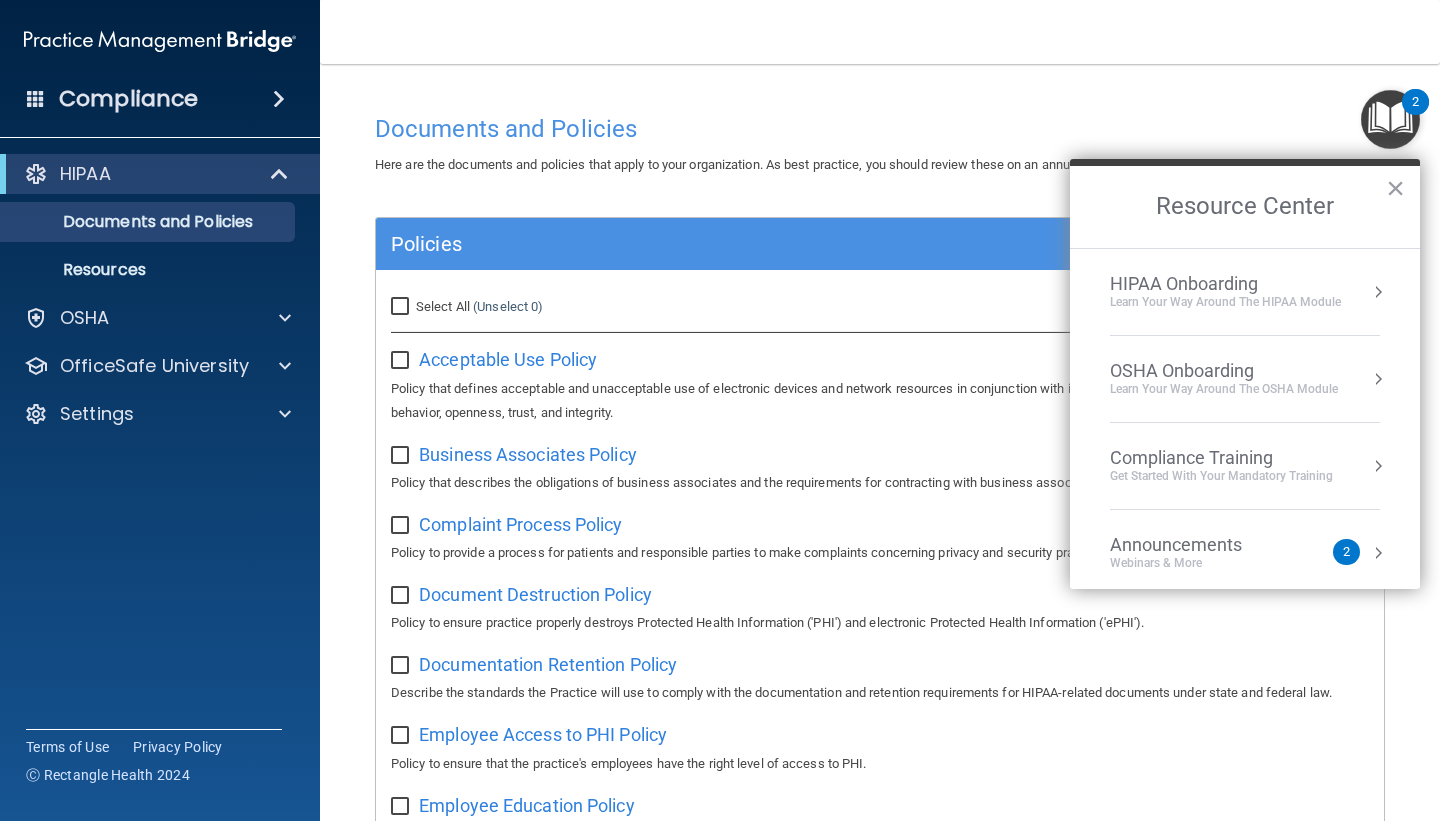 click on "Learn Your Way around the HIPAA module" at bounding box center [1225, 302] 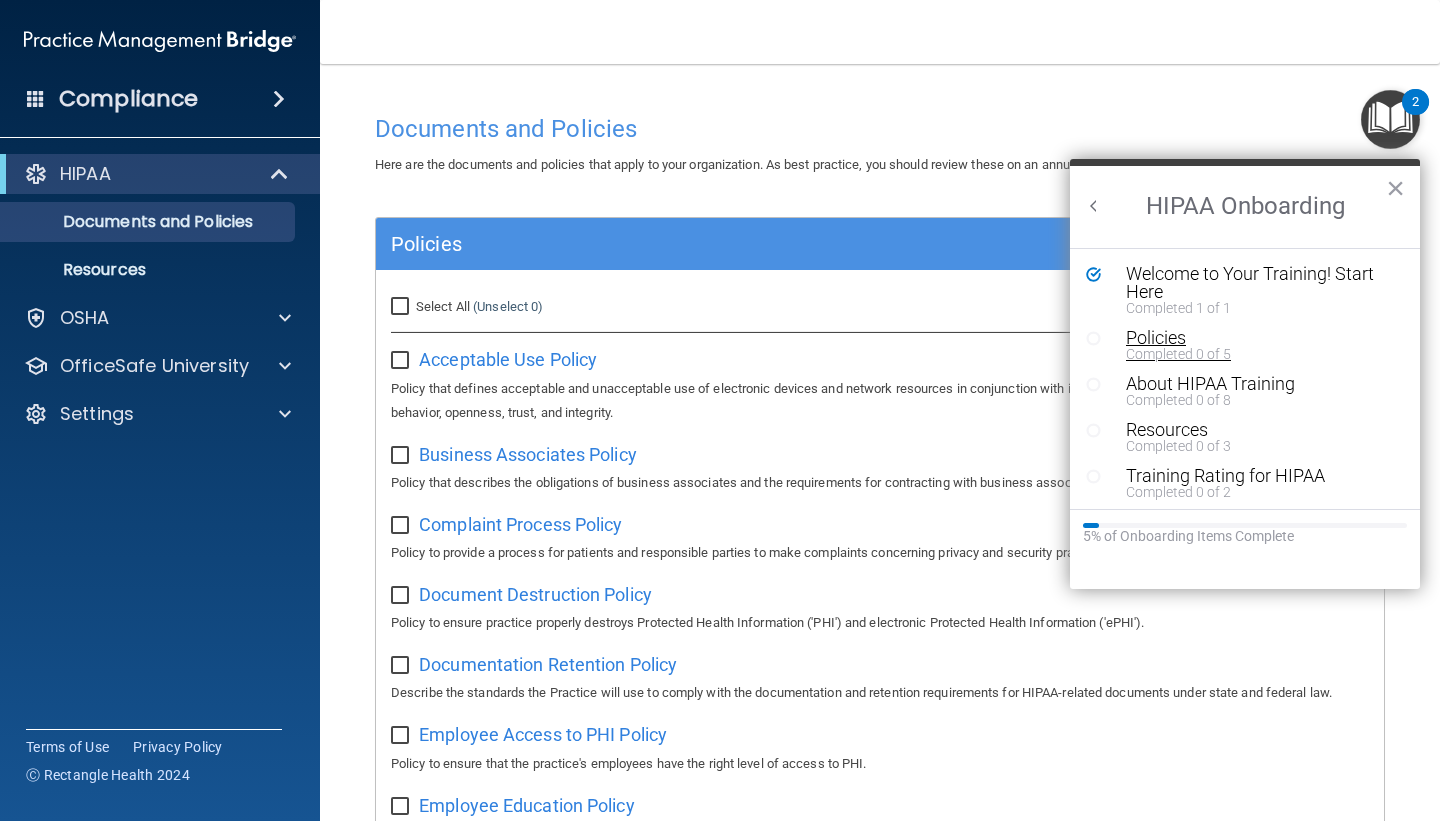 scroll, scrollTop: 0, scrollLeft: 0, axis: both 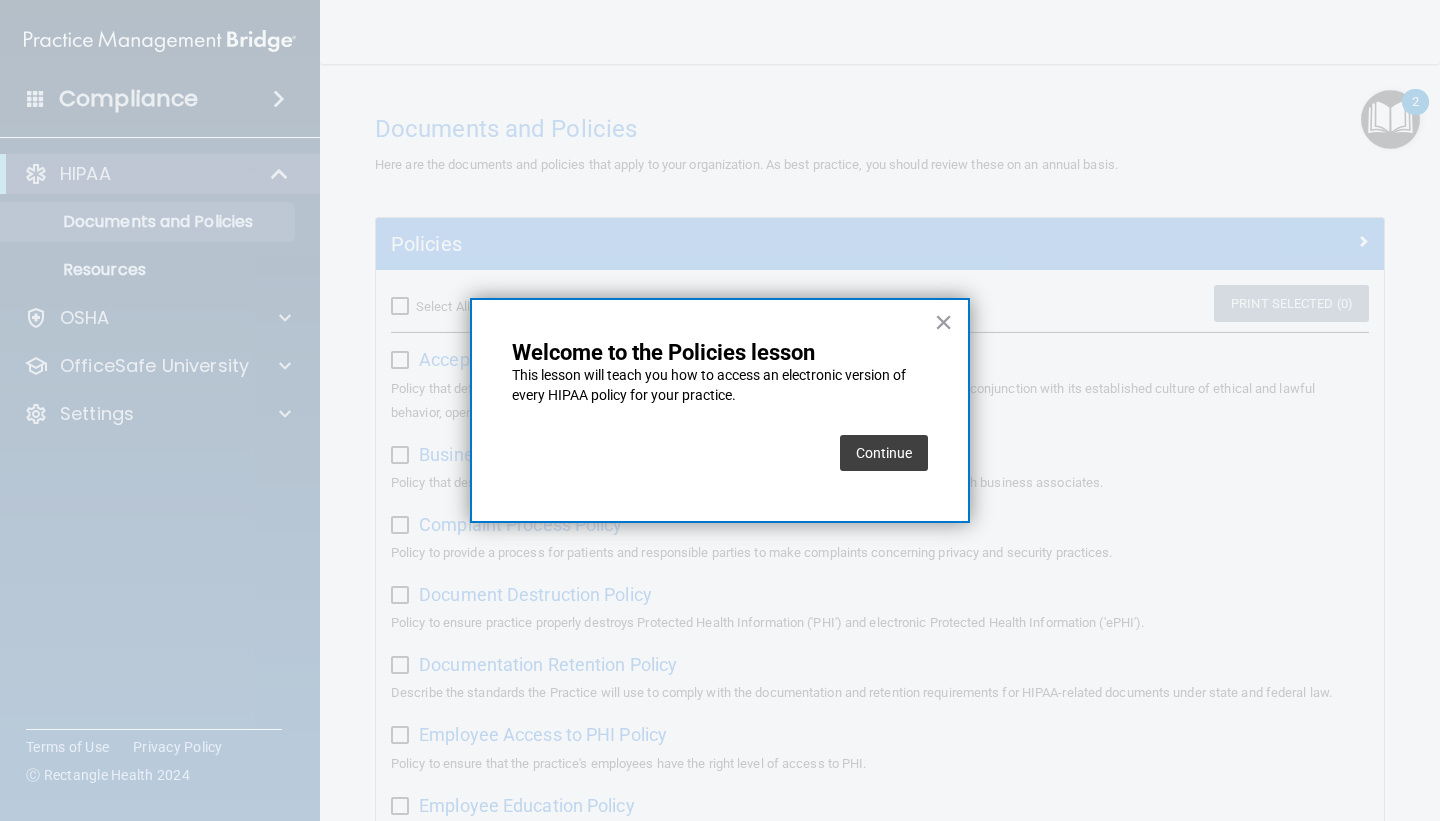 click on "Continue" at bounding box center (884, 453) 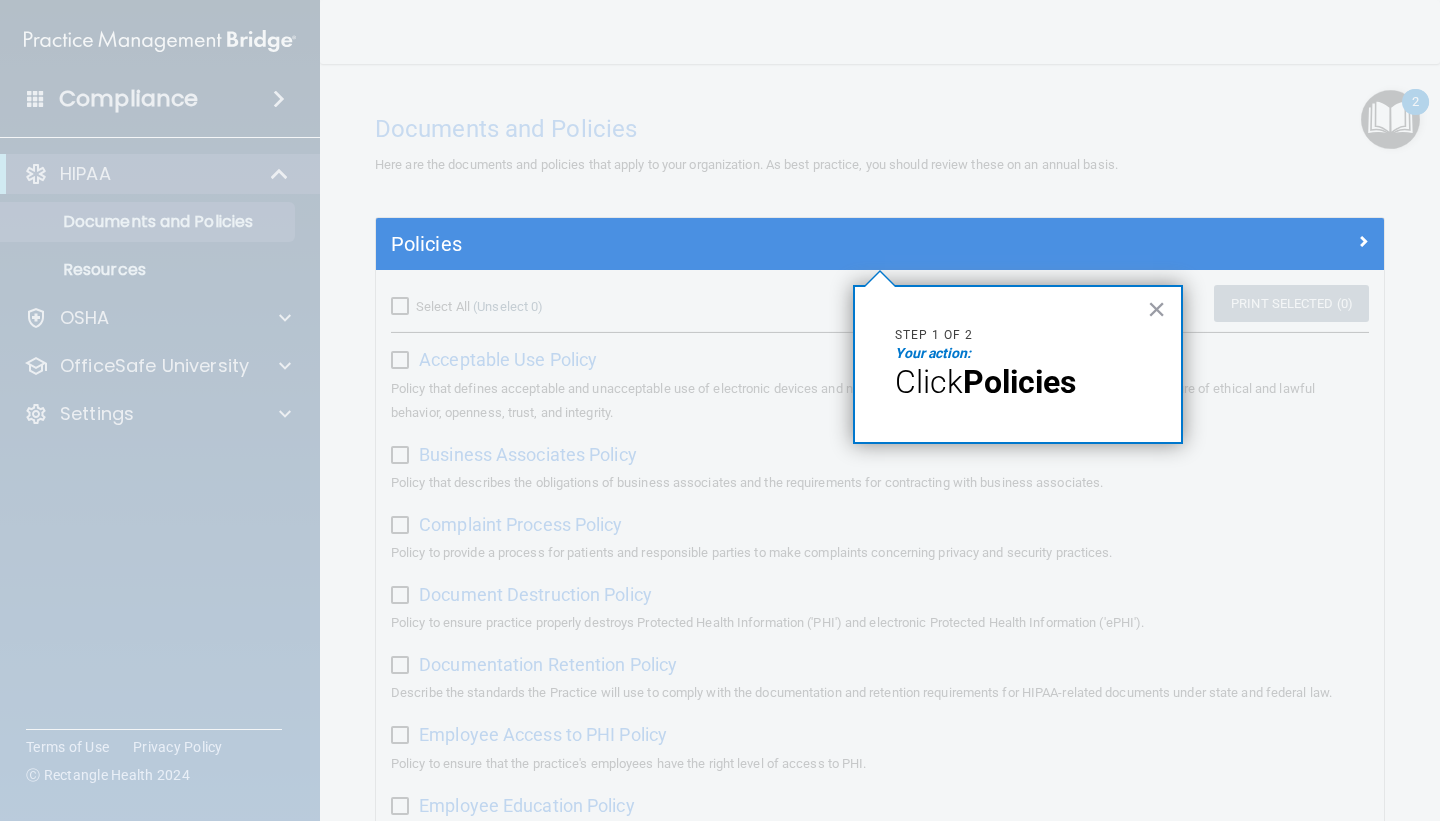 click on "Policies" at bounding box center [1019, 382] 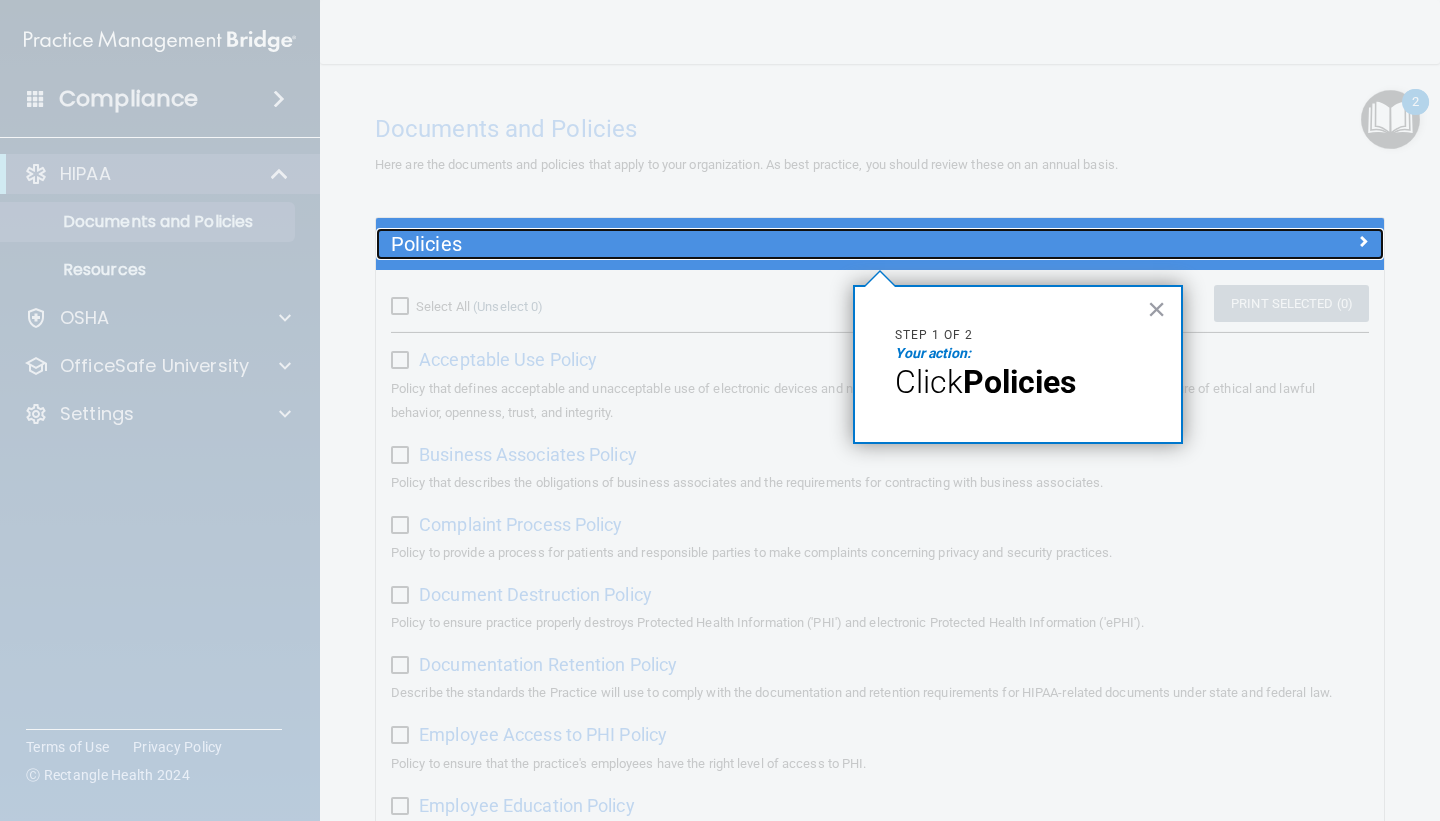 click on "Policies" at bounding box center [754, 244] 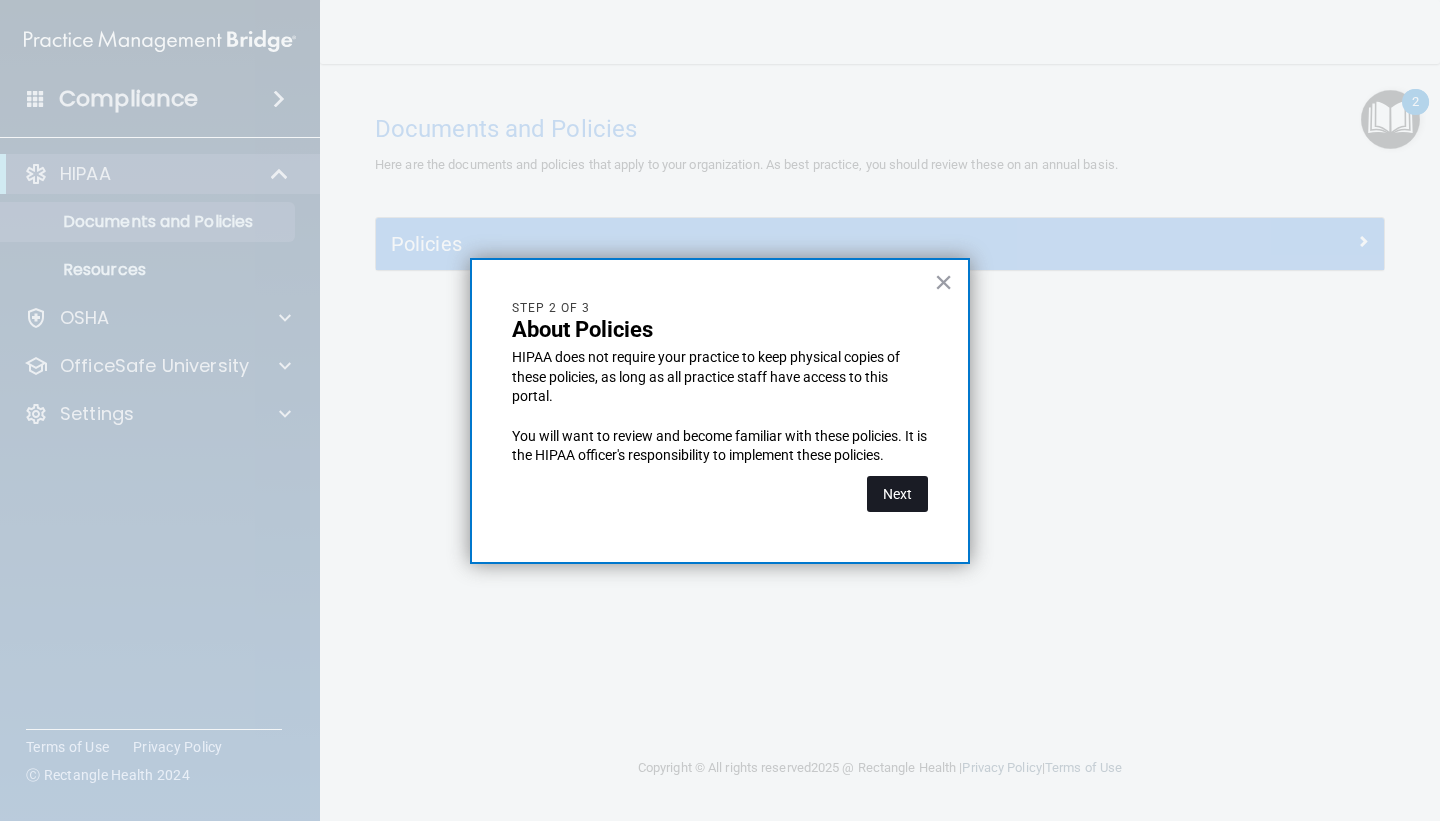 click on "Next" at bounding box center [897, 494] 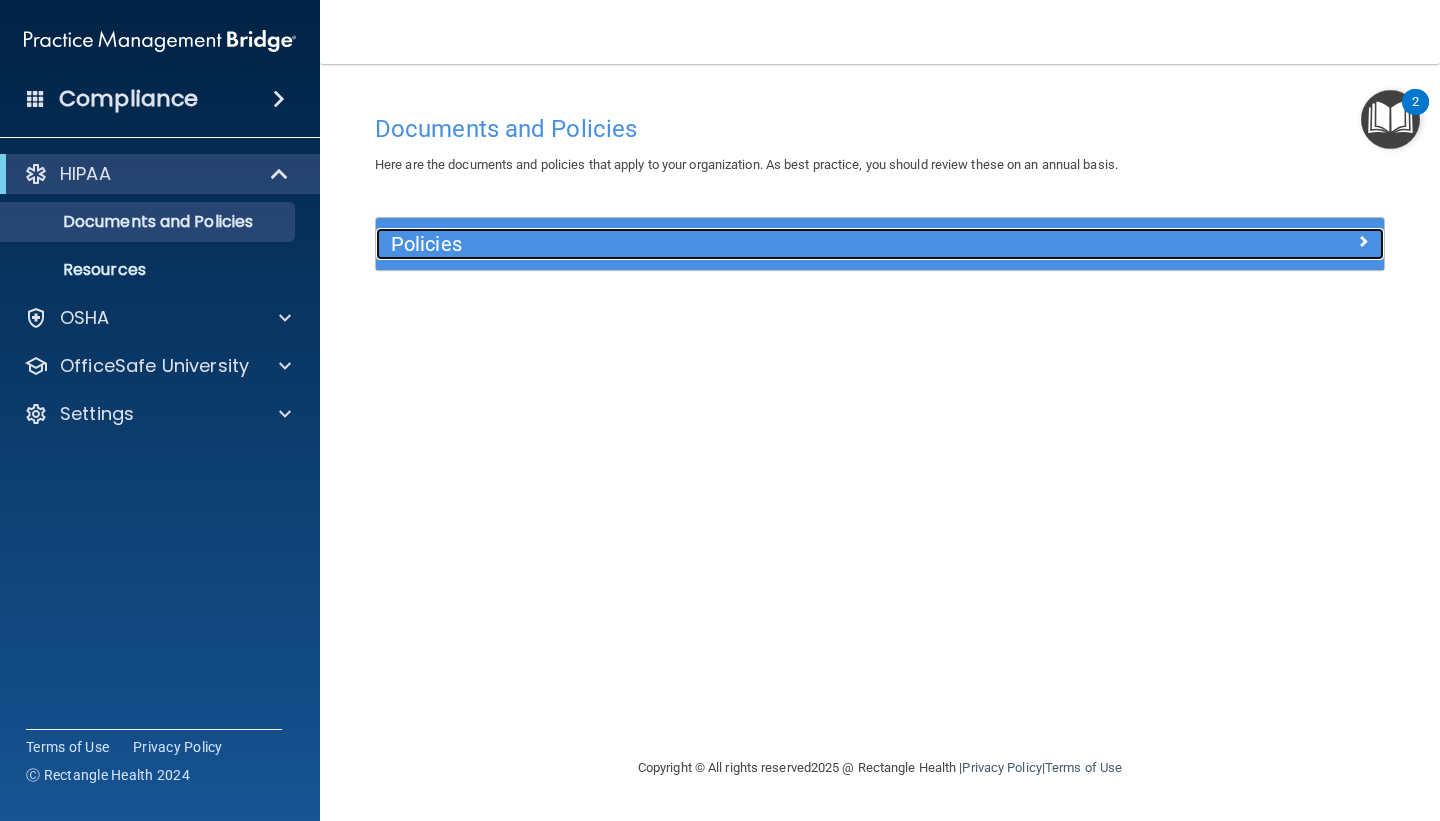 click on "Policies" at bounding box center (754, 244) 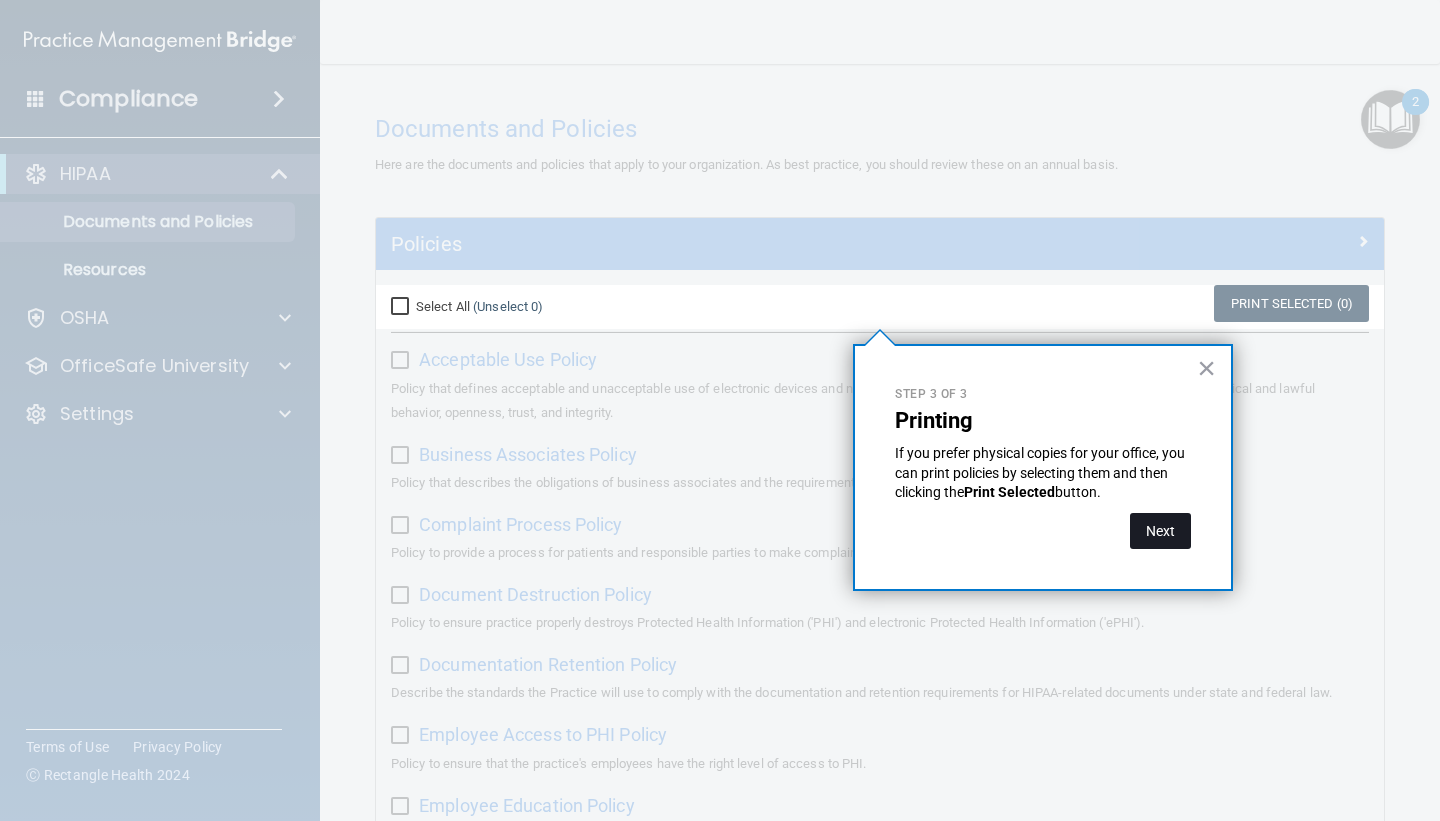 click on "Next" at bounding box center (1160, 531) 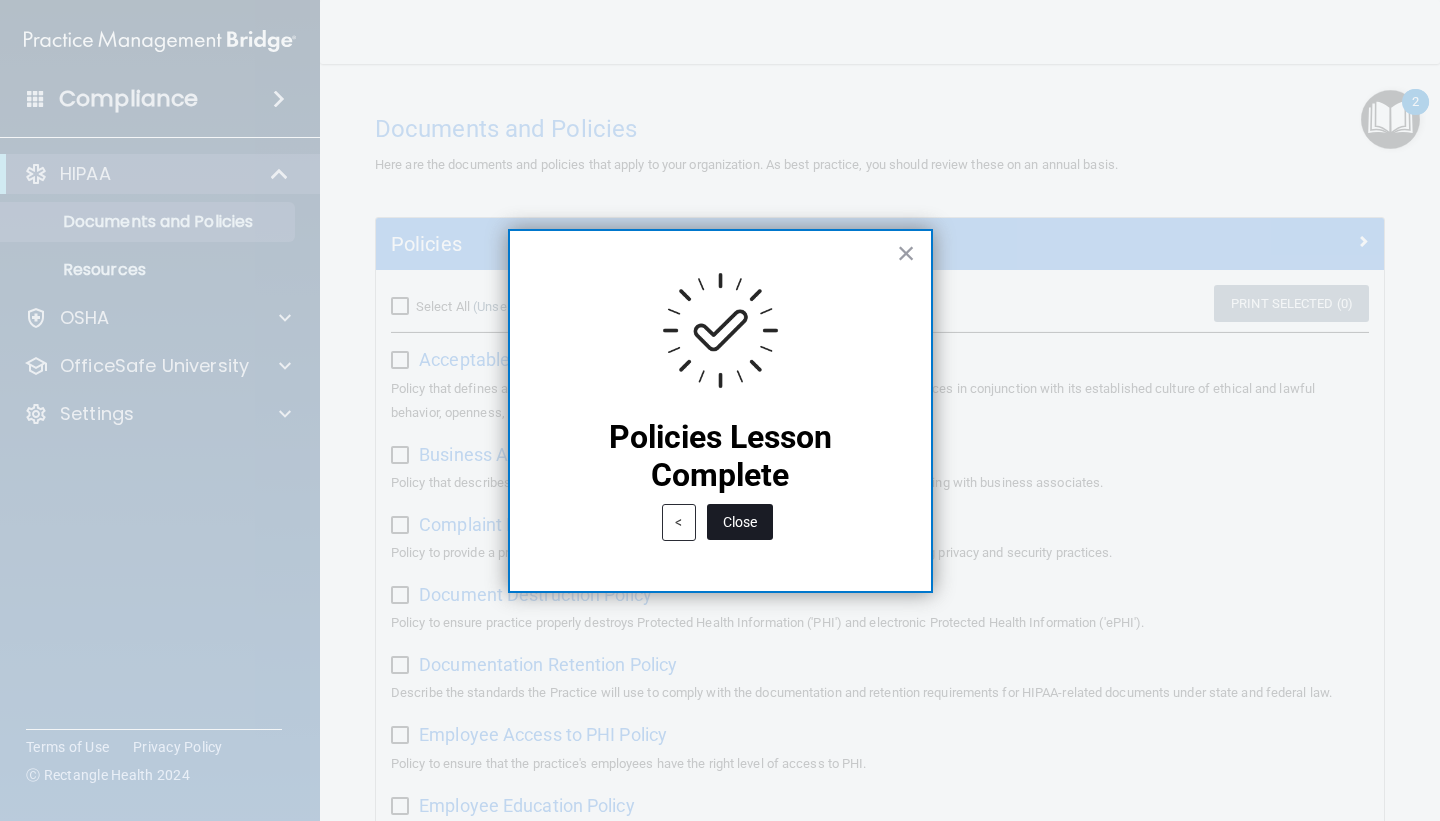 click on "Close" at bounding box center (740, 522) 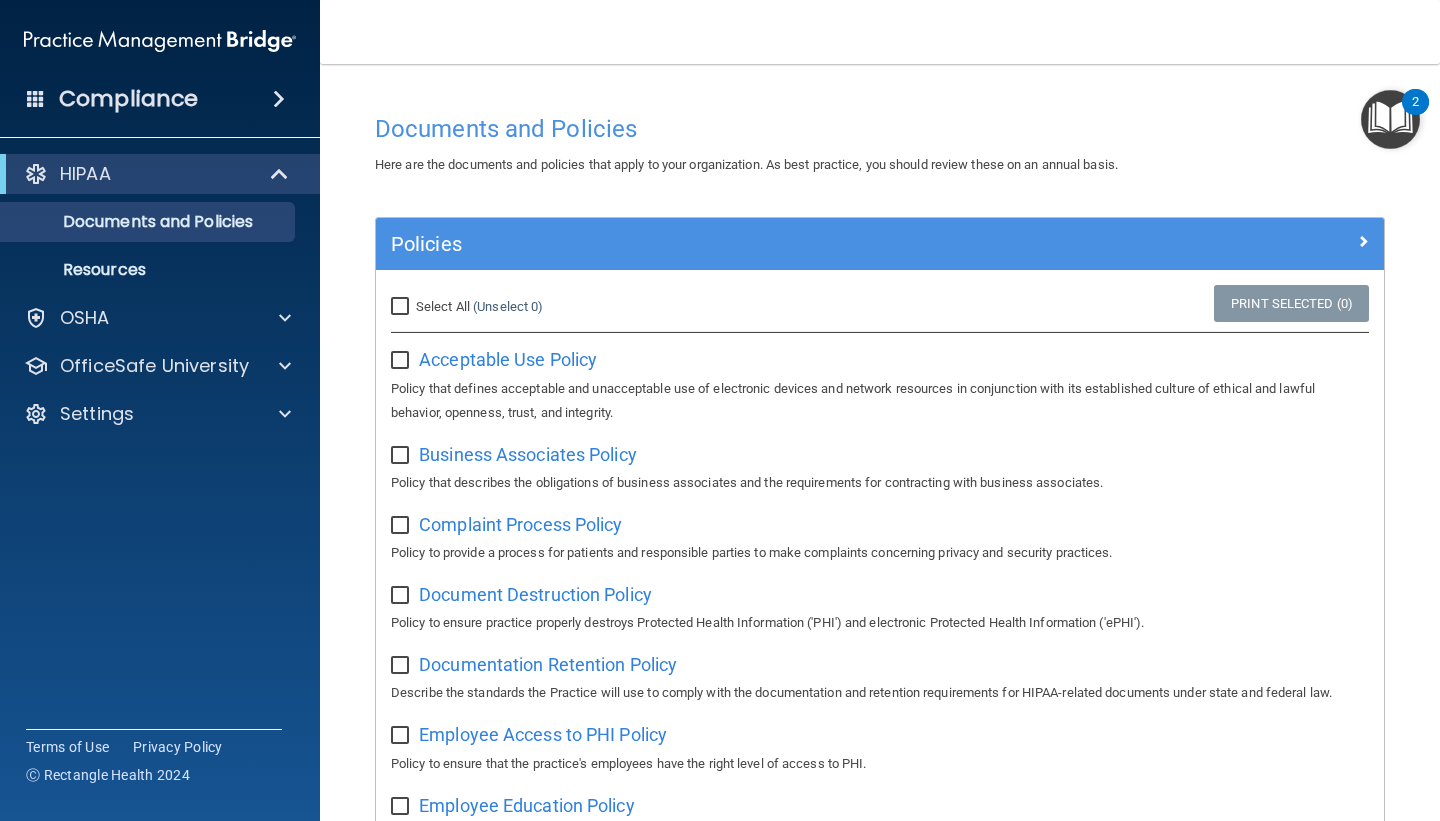 click at bounding box center [1390, 119] 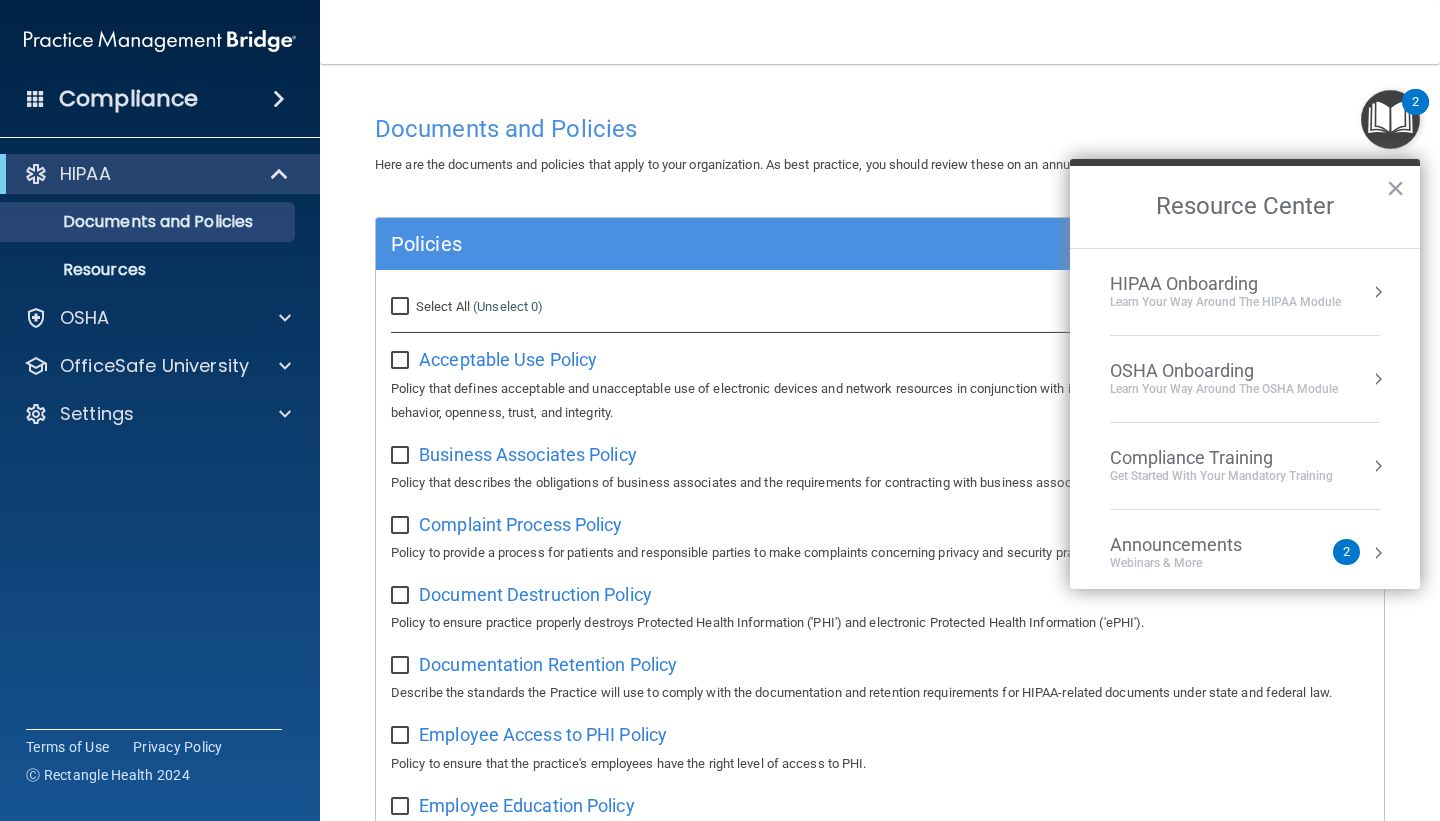 click on "HIPAA Onboarding" at bounding box center (1225, 284) 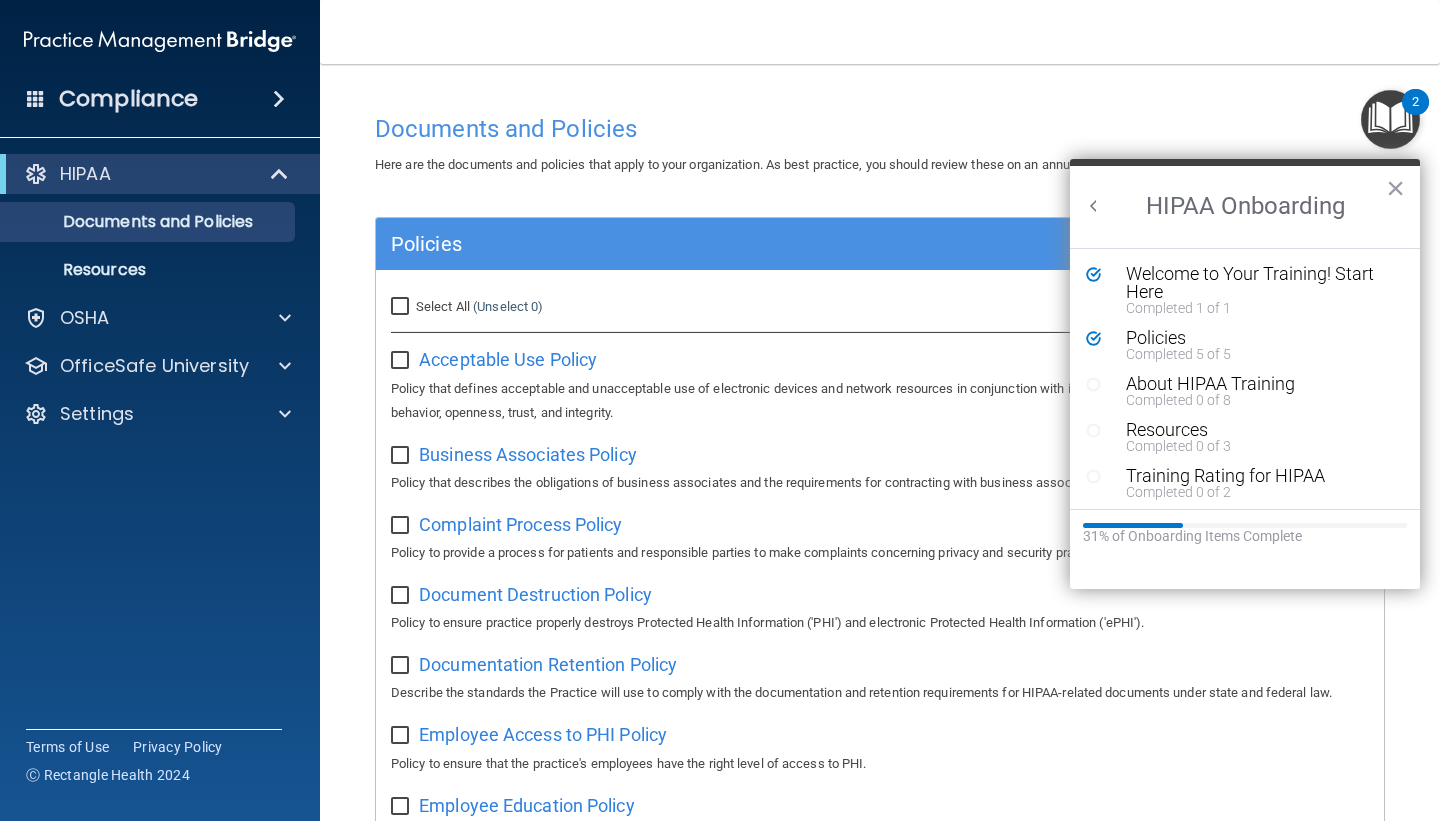 scroll, scrollTop: 0, scrollLeft: 0, axis: both 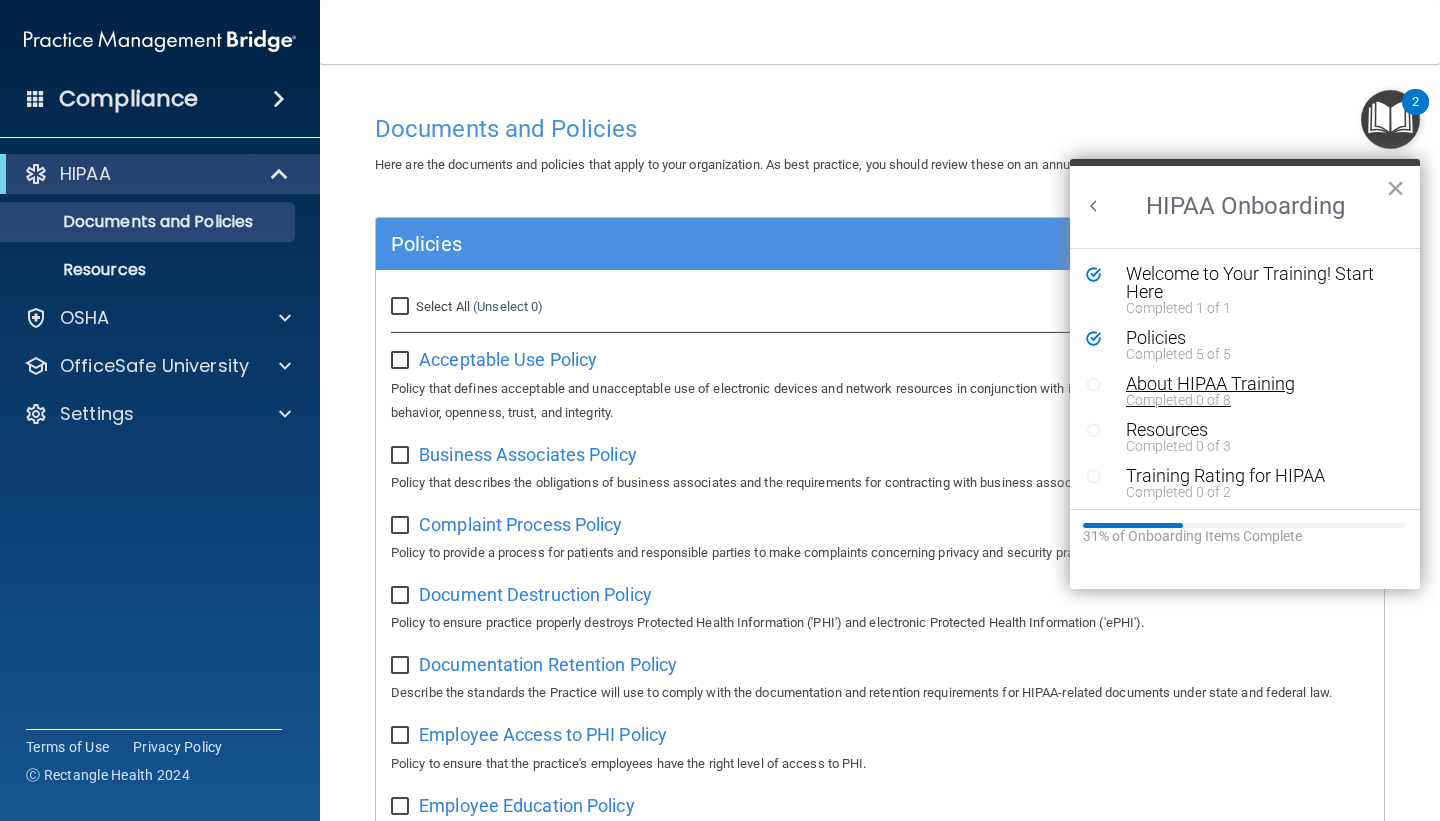 click on "Completed 0 of 8" at bounding box center (1260, 400) 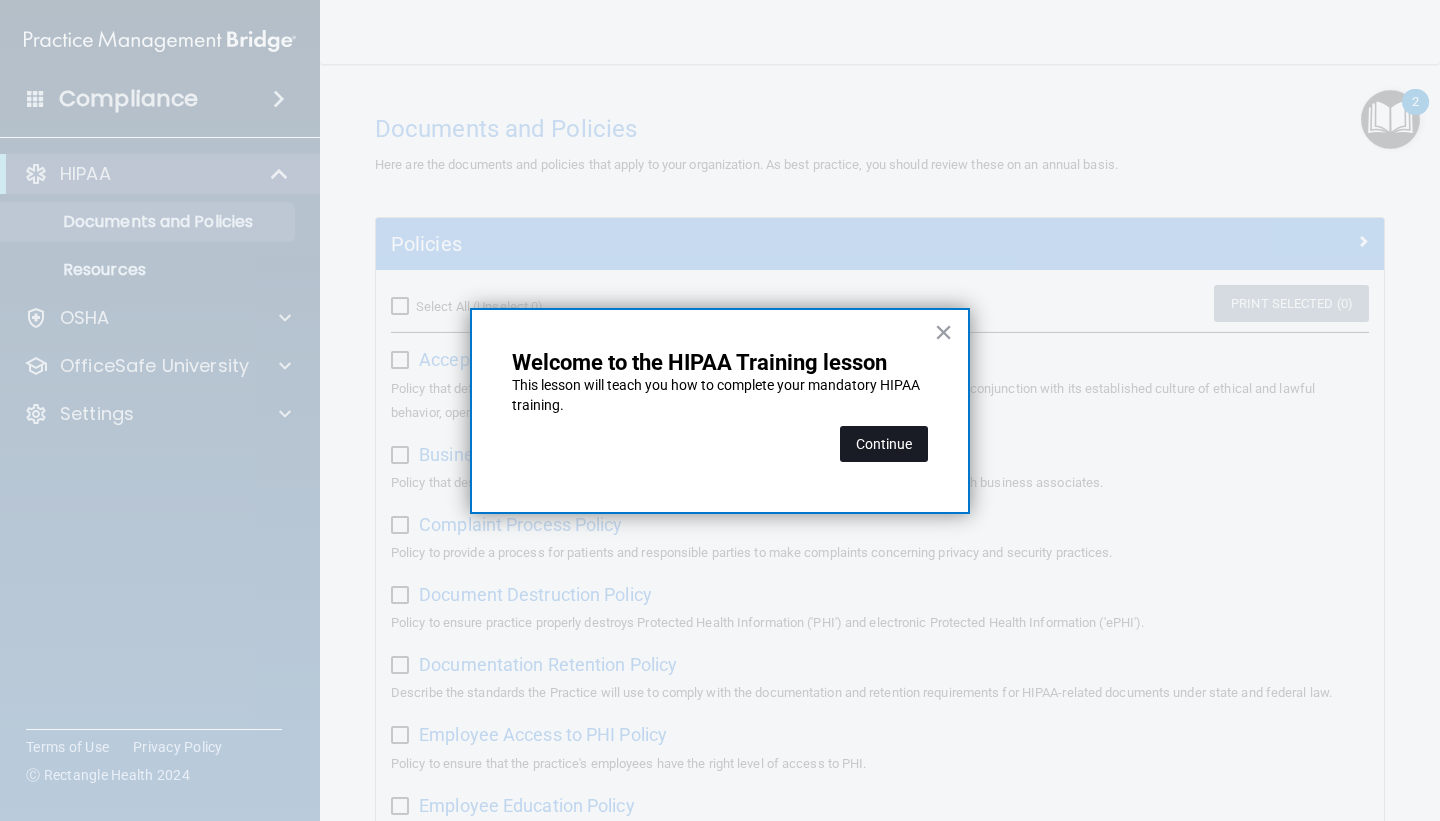 click on "Continue" at bounding box center (884, 444) 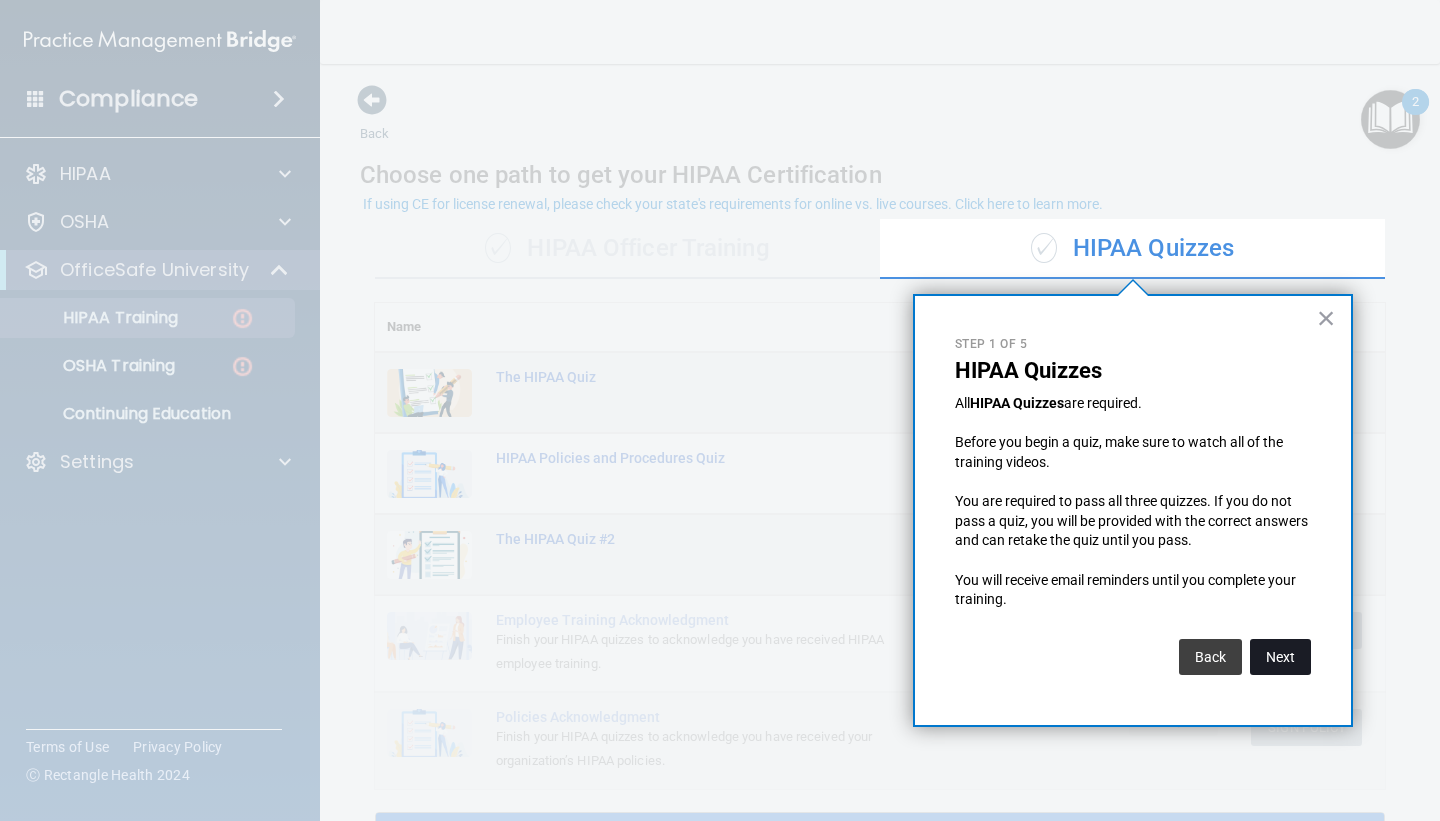 click on "Next" at bounding box center [1280, 657] 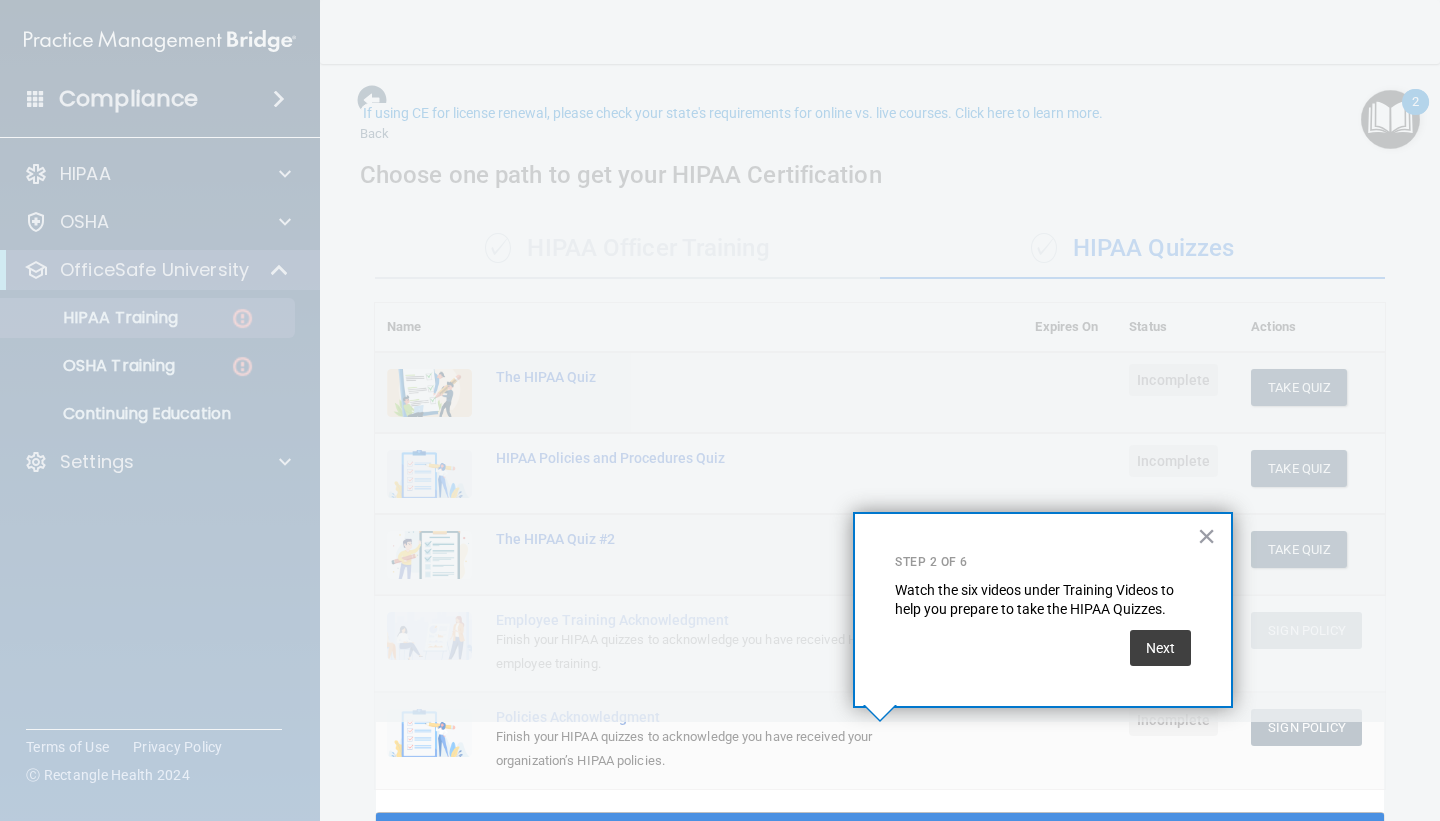 scroll, scrollTop: 91, scrollLeft: 0, axis: vertical 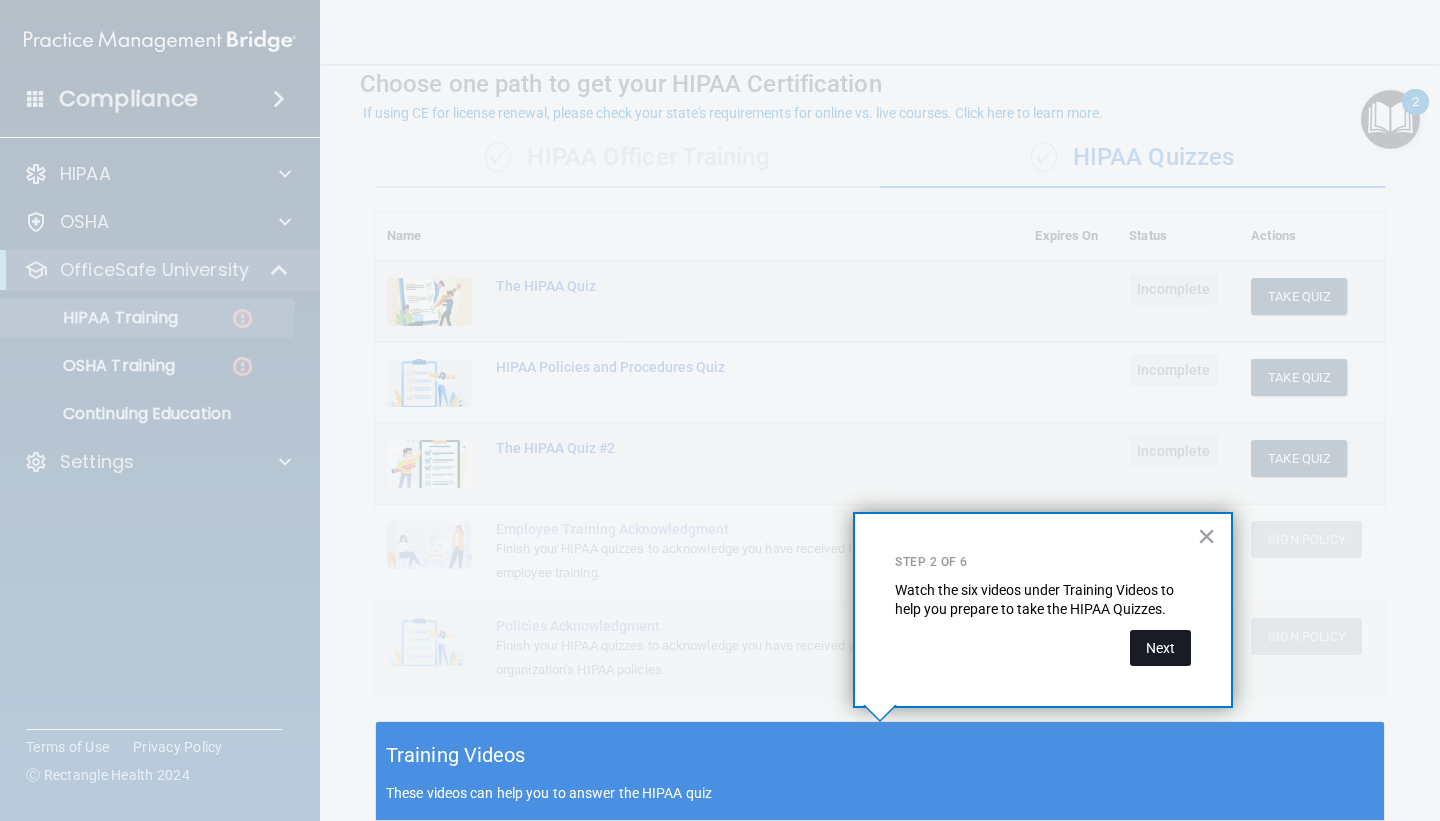 click on "Next" at bounding box center [1160, 648] 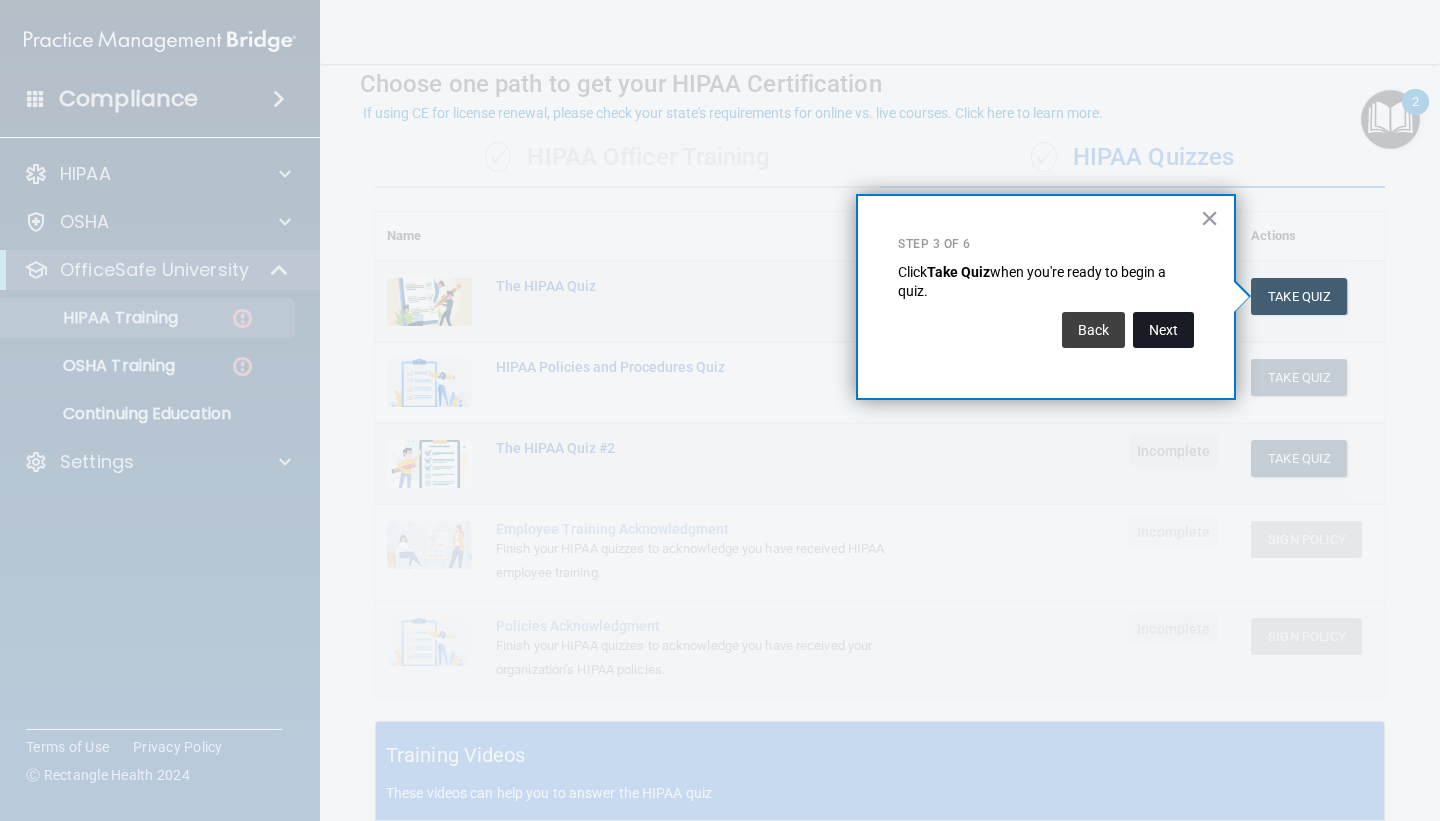 click on "Next" at bounding box center (1163, 330) 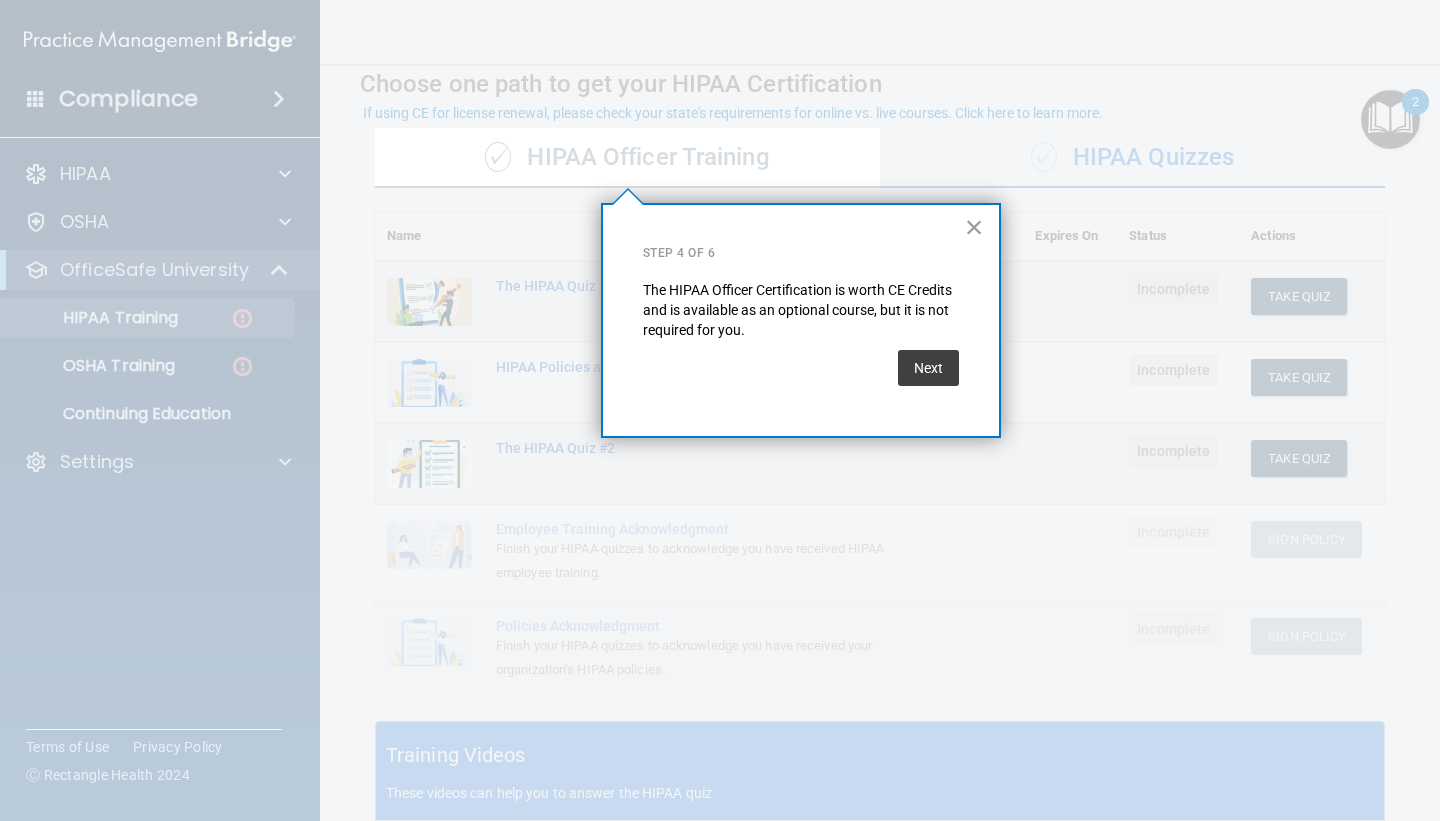 click on "Next" at bounding box center [928, 368] 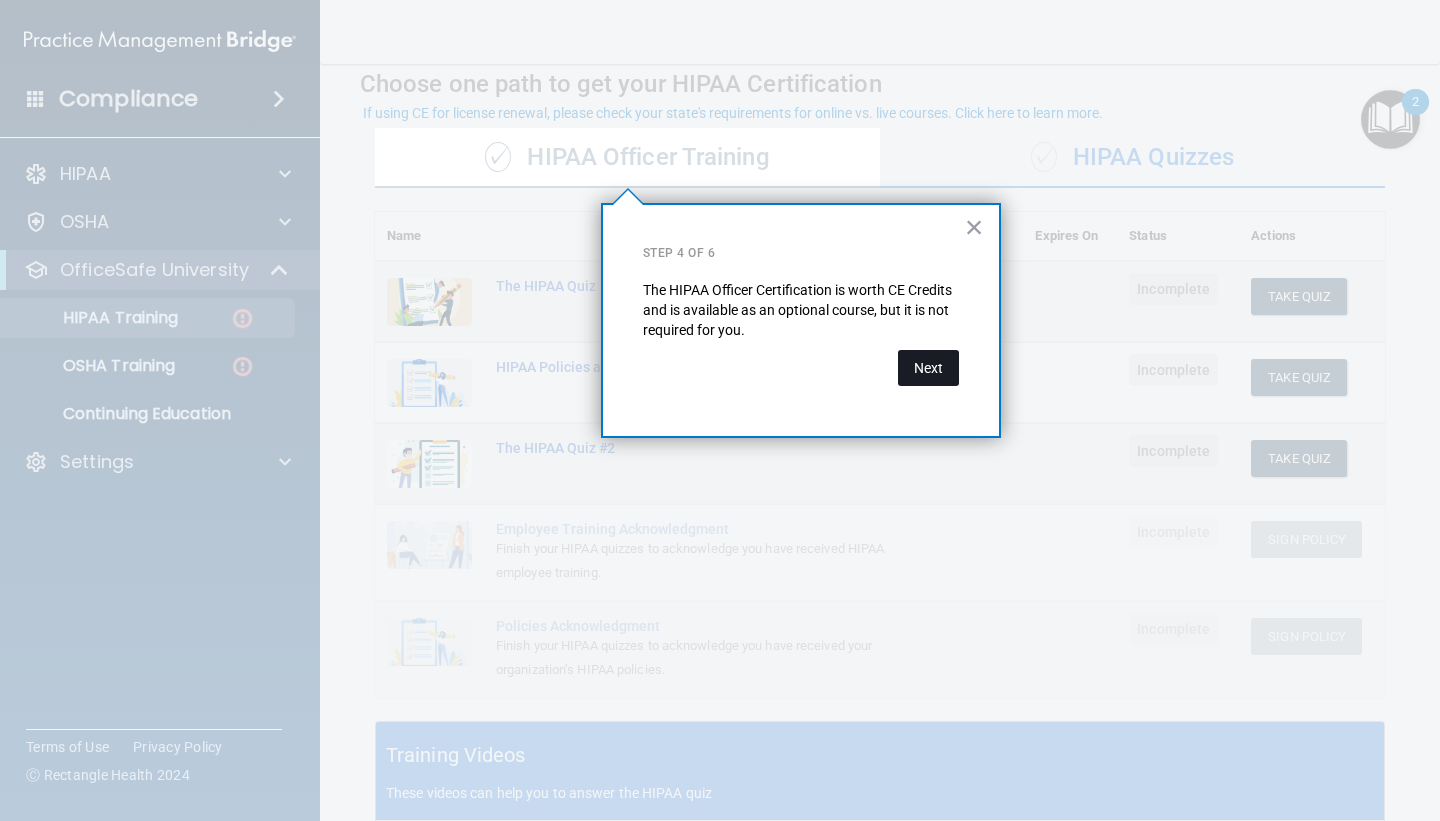 click on "Next" at bounding box center (928, 368) 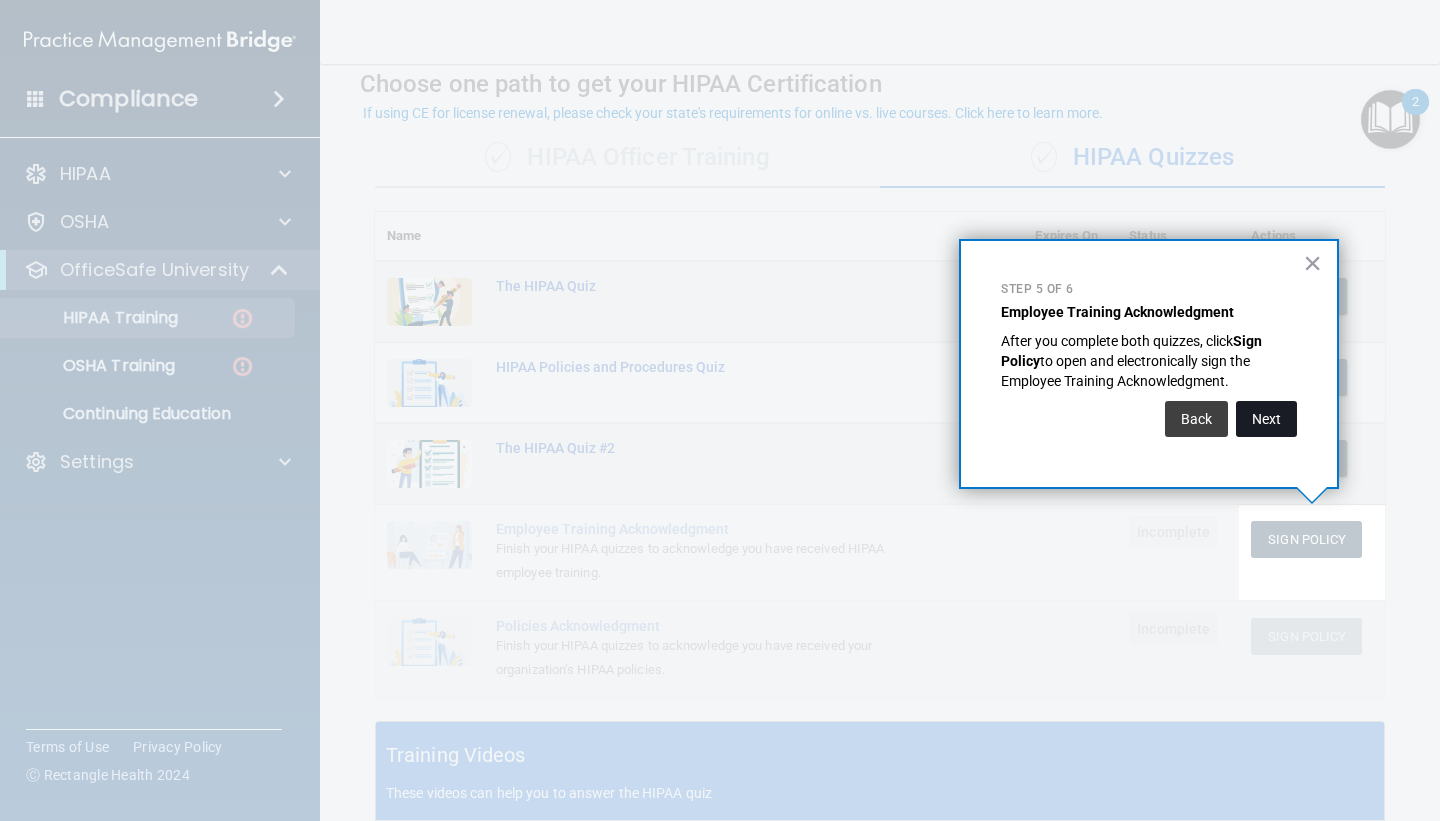 click on "Next" at bounding box center [1266, 419] 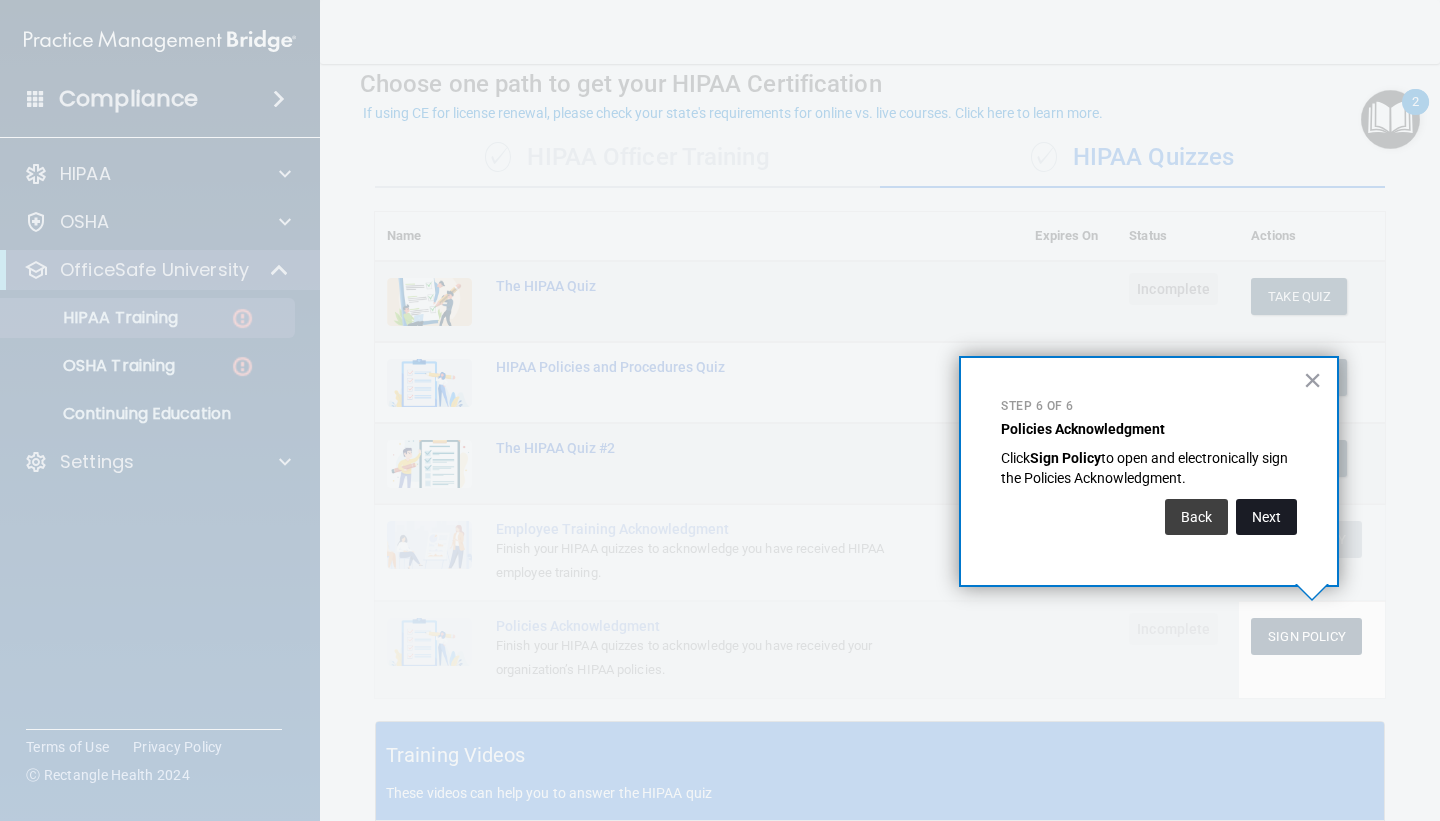 click on "Next" at bounding box center [1266, 517] 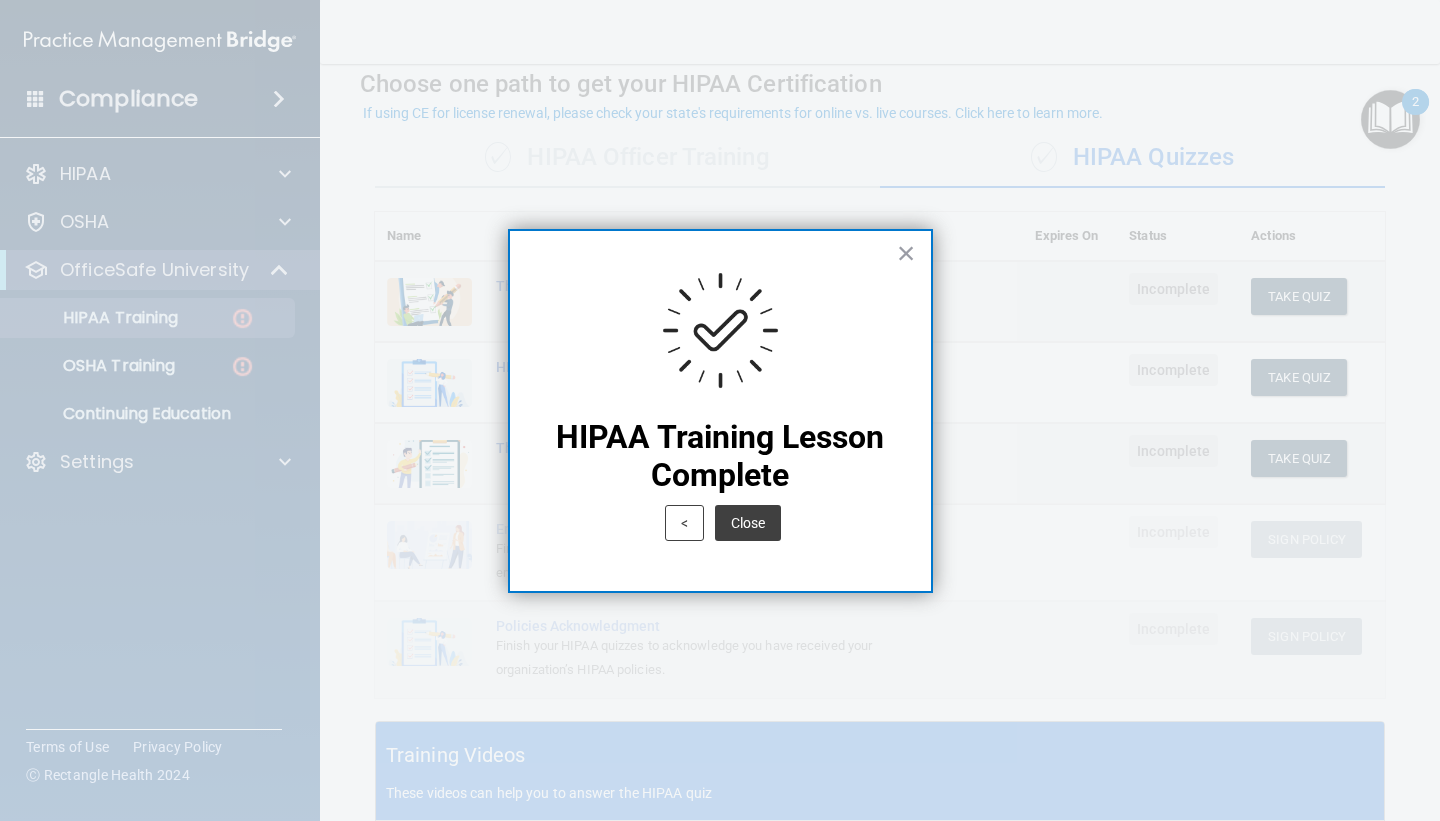 click on "< Close" at bounding box center [720, 523] 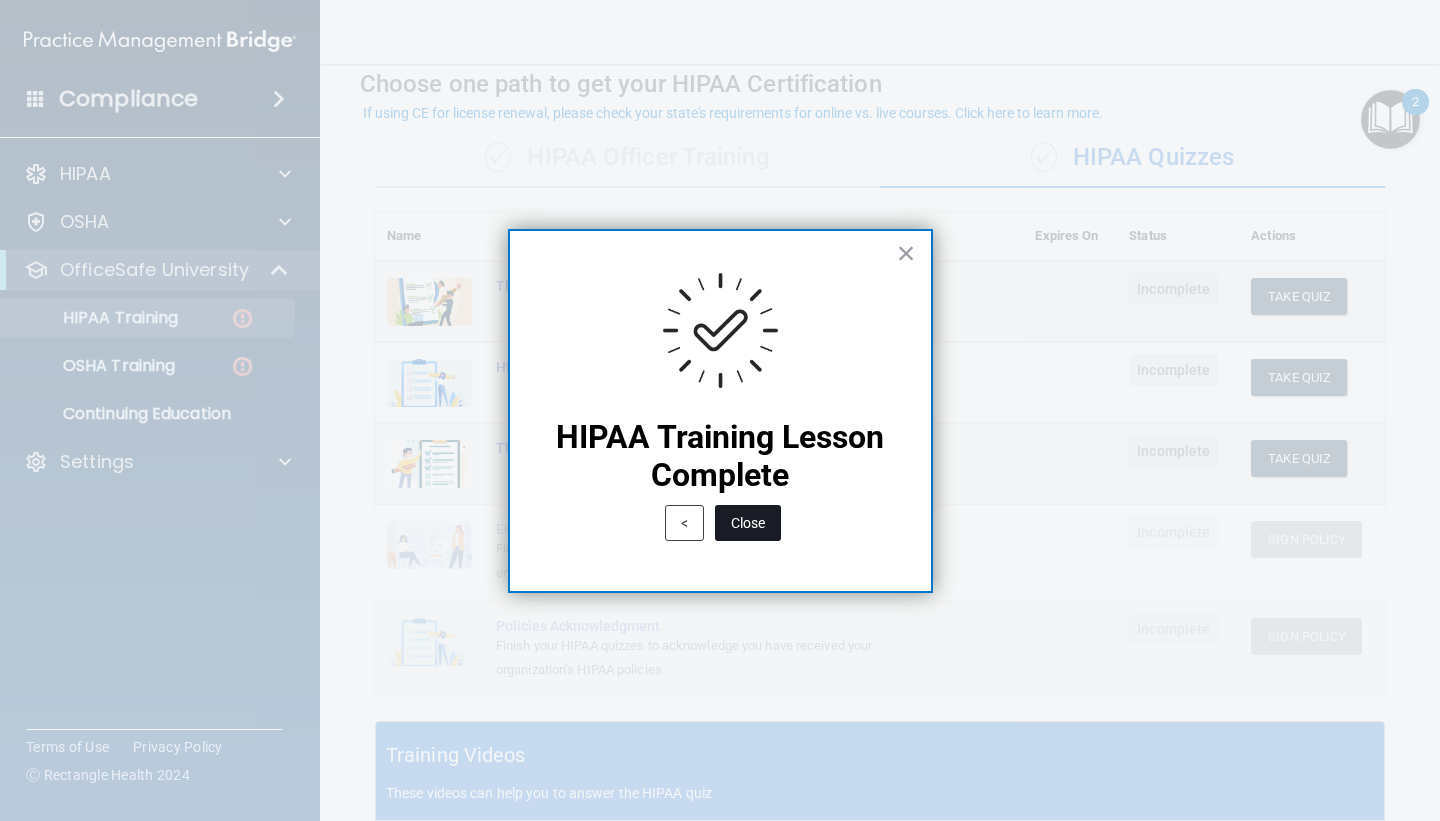 click on "Close" at bounding box center [748, 523] 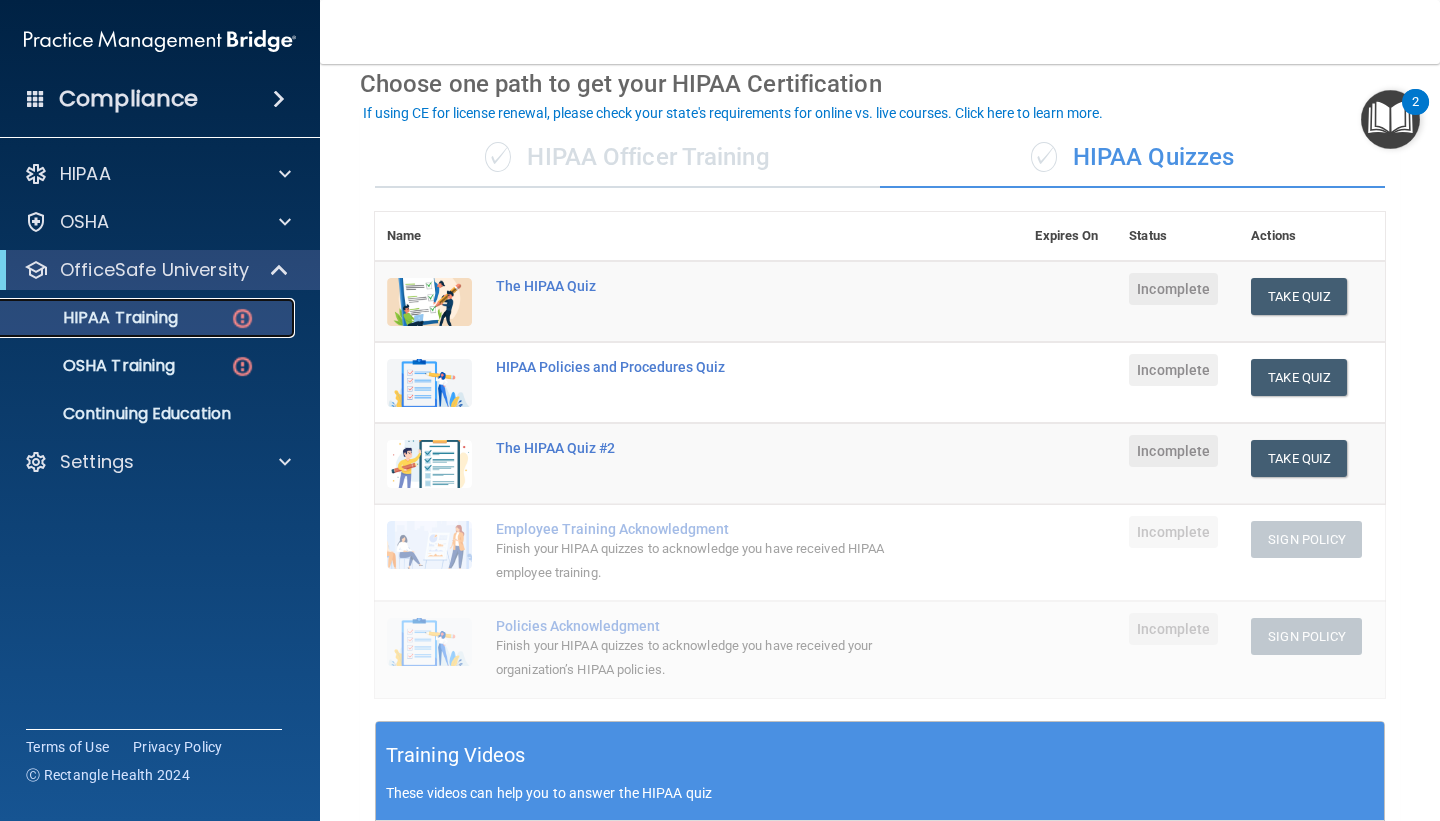 click on "HIPAA Training" at bounding box center (149, 318) 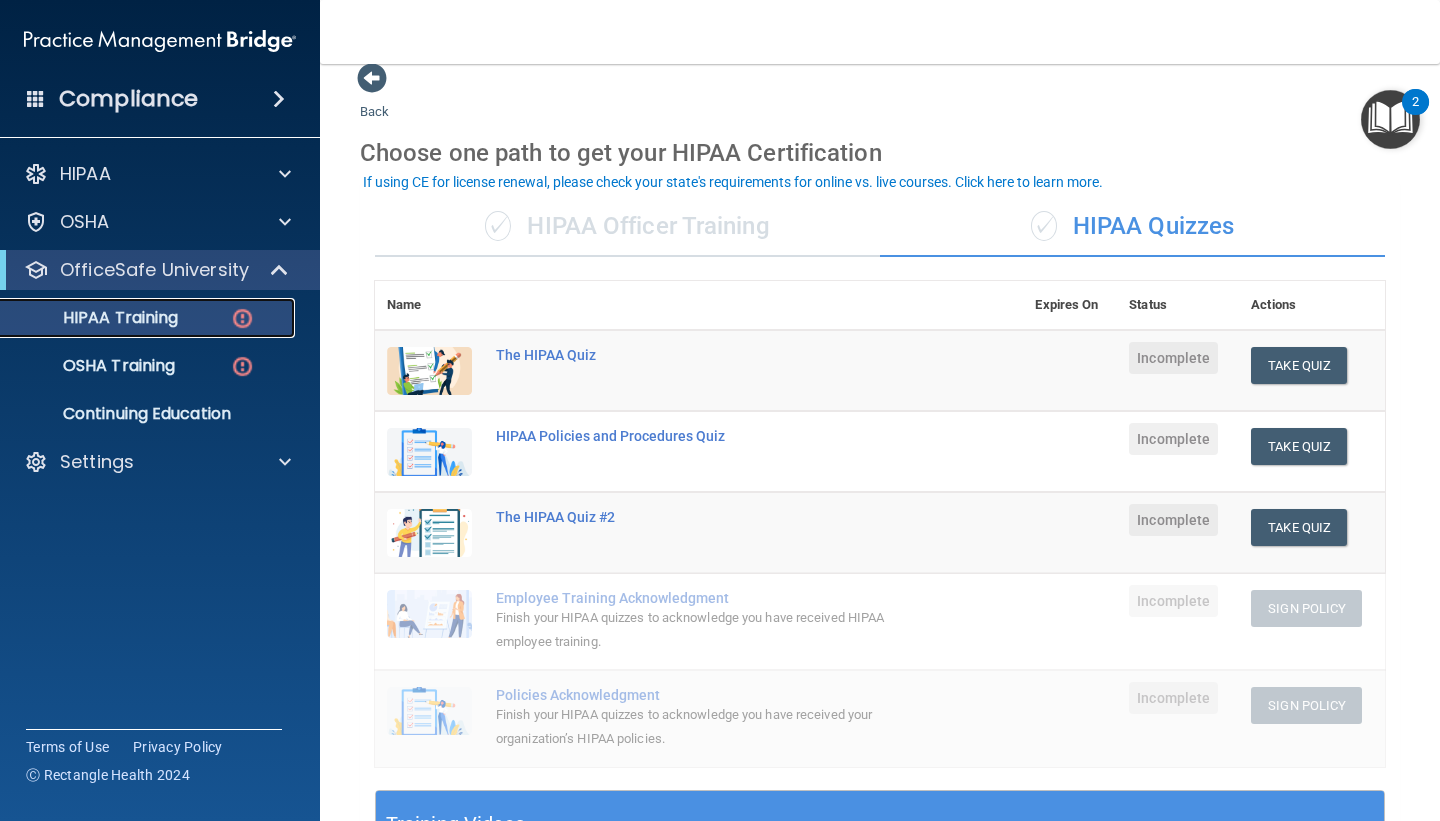 scroll, scrollTop: 22, scrollLeft: 0, axis: vertical 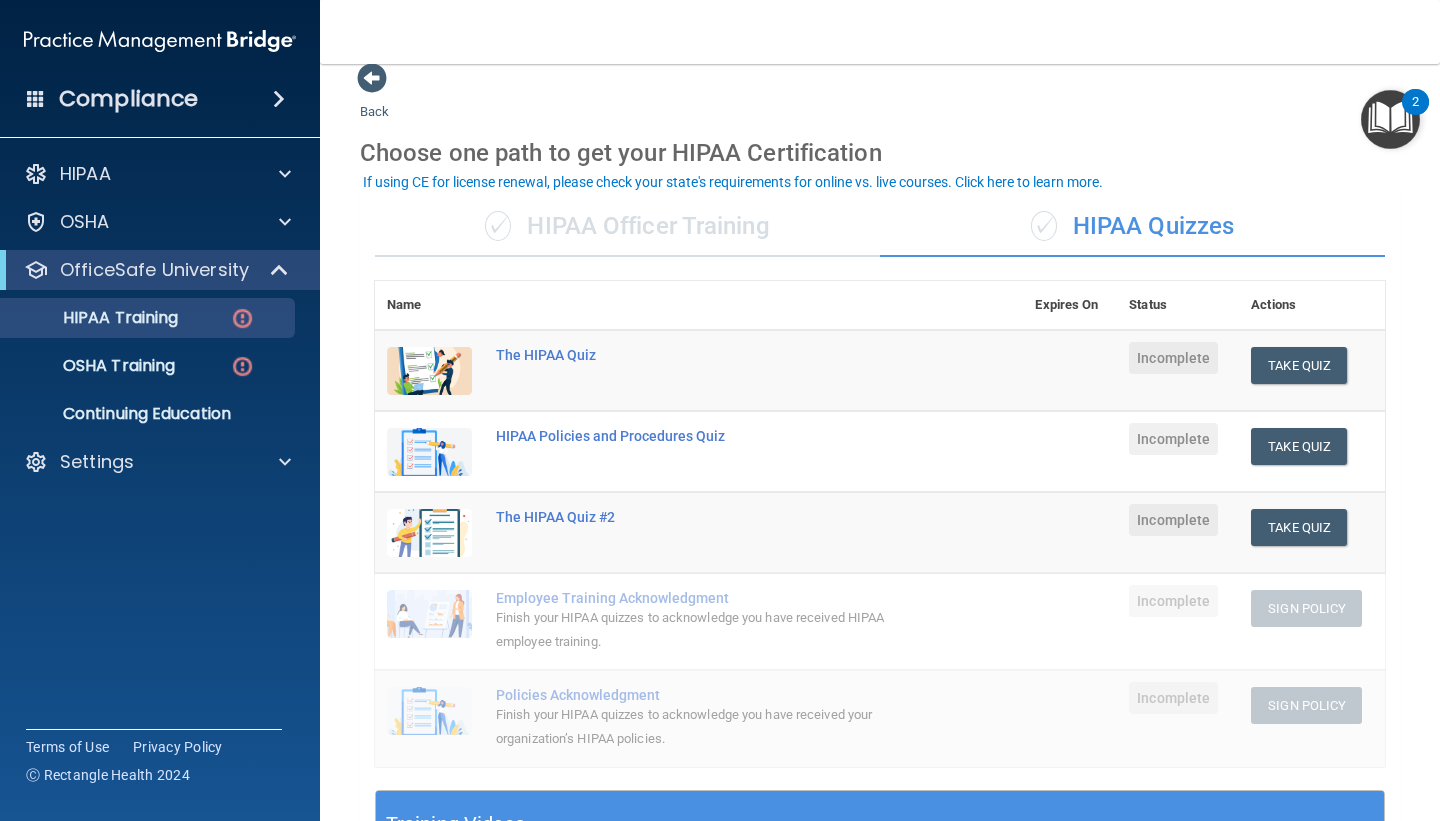 click at bounding box center (1390, 119) 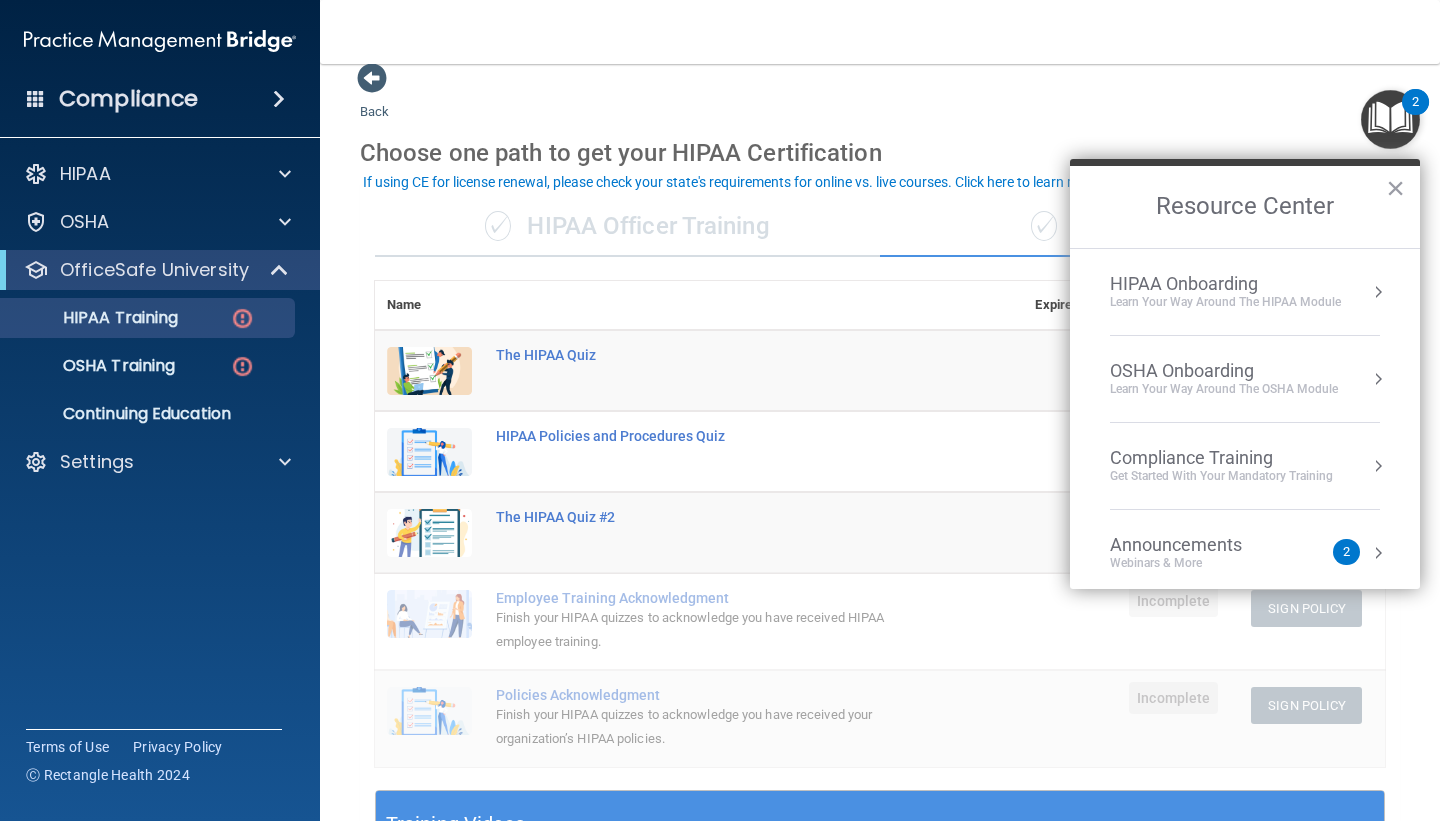 click on "HIPAA Onboarding Learn Your Way around the HIPAA module" at bounding box center [1245, 292] 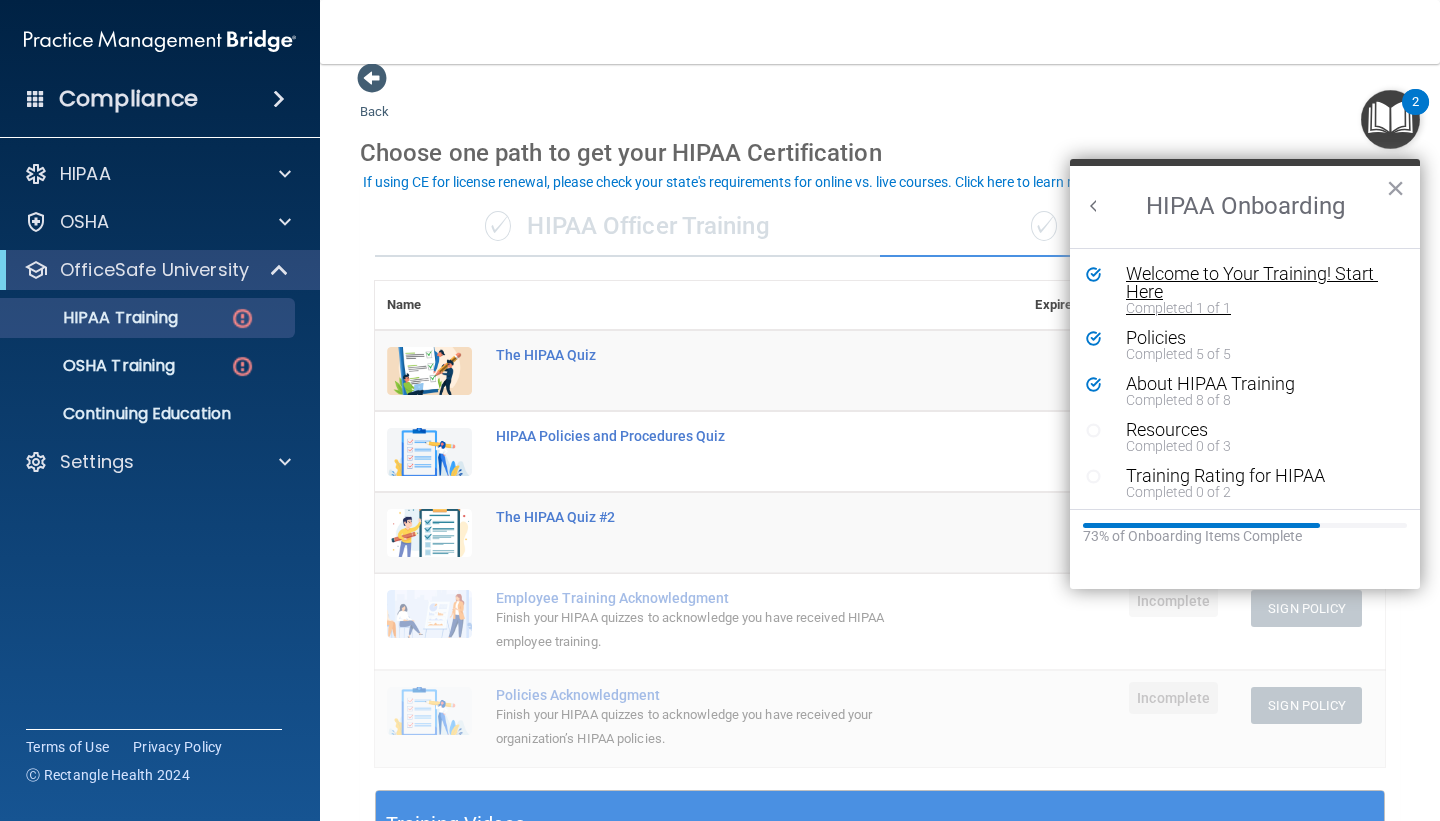 scroll, scrollTop: 0, scrollLeft: 0, axis: both 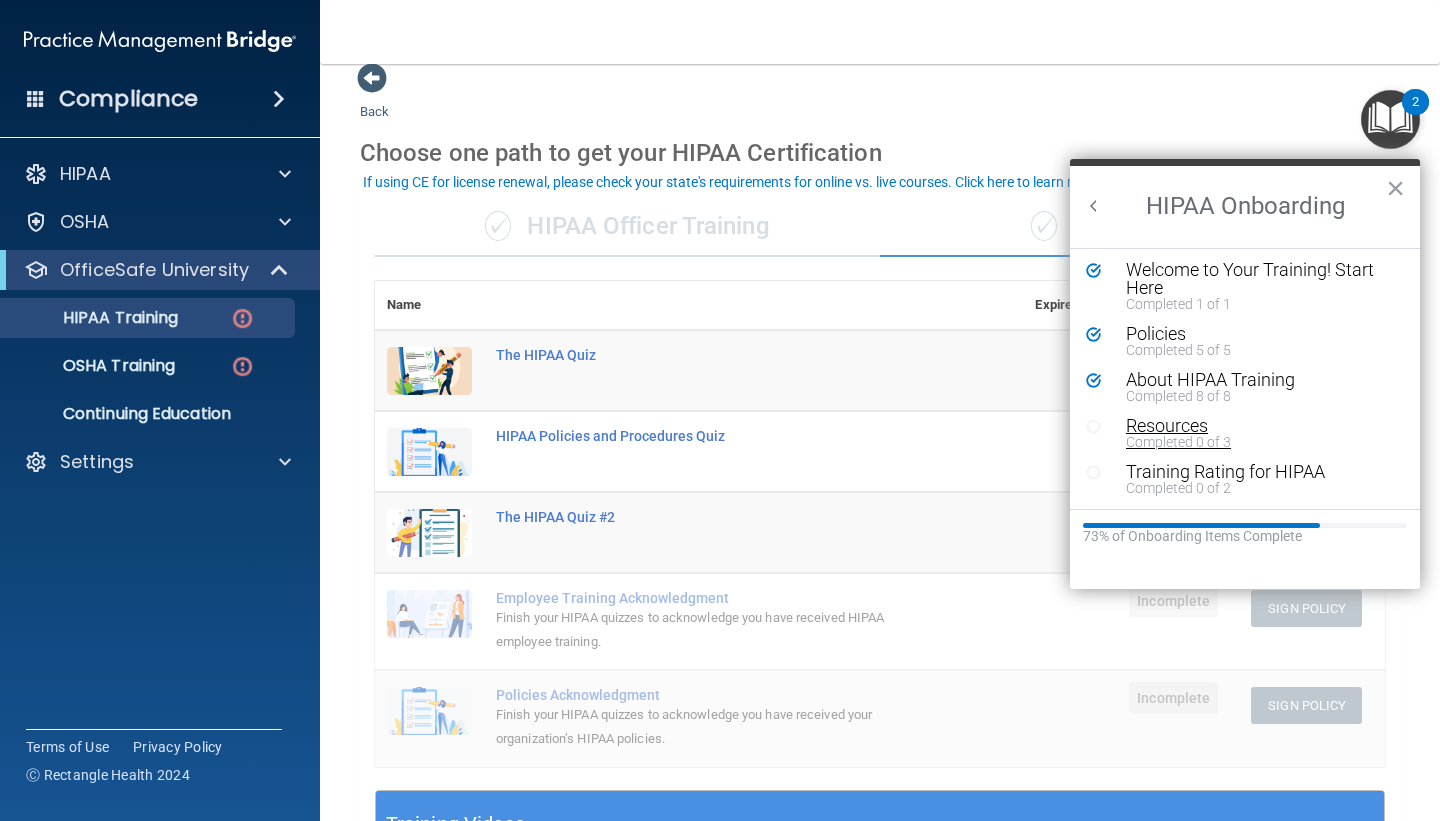 click on "Completed 0 of 3" at bounding box center (1260, 442) 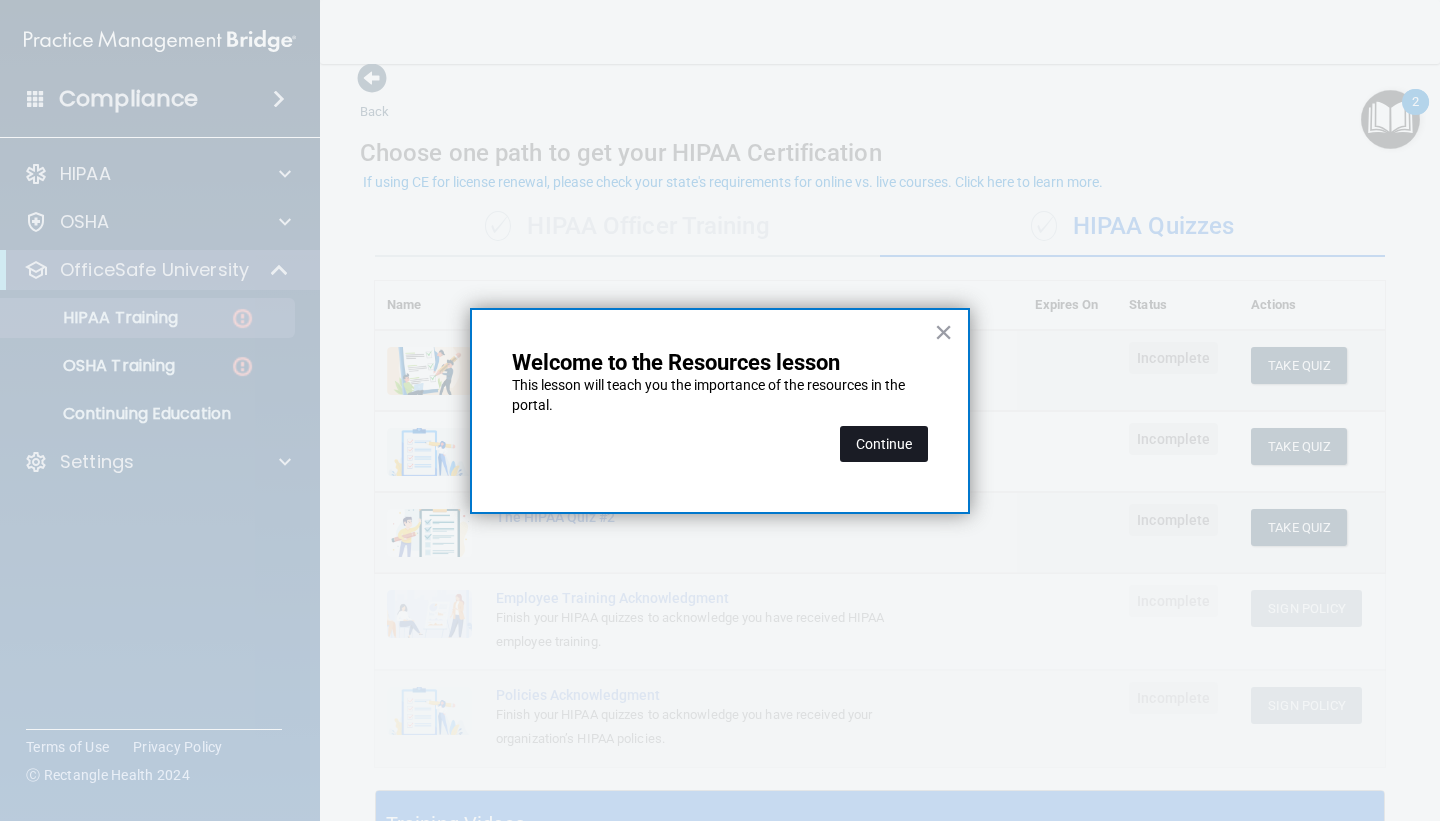 click on "Continue" at bounding box center [884, 444] 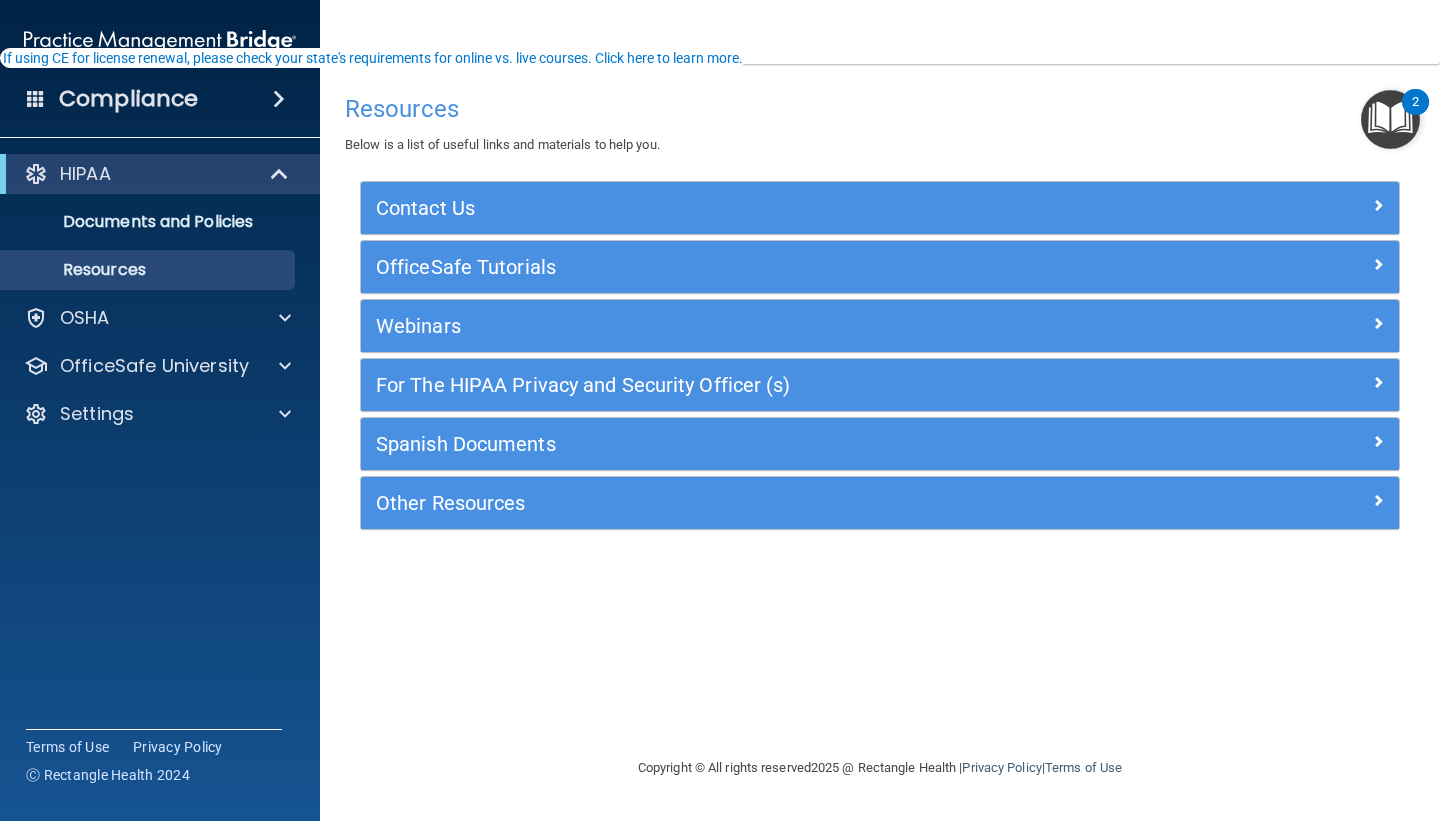 scroll, scrollTop: 0, scrollLeft: 0, axis: both 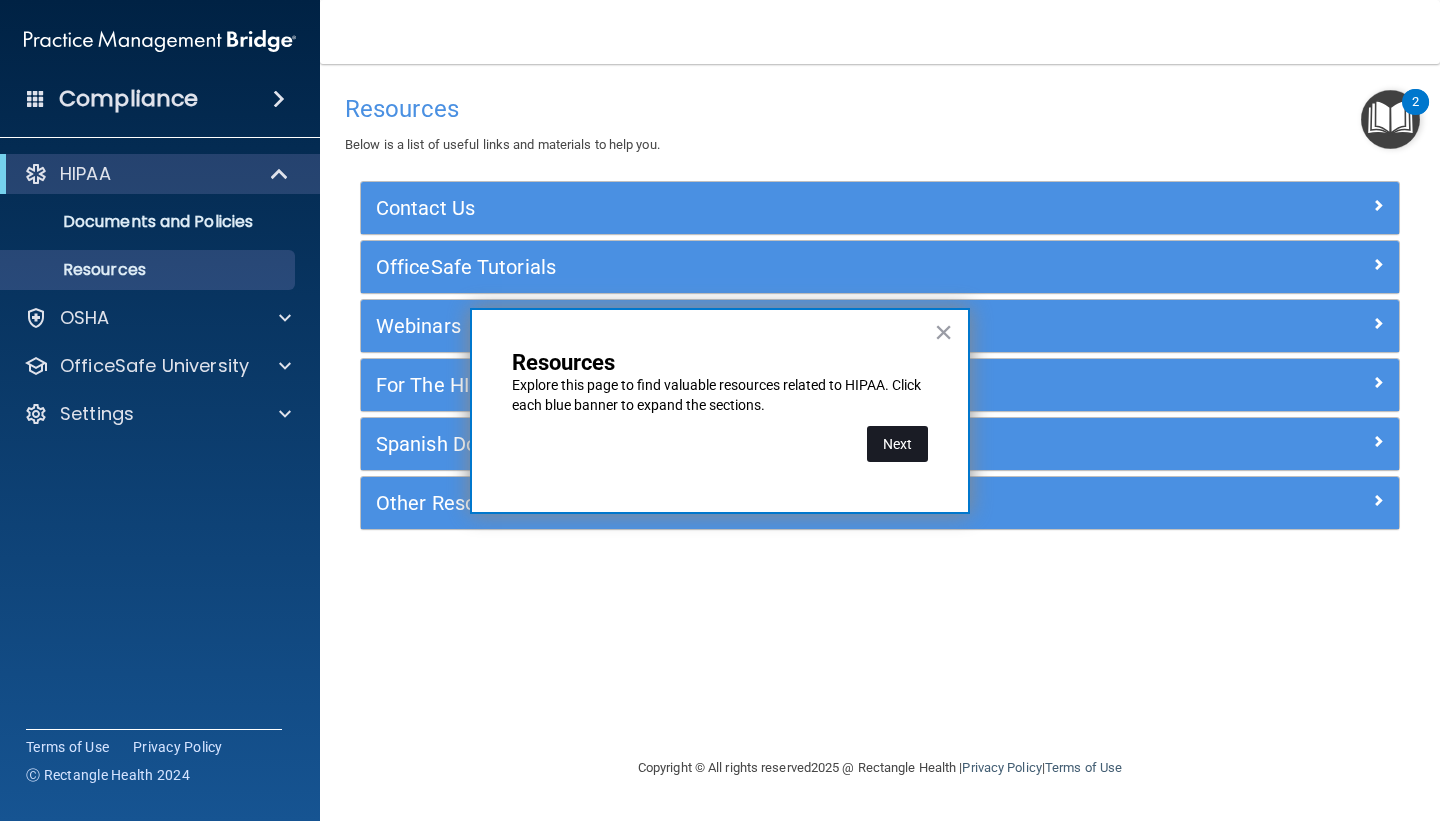 click on "Next" at bounding box center (897, 444) 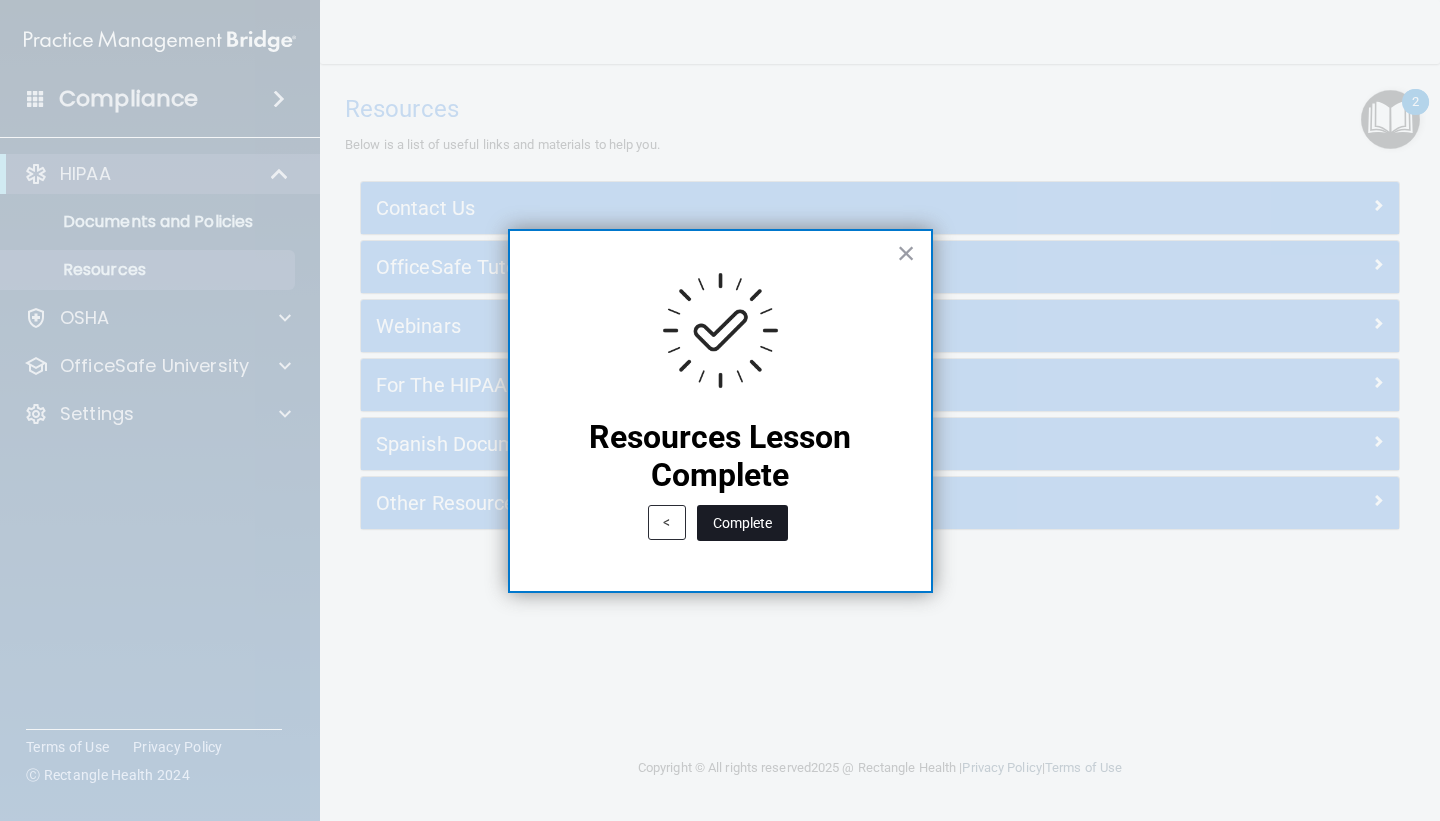 click on "Complete" at bounding box center [742, 523] 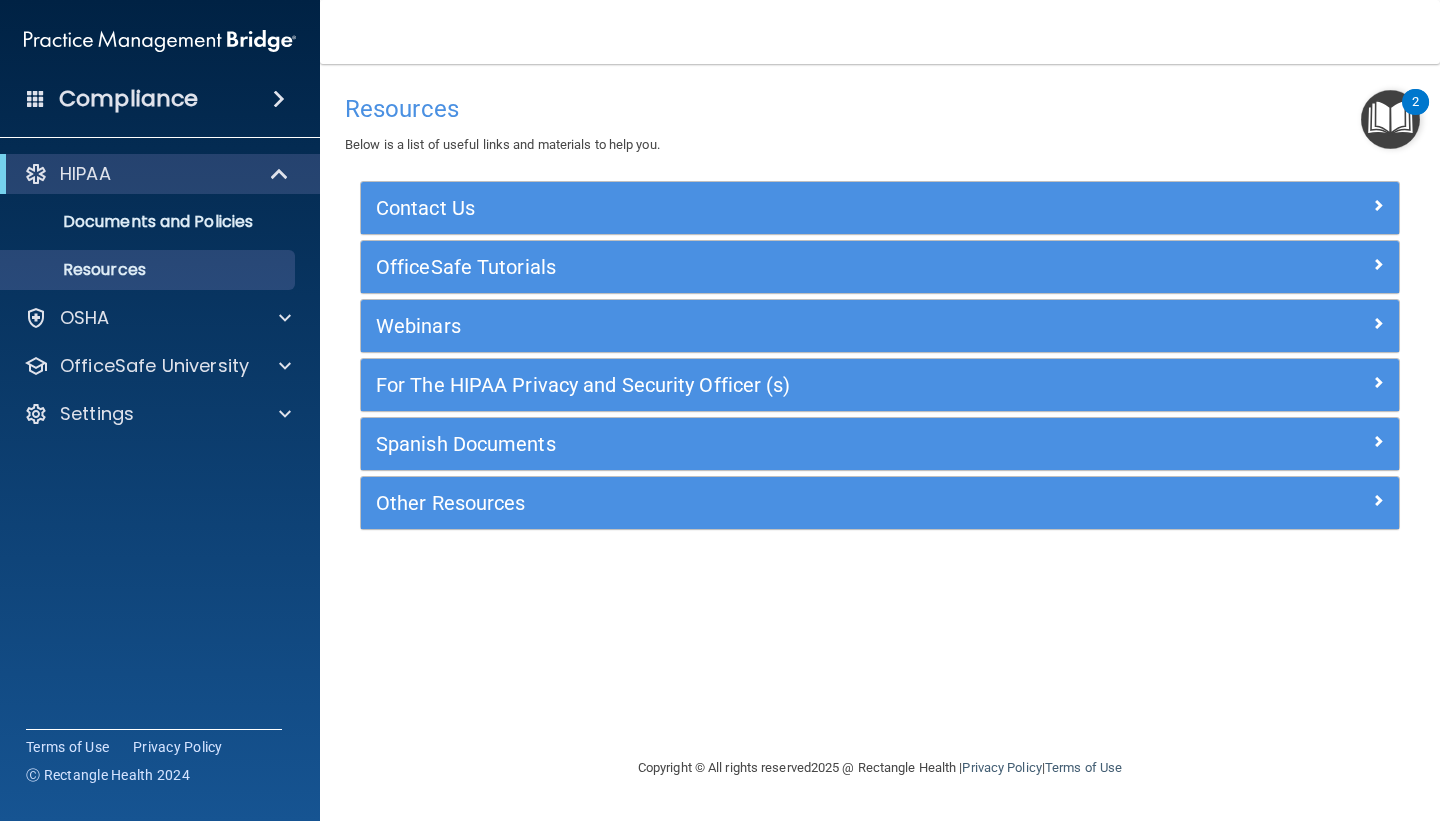 click at bounding box center (1390, 119) 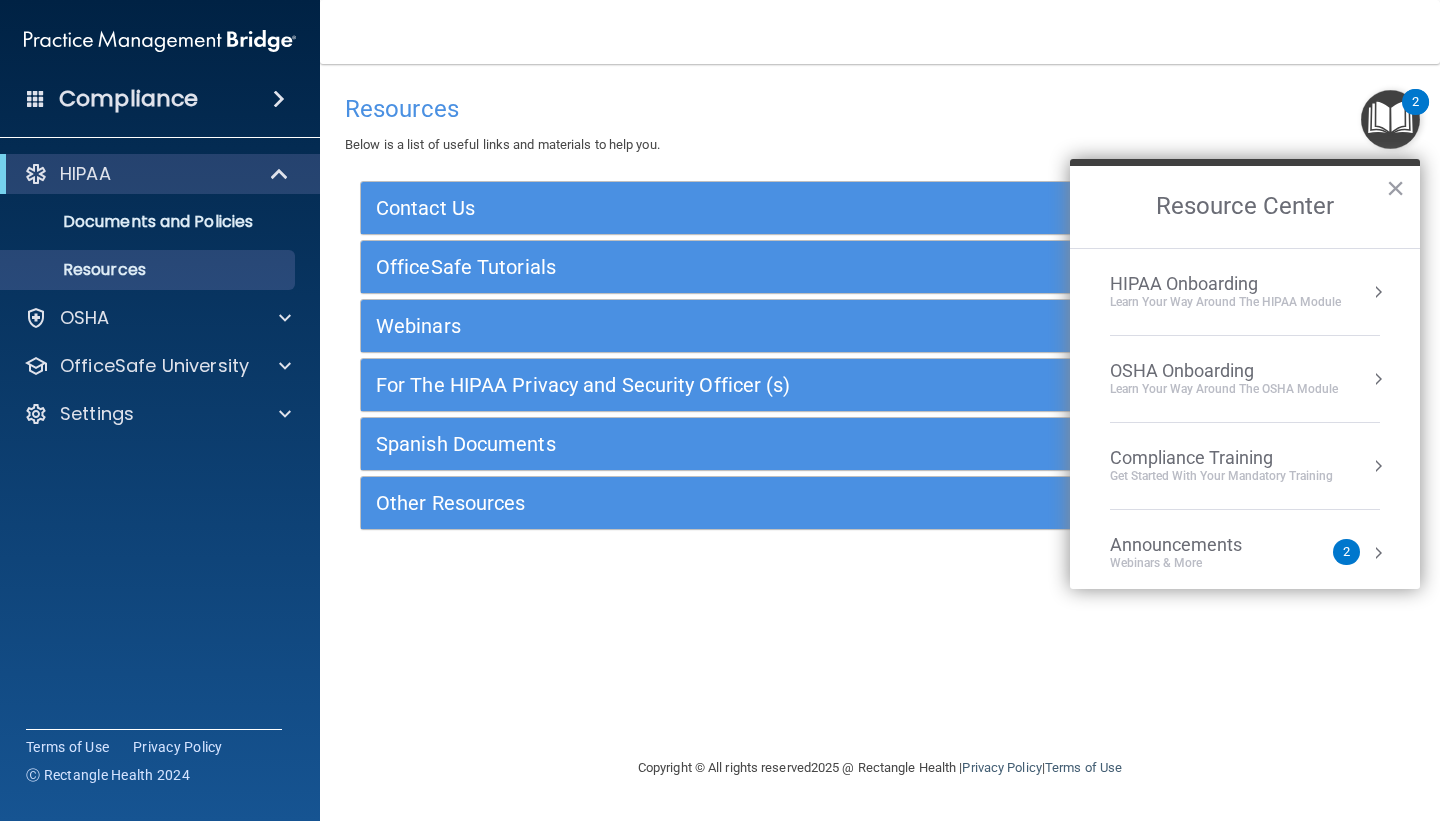 click on "HIPAA Onboarding Learn Your Way around the HIPAA module" at bounding box center [1245, 292] 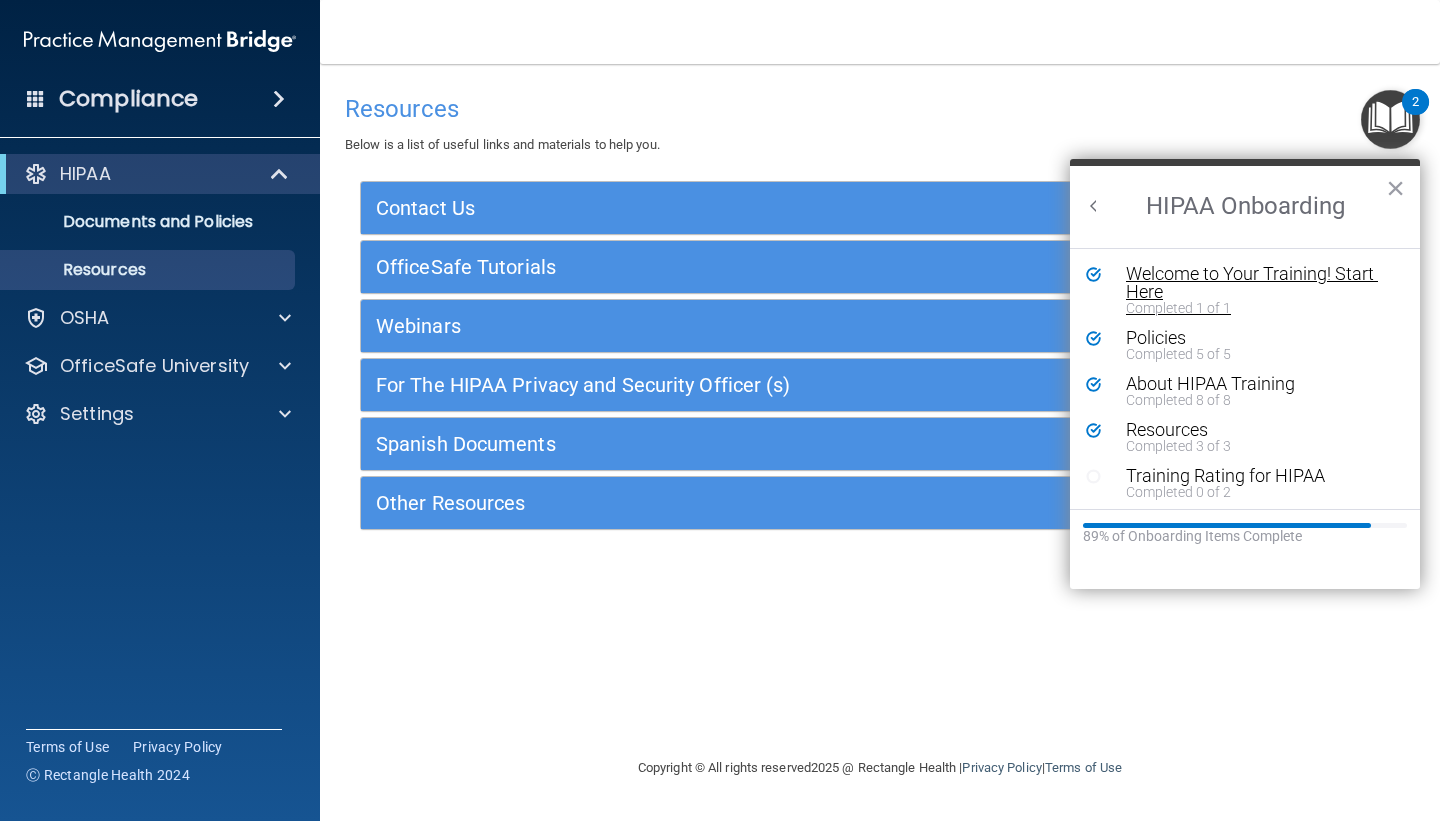 scroll, scrollTop: 0, scrollLeft: 0, axis: both 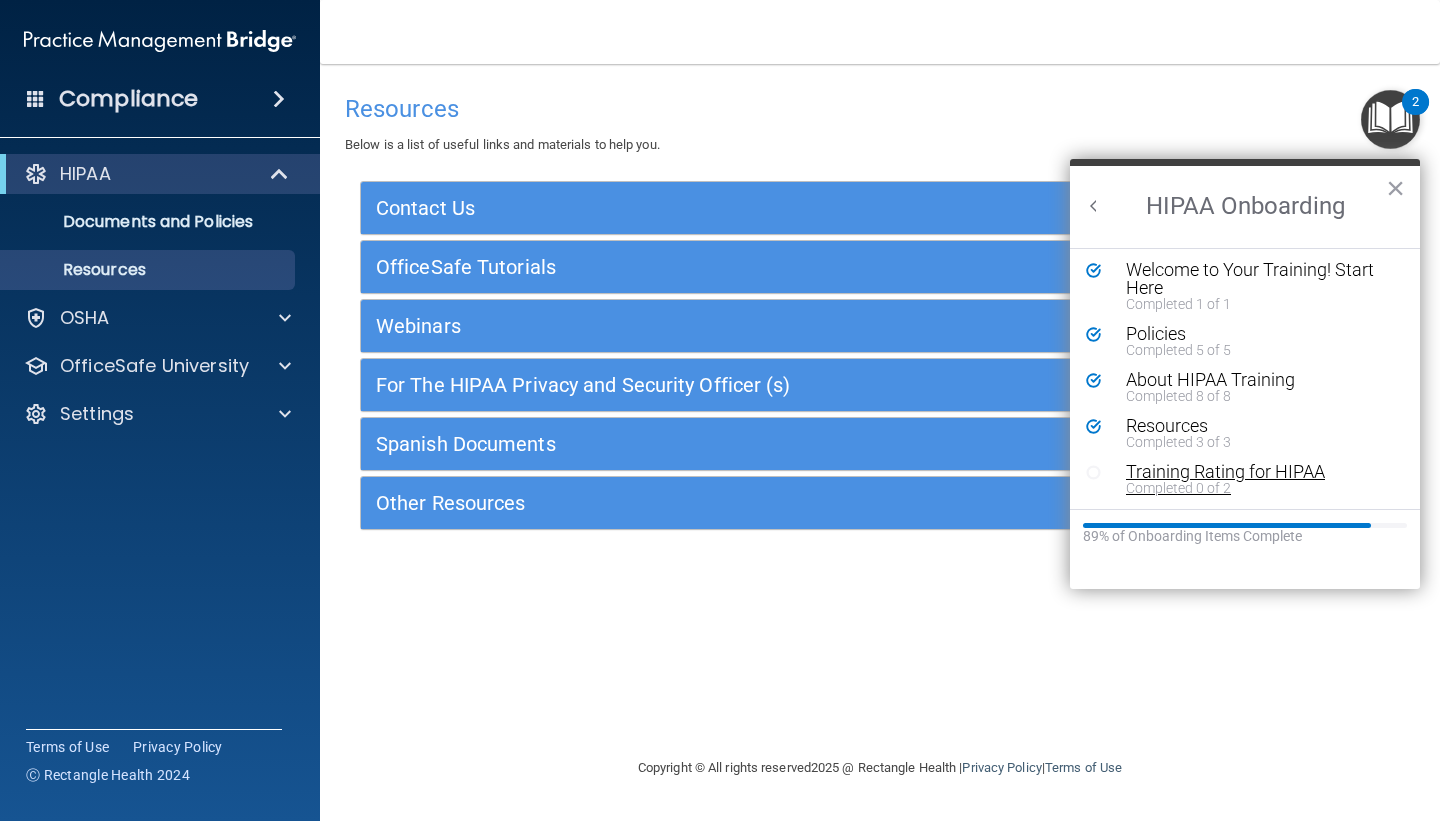 click on "Completed 0 of 2" at bounding box center (1260, 488) 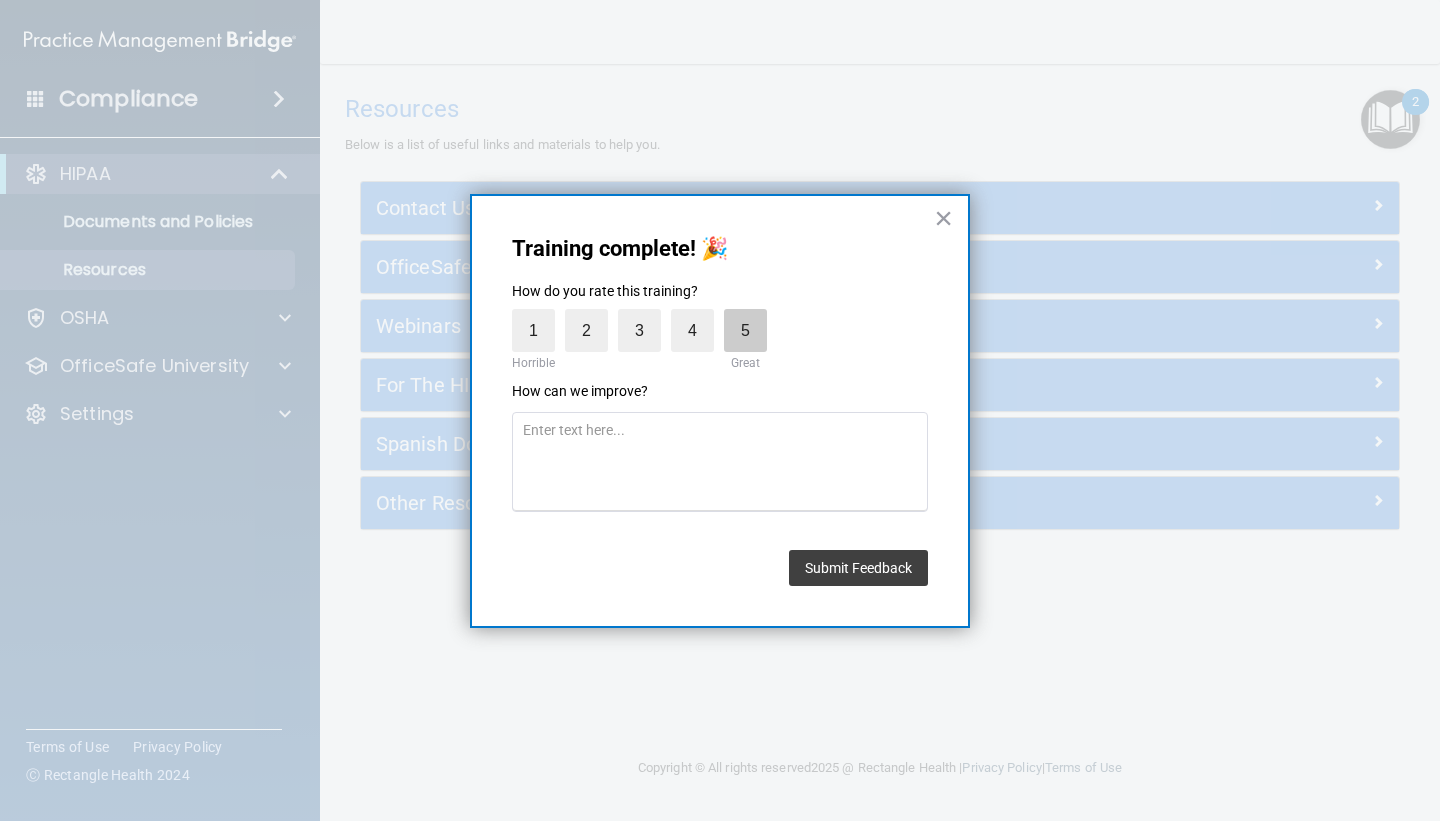 click on "5" at bounding box center [745, 330] 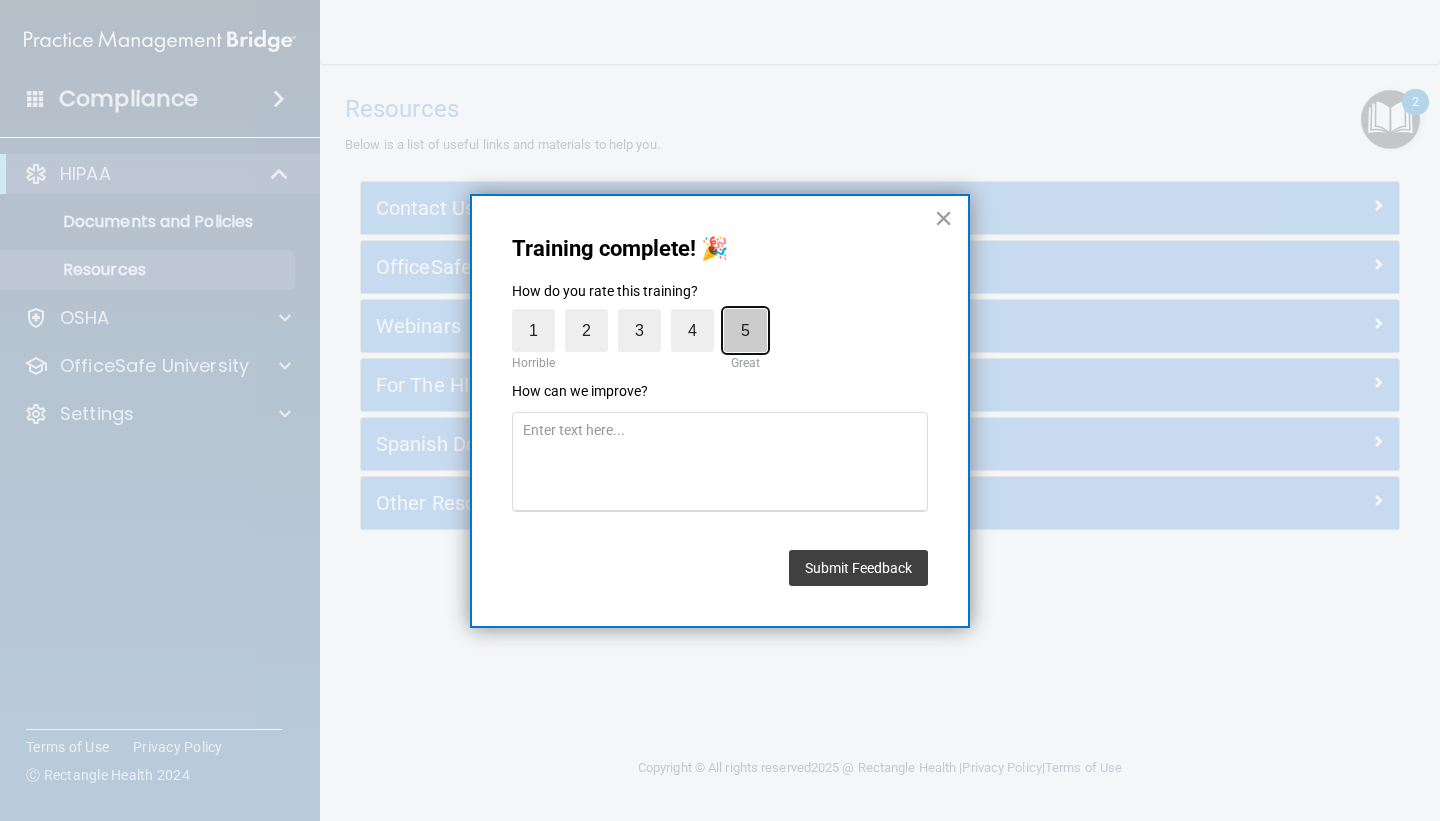 click on "5" at bounding box center [699, 314] 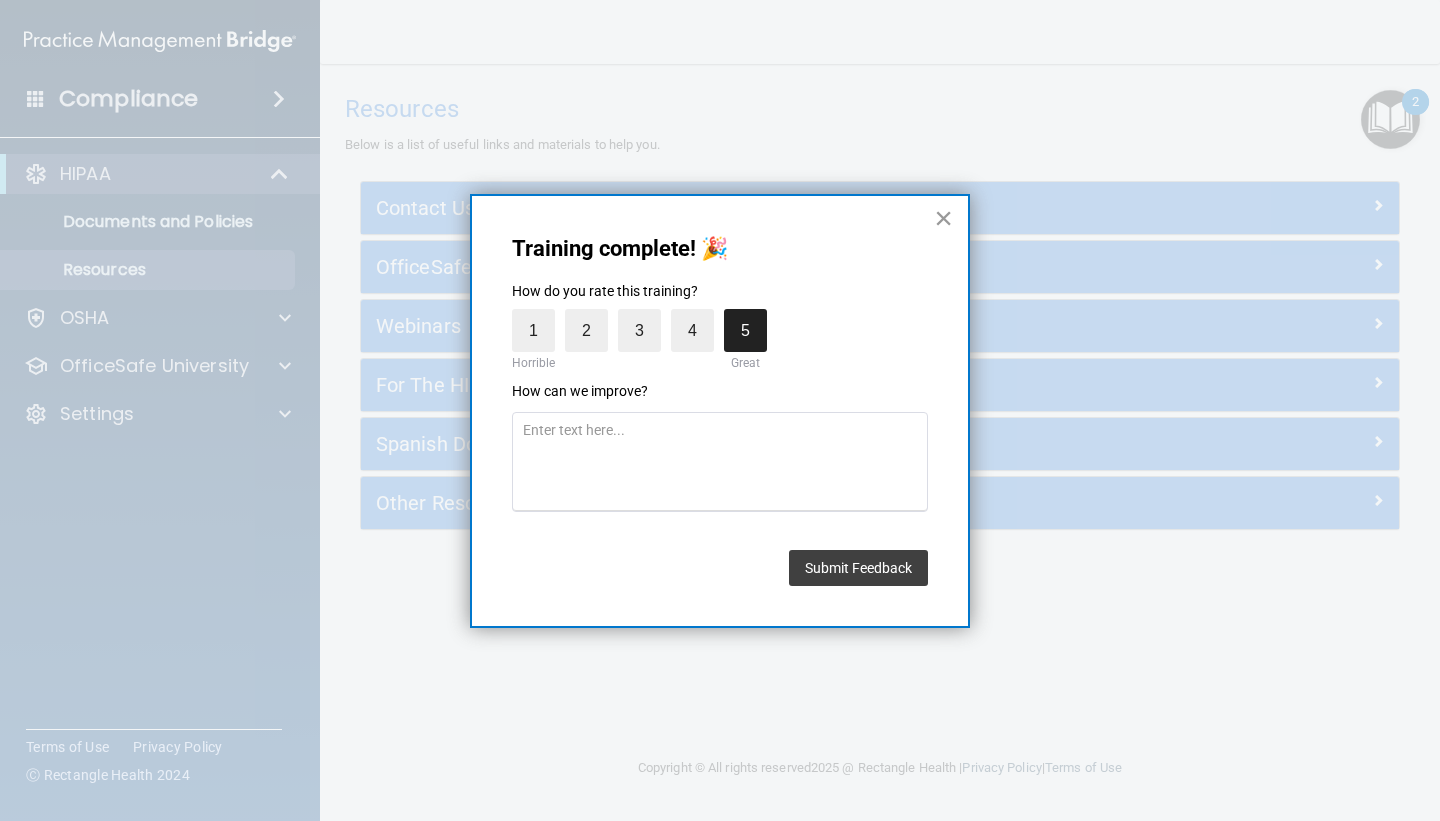 click on "×" at bounding box center [943, 218] 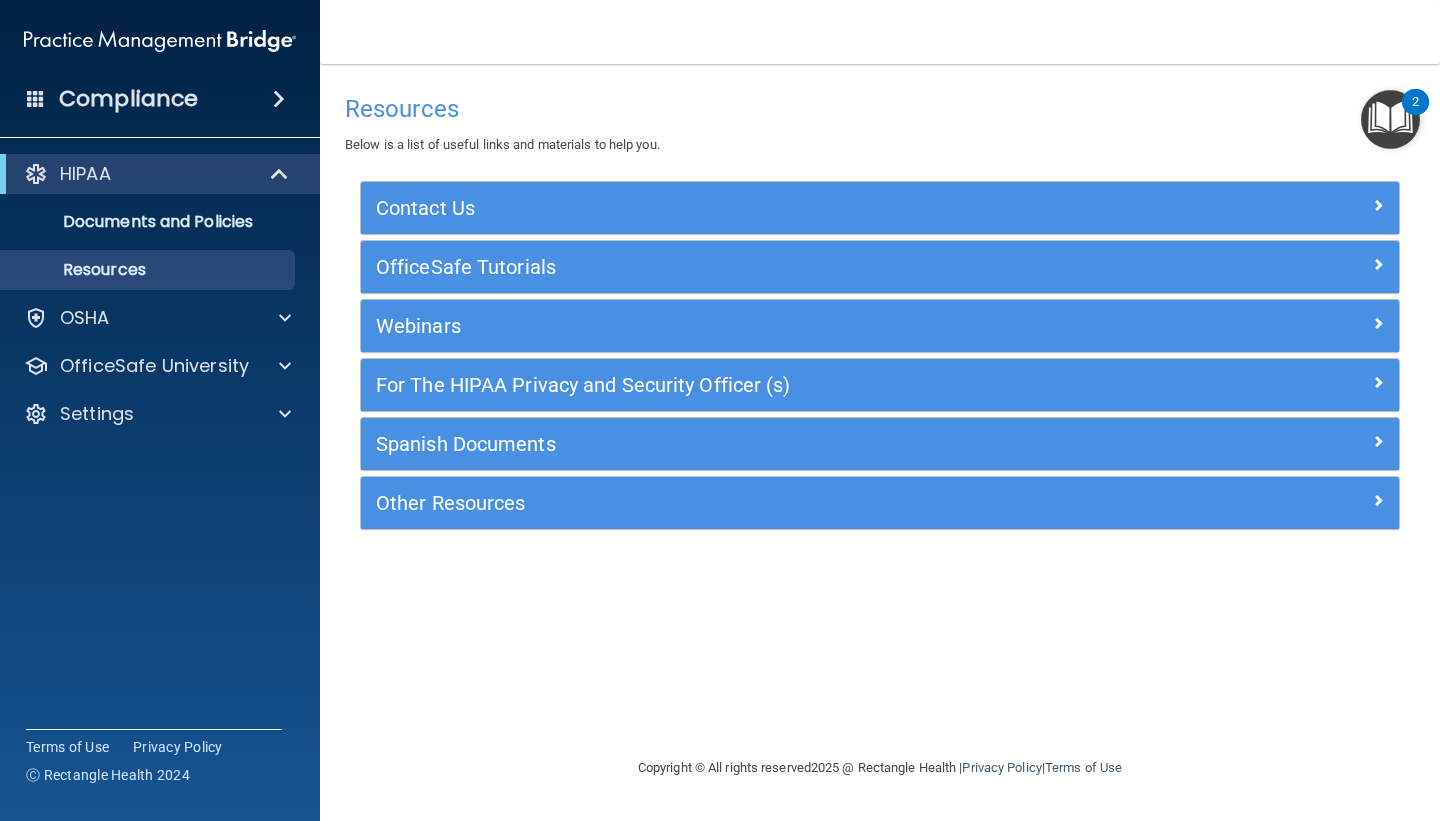 click at bounding box center (1390, 119) 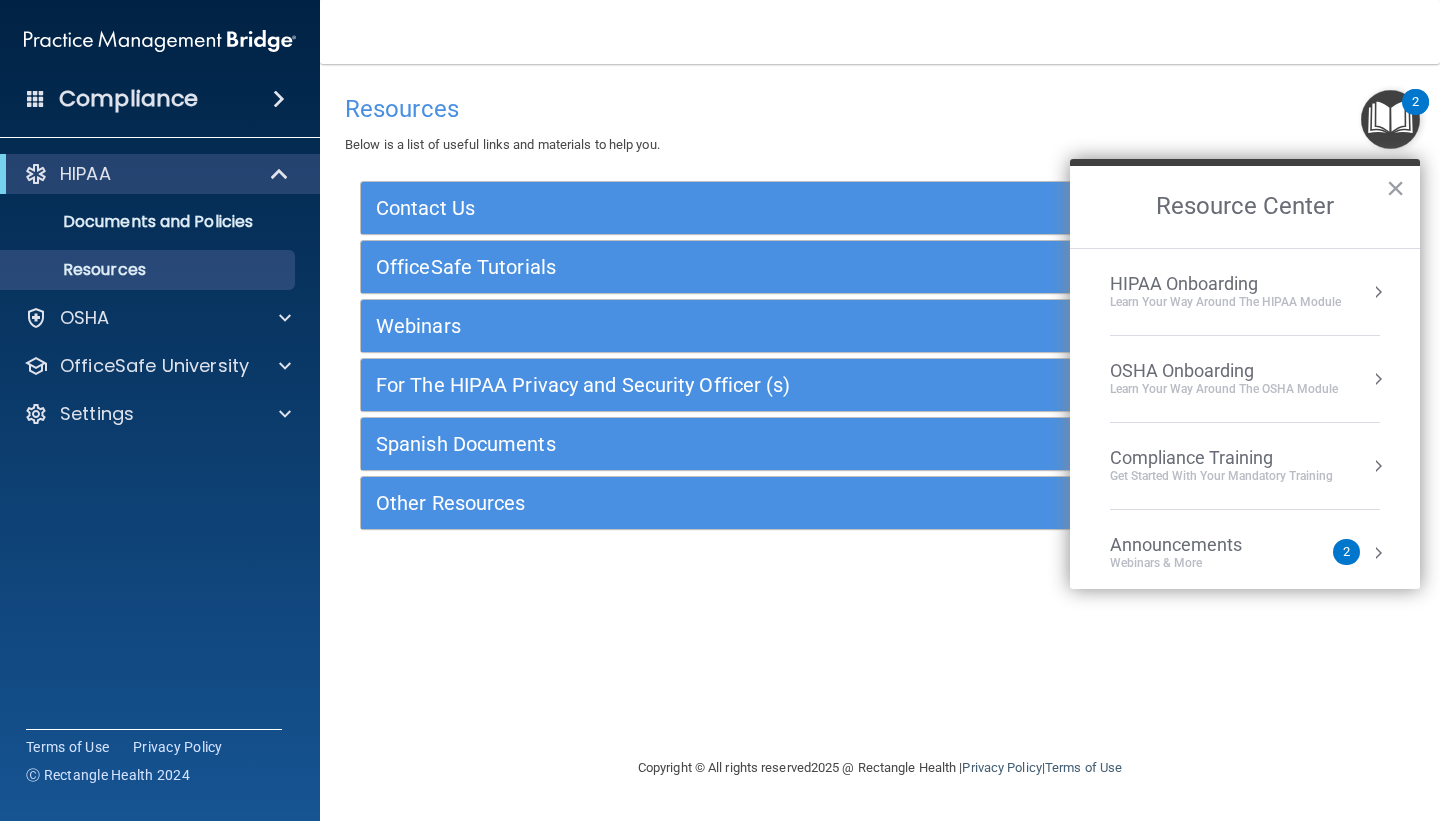 click on "Learn Your Way around the HIPAA module" at bounding box center (1225, 302) 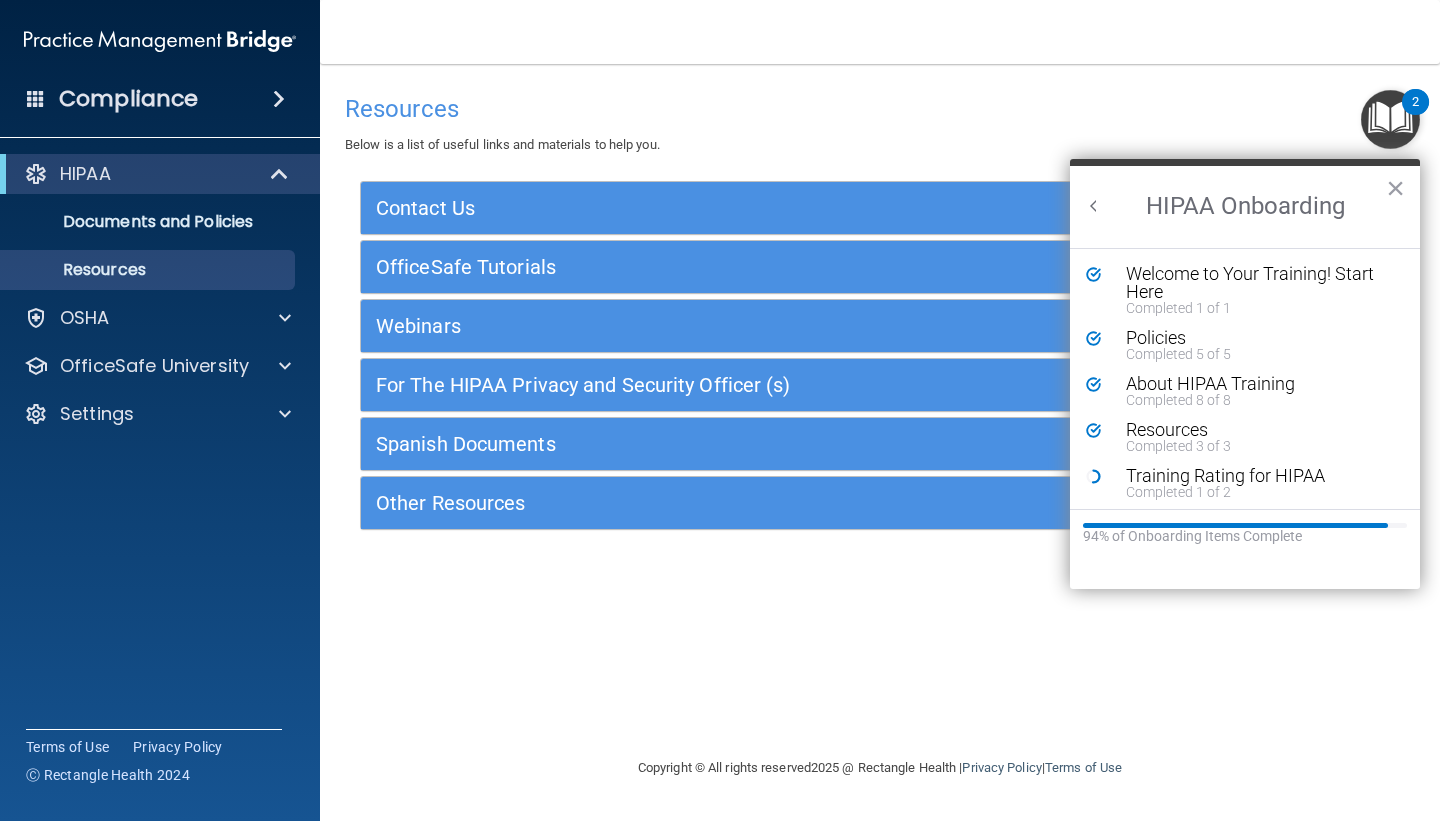scroll, scrollTop: 0, scrollLeft: 0, axis: both 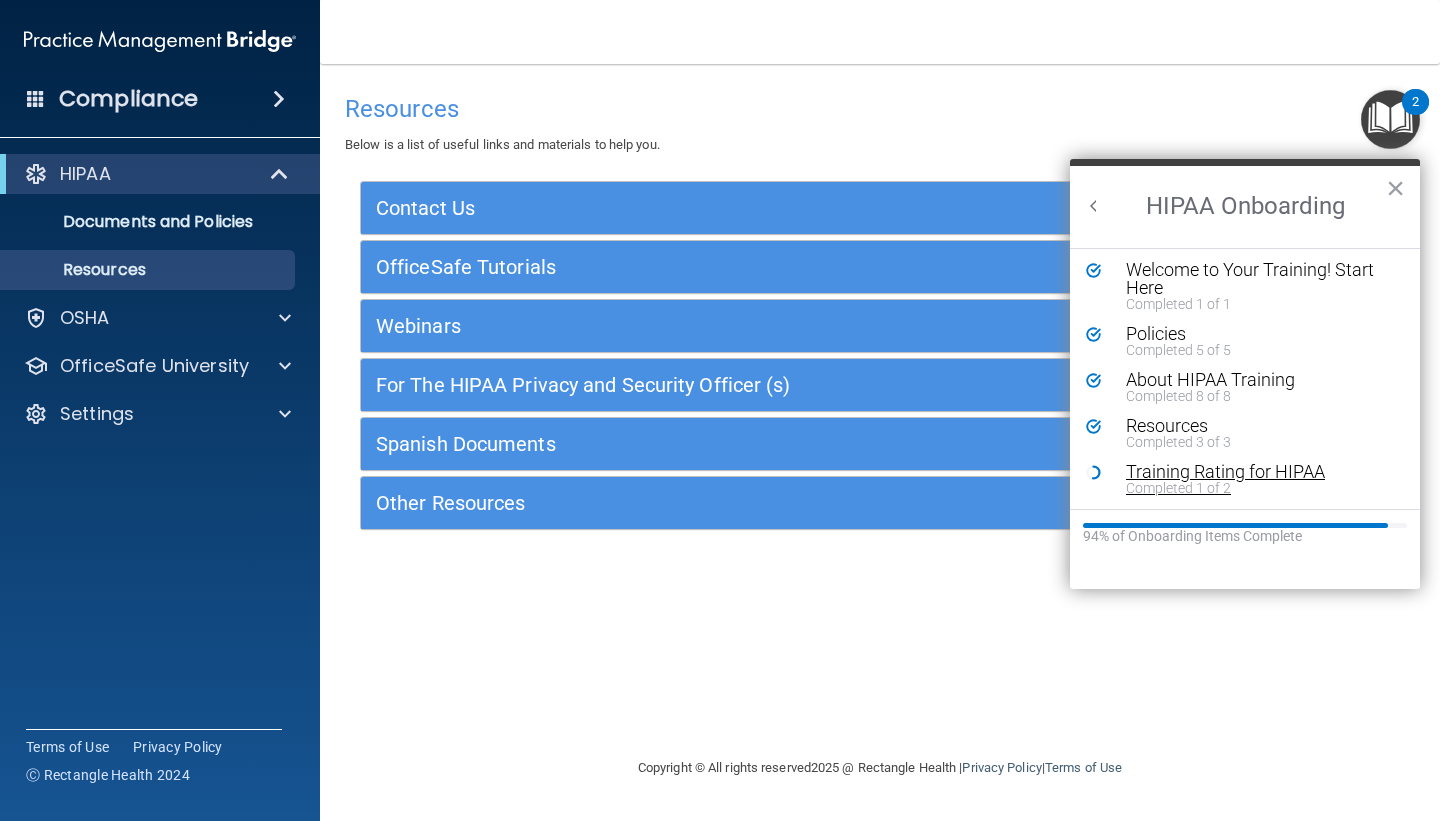 click on "Completed 1 of 2" at bounding box center [1260, 488] 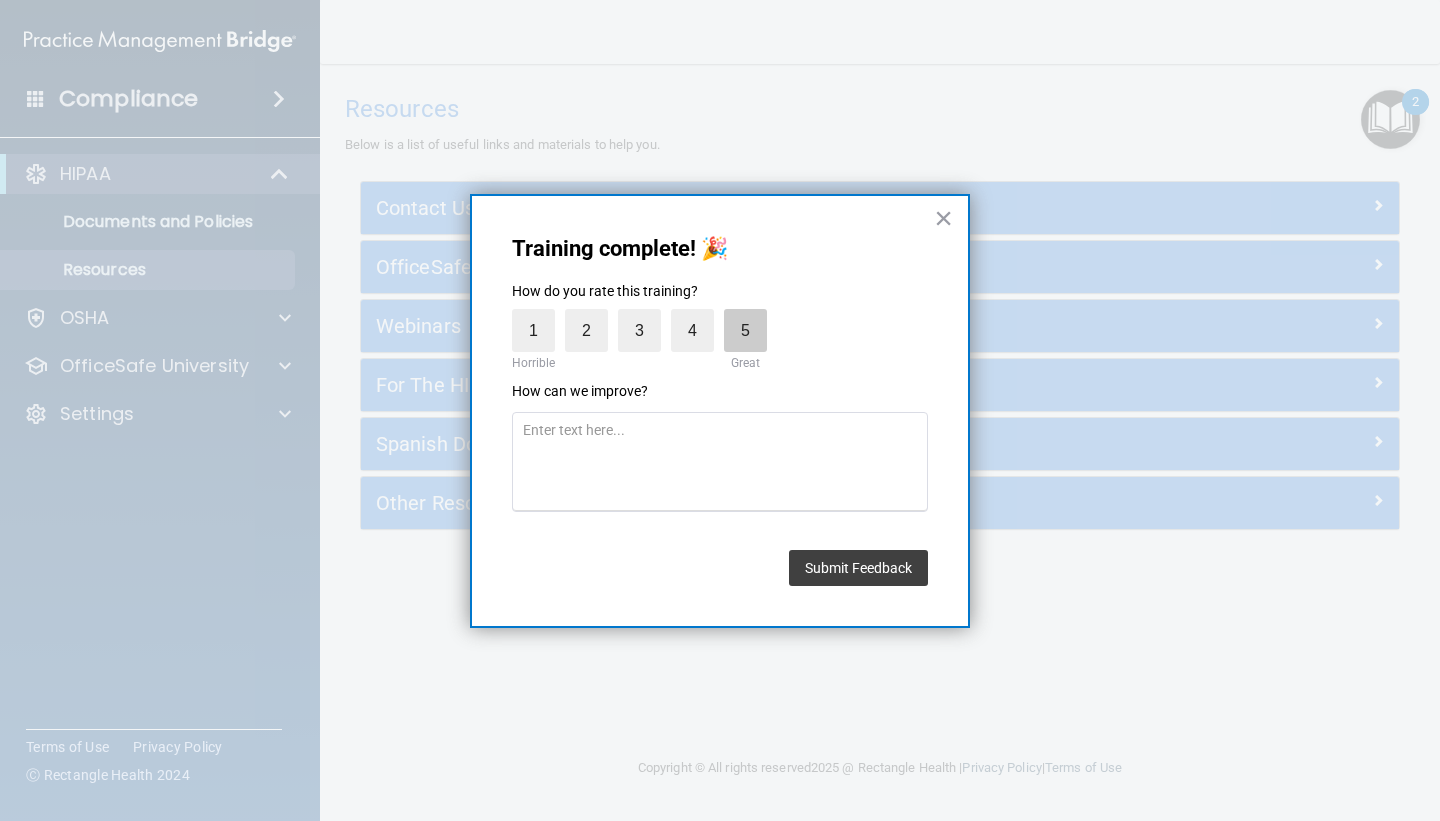 click on "5" at bounding box center [745, 330] 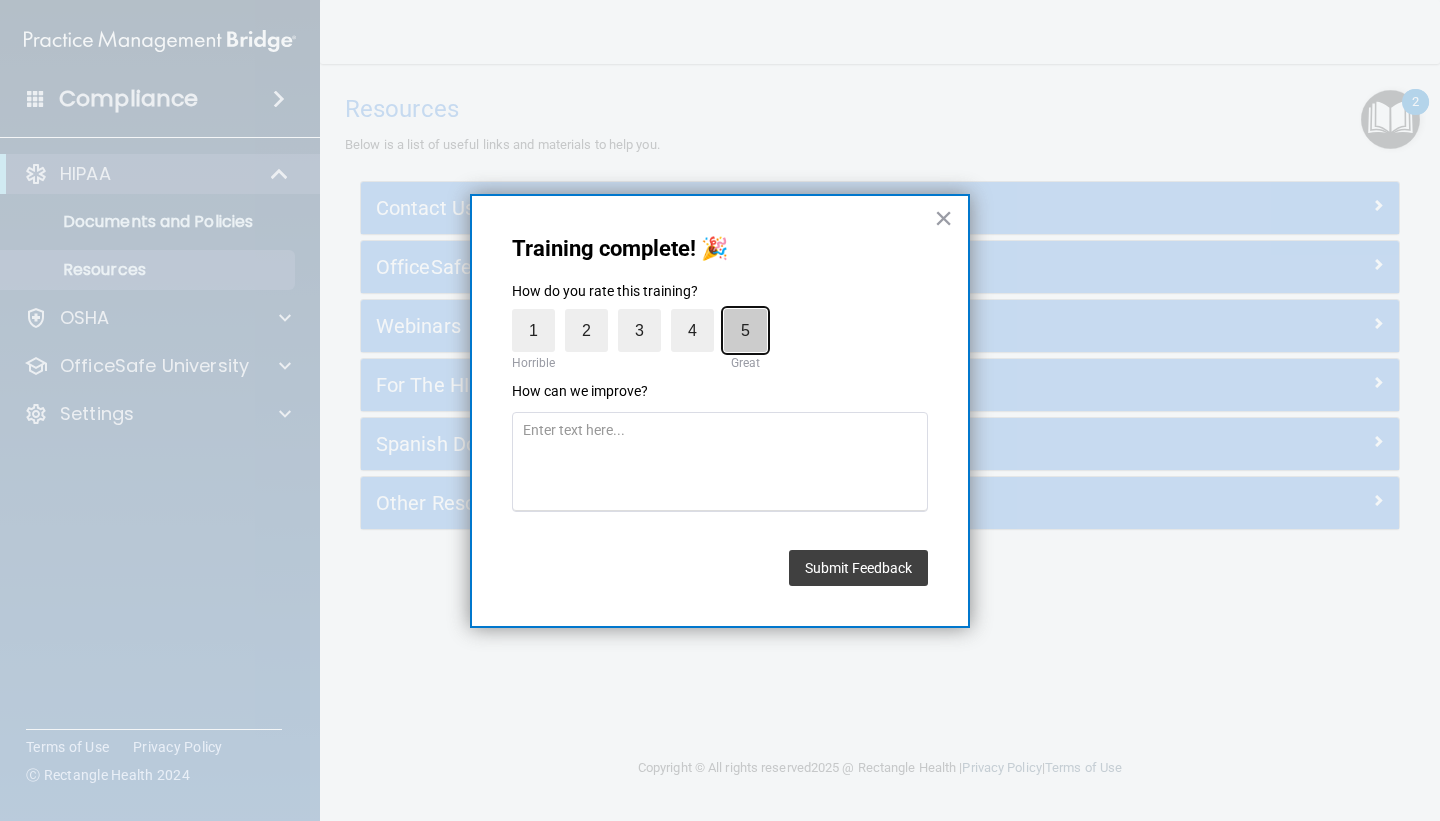 click on "5" at bounding box center [699, 314] 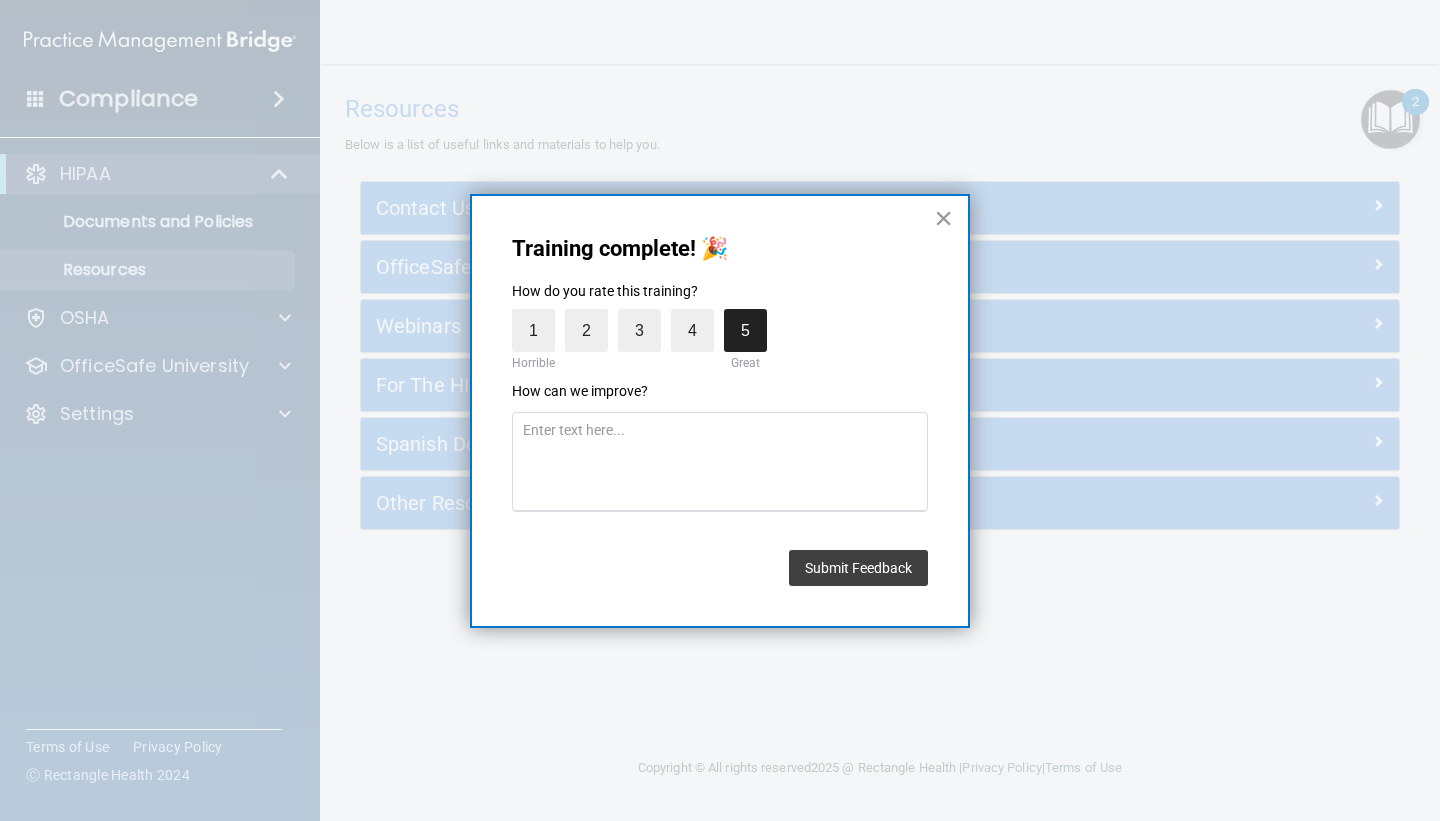 click on "×" at bounding box center (943, 218) 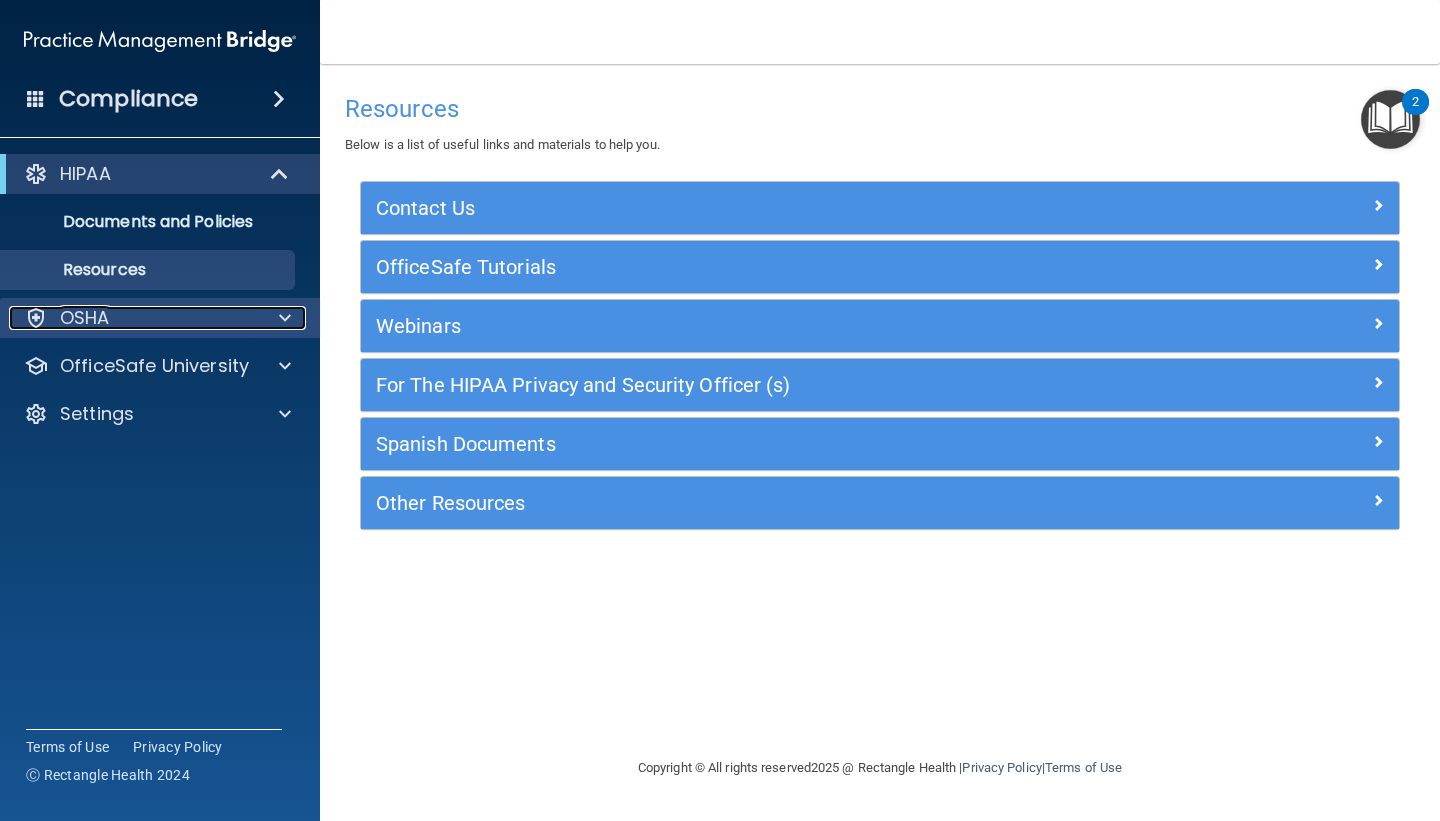click on "OSHA" at bounding box center (133, 318) 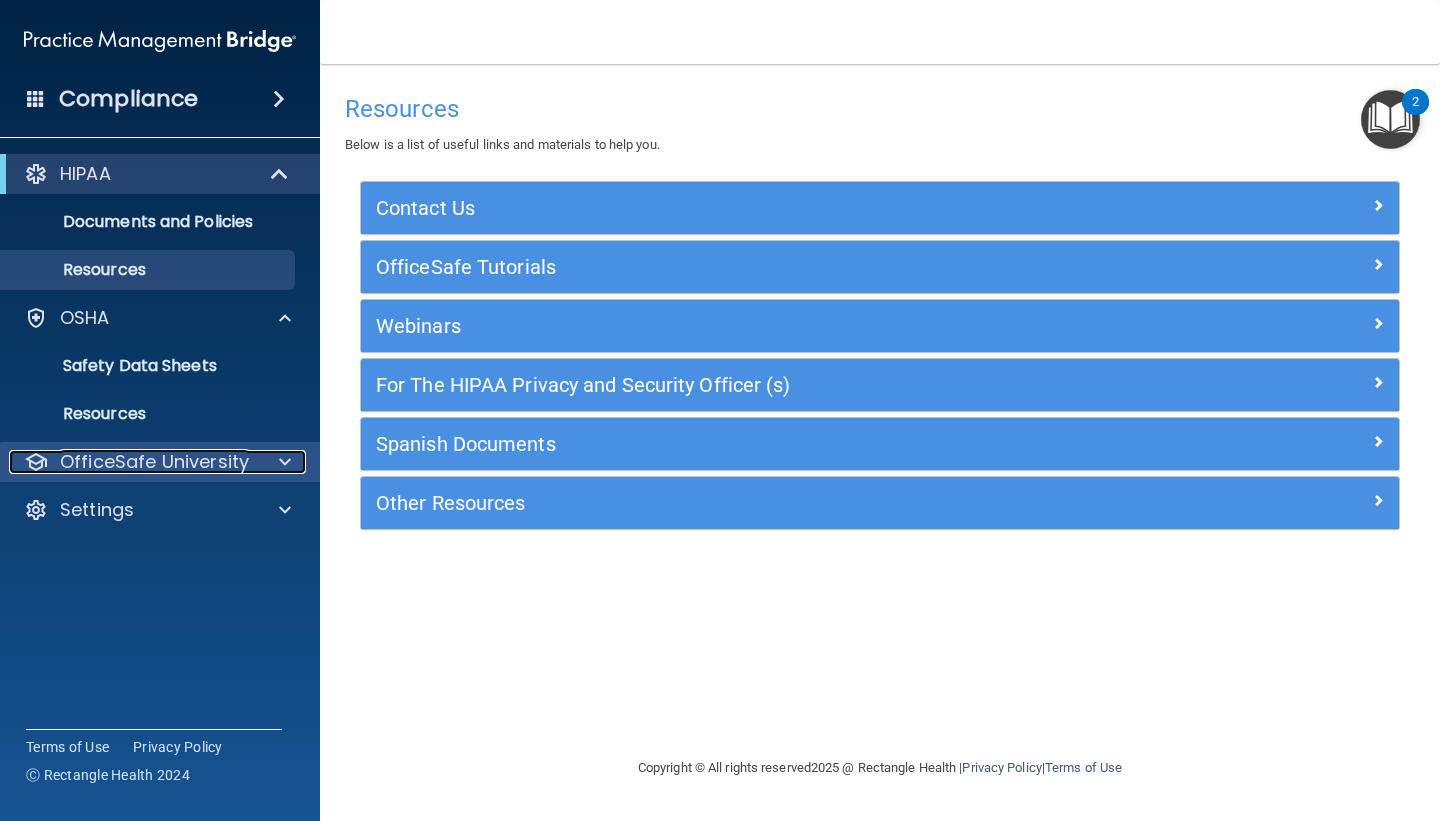 click on "OfficeSafe University" at bounding box center (154, 462) 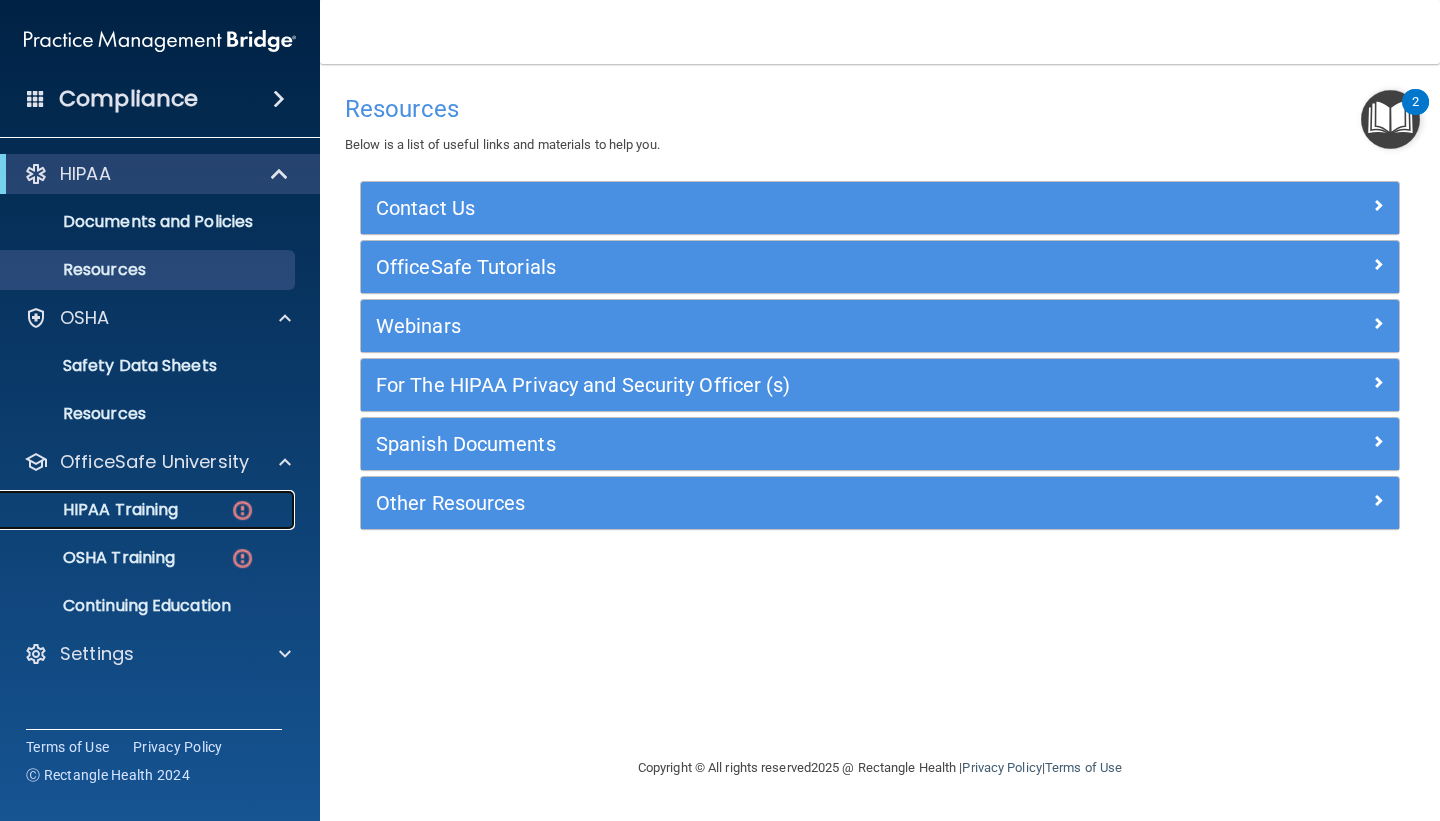click on "HIPAA Training" at bounding box center [149, 510] 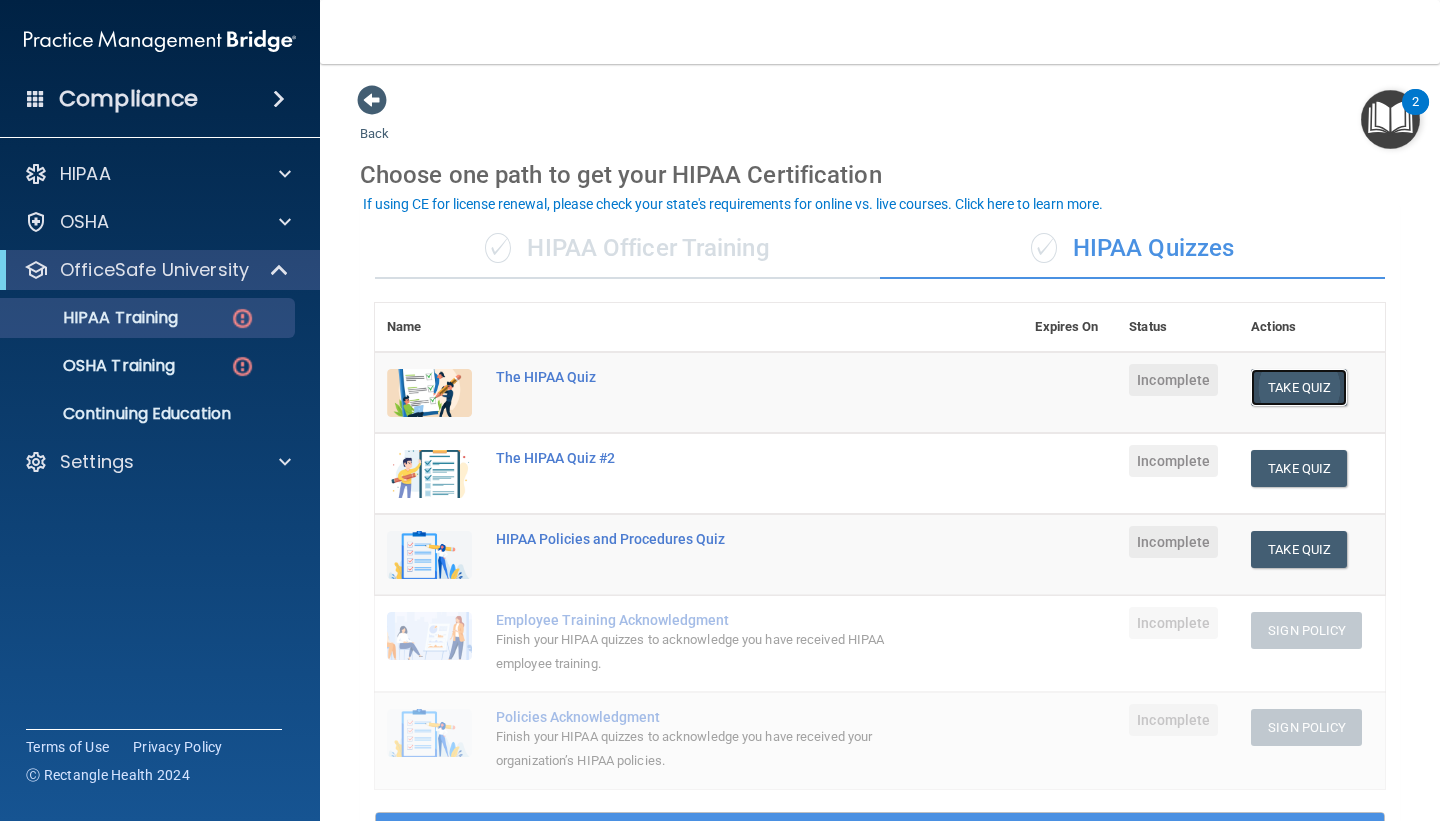 click on "Take Quiz" at bounding box center (1299, 387) 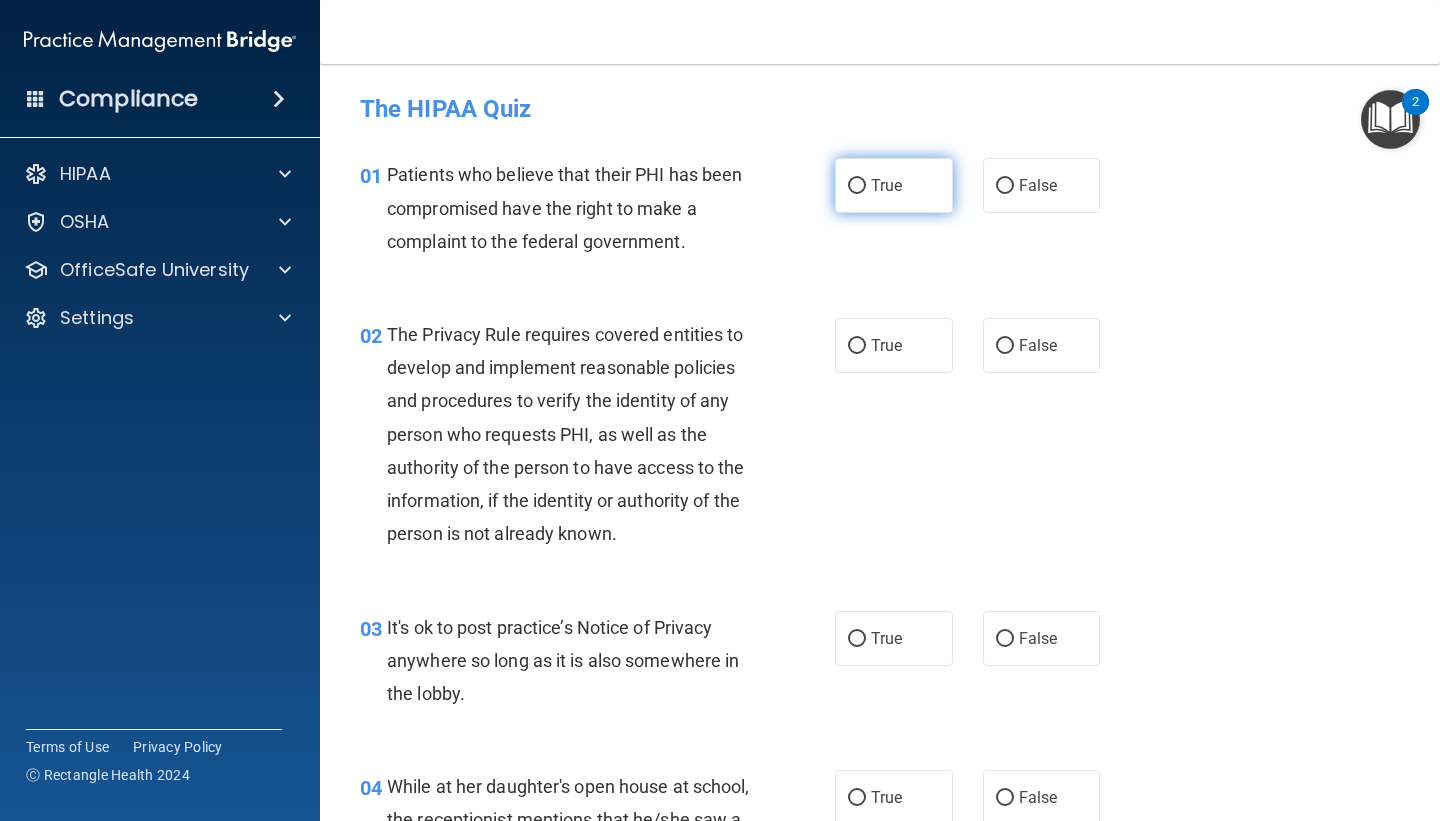 click on "True" at bounding box center (886, 185) 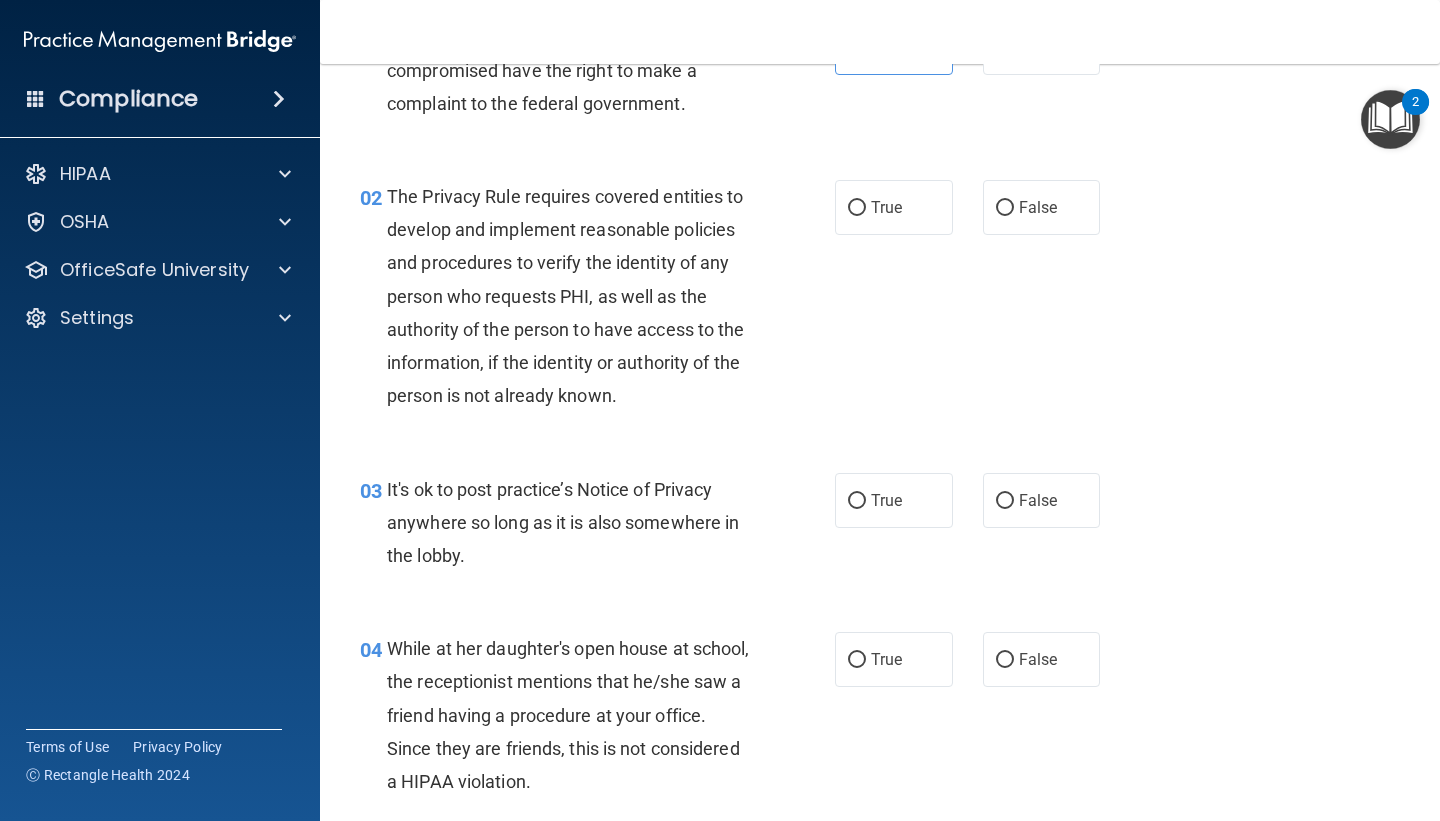 scroll, scrollTop: 134, scrollLeft: 0, axis: vertical 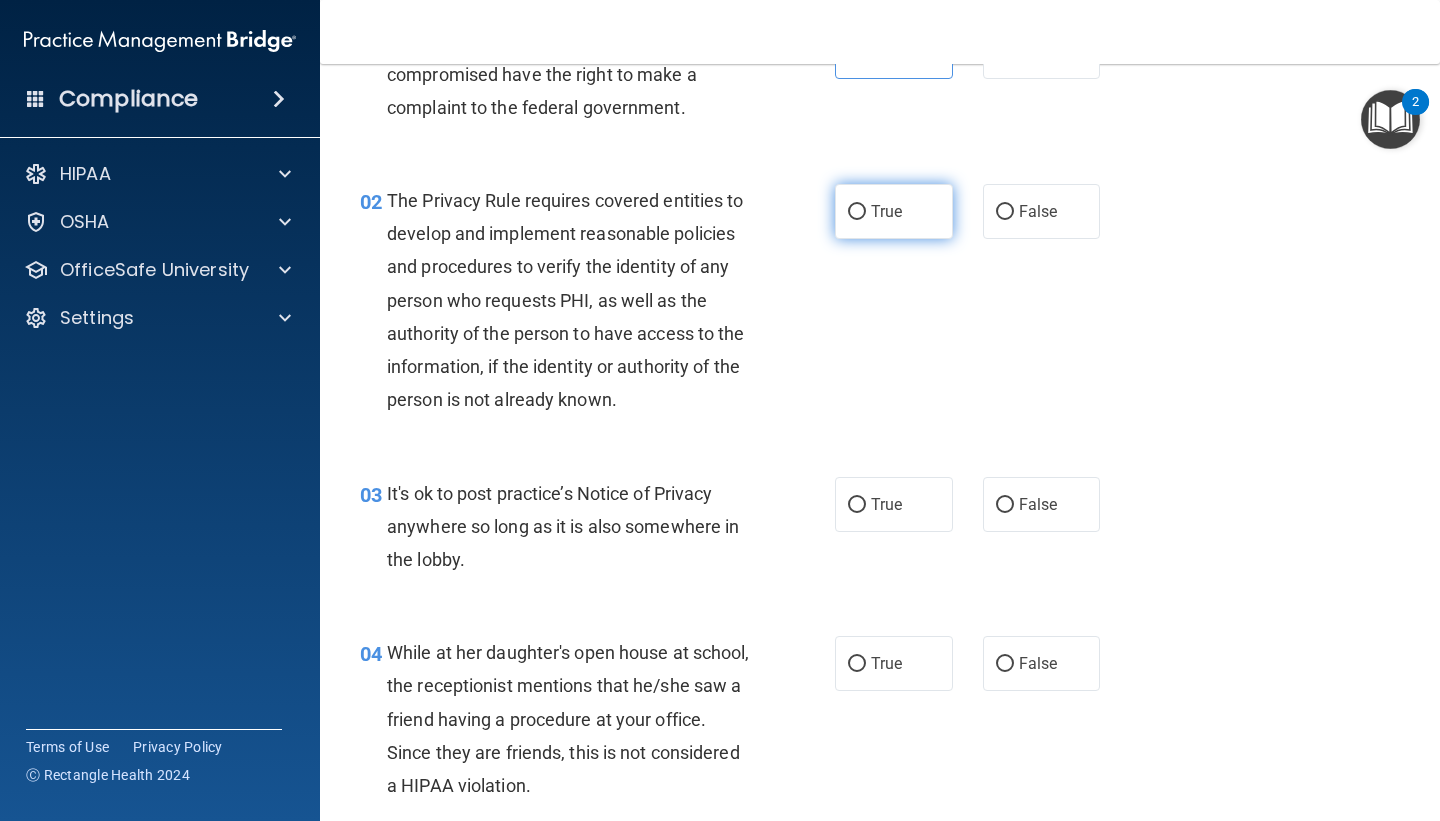 click on "True" at bounding box center (857, 212) 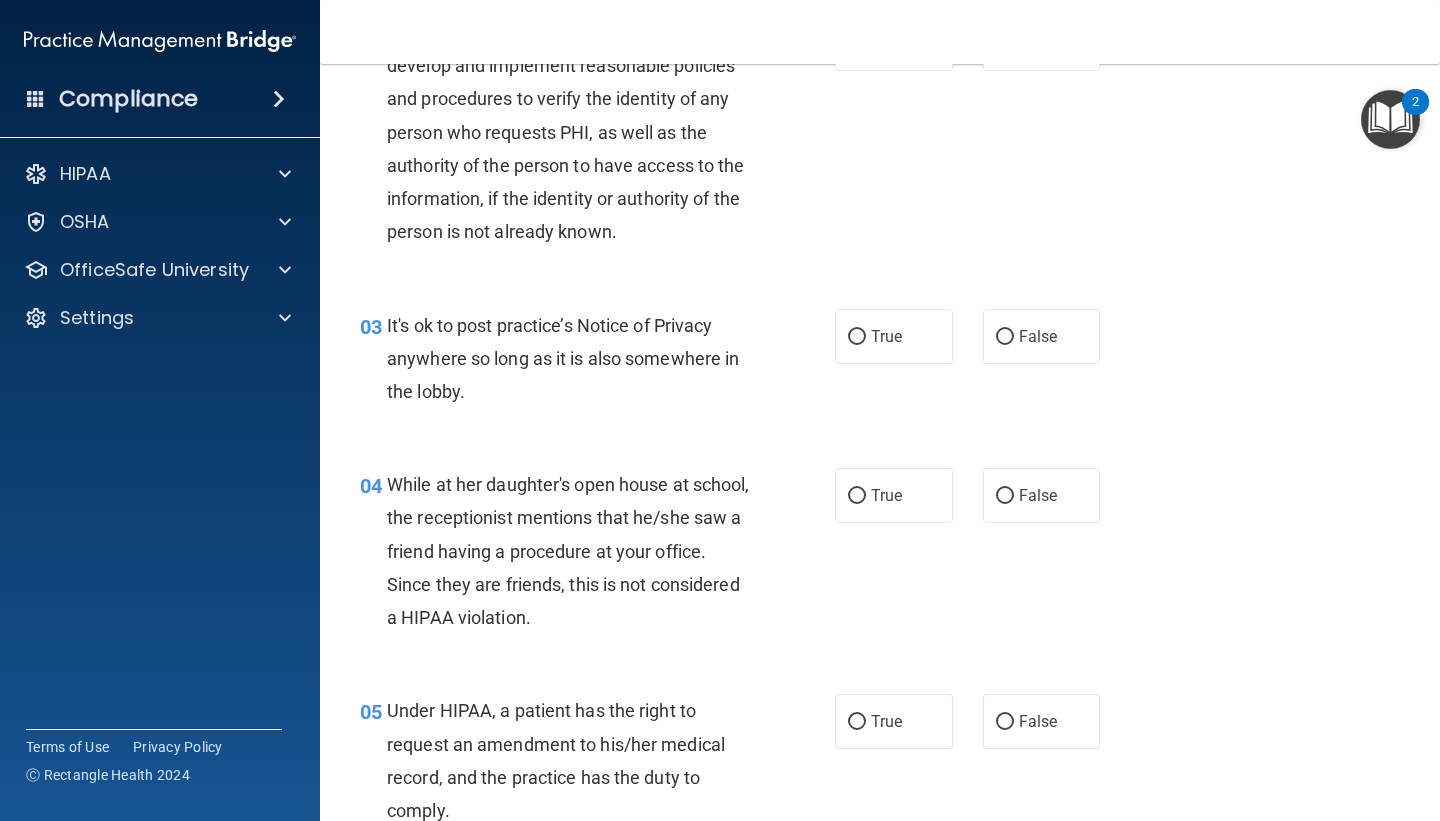 scroll, scrollTop: 308, scrollLeft: 0, axis: vertical 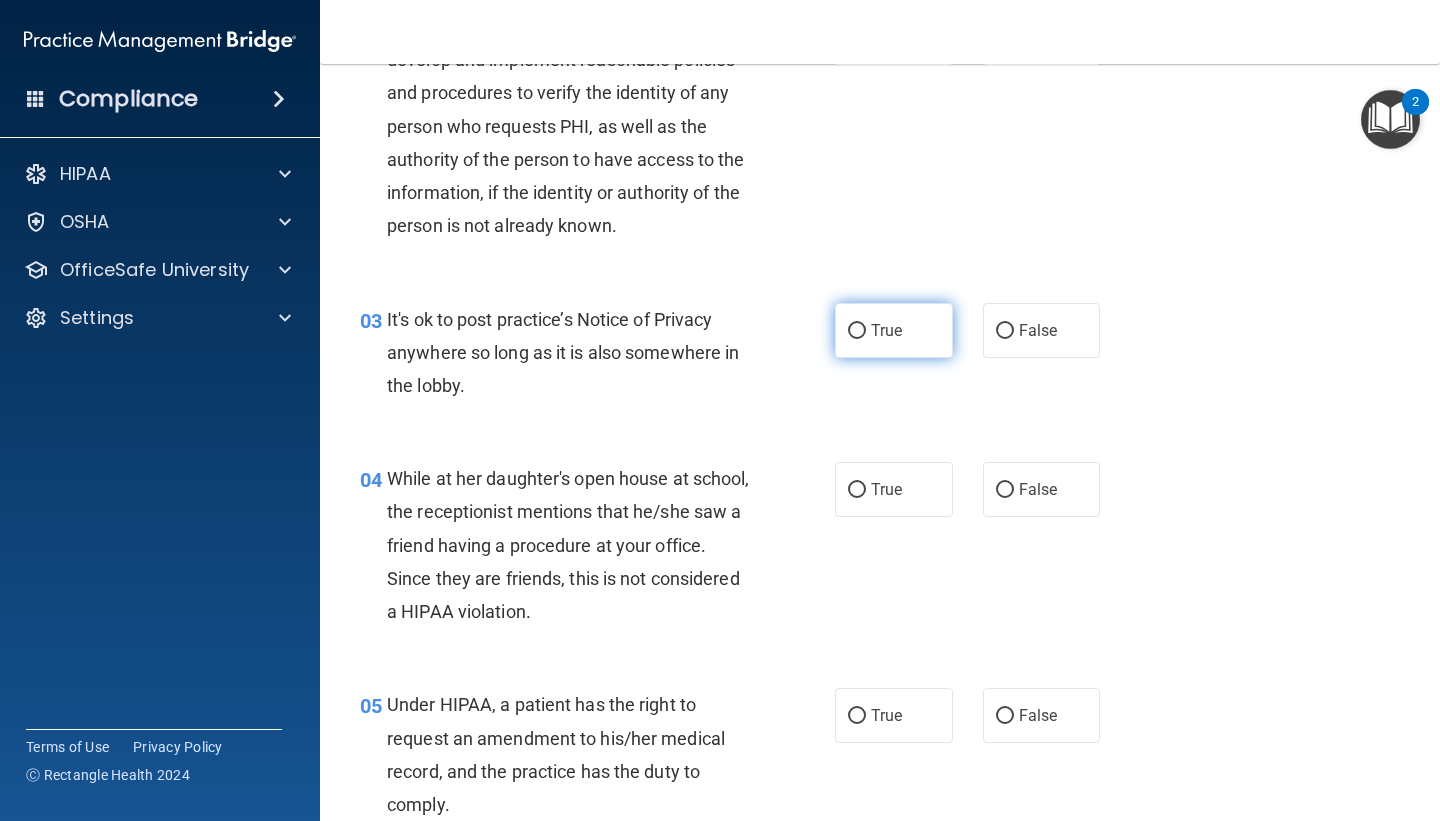 click on "True" at bounding box center (886, 330) 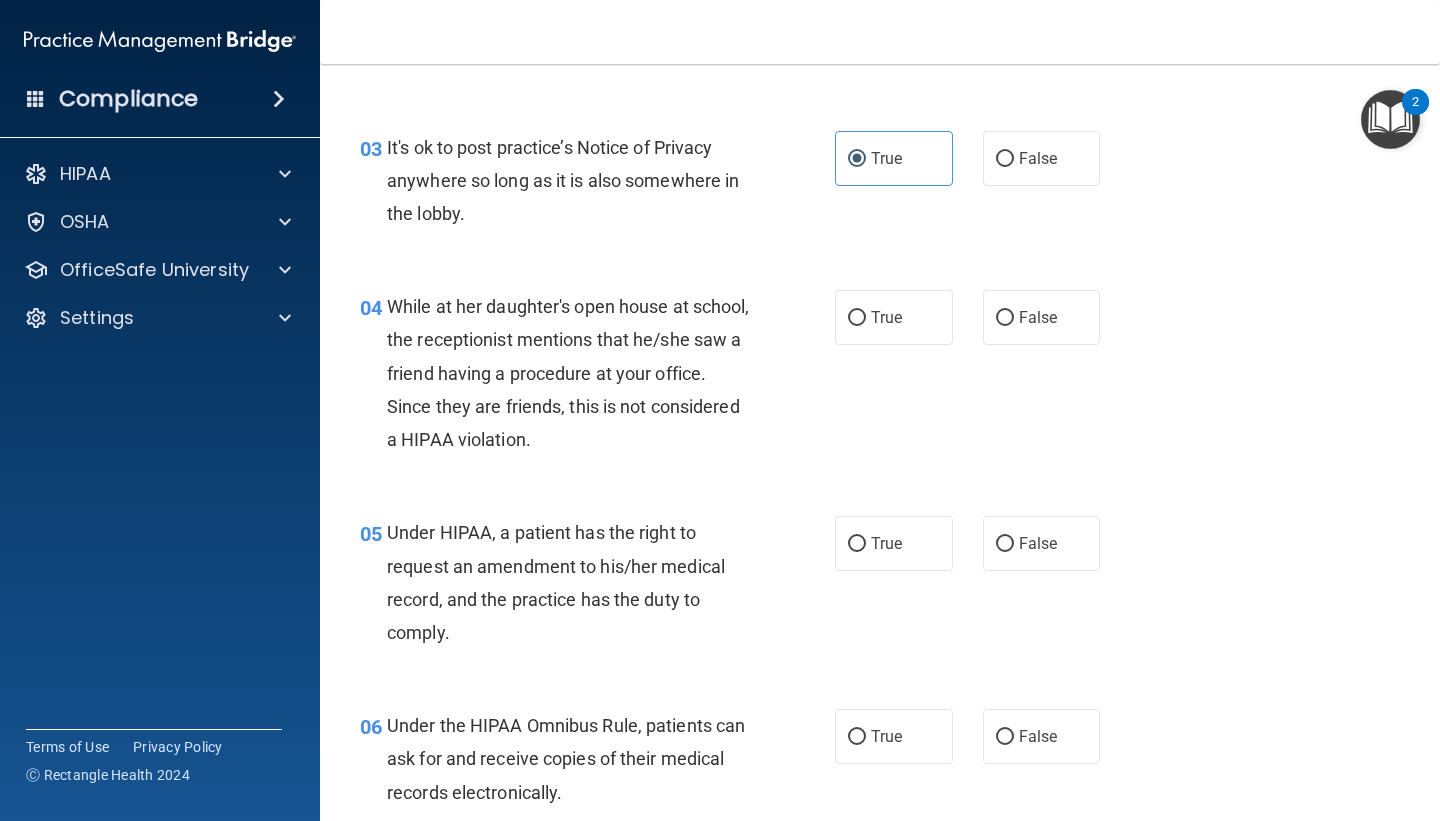 scroll, scrollTop: 483, scrollLeft: 0, axis: vertical 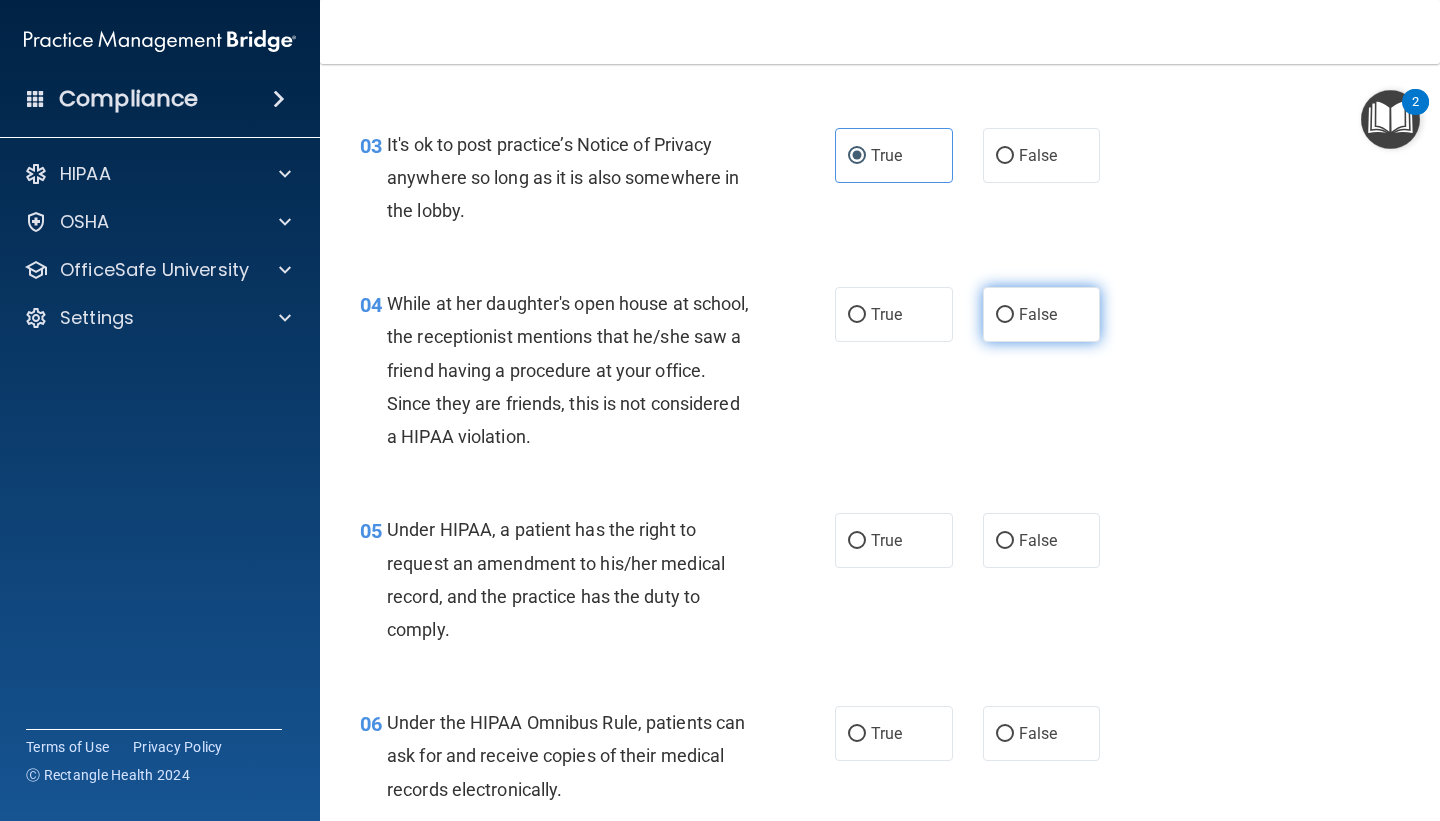 click on "False" at bounding box center (1042, 314) 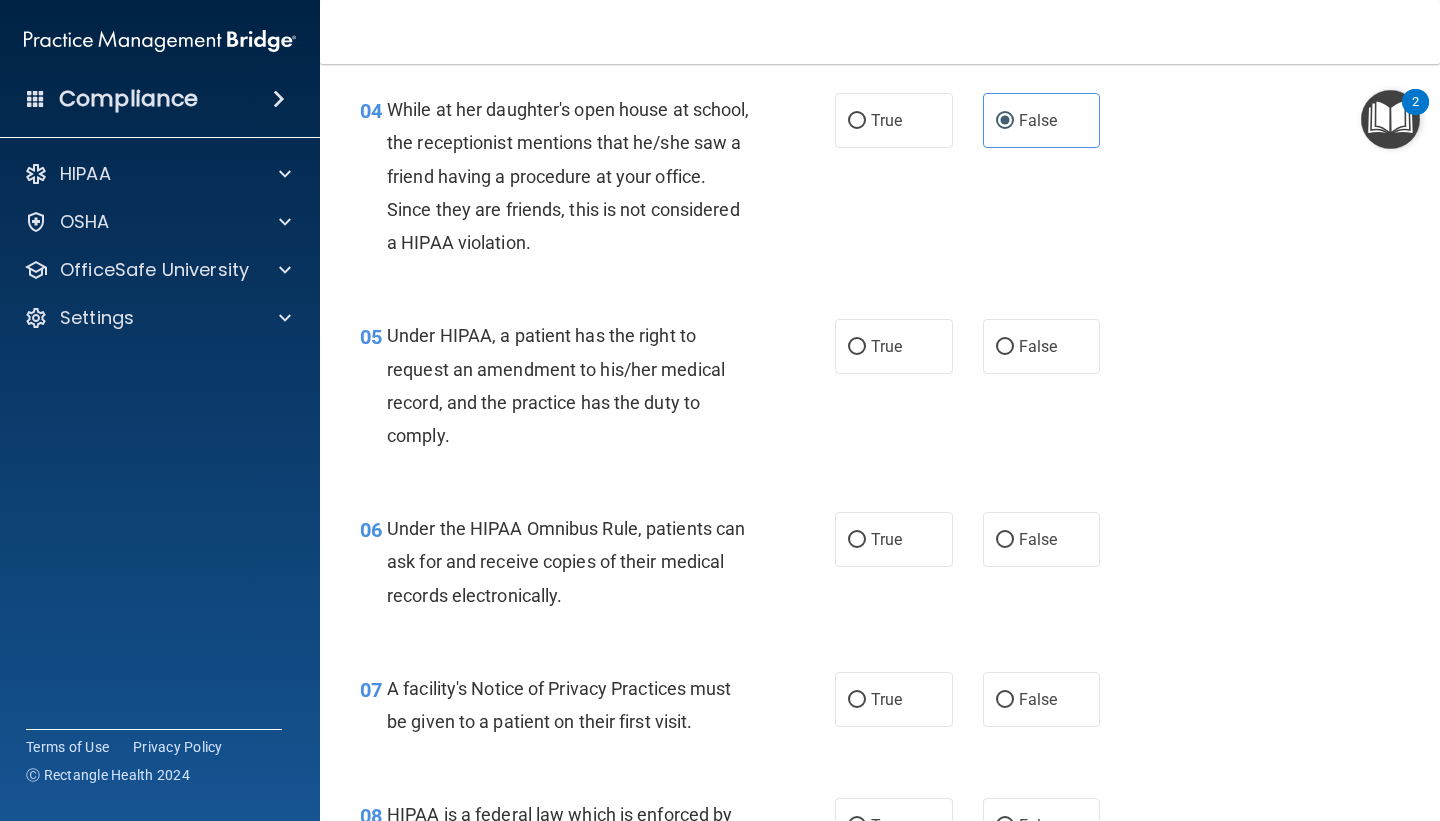 scroll, scrollTop: 708, scrollLeft: 0, axis: vertical 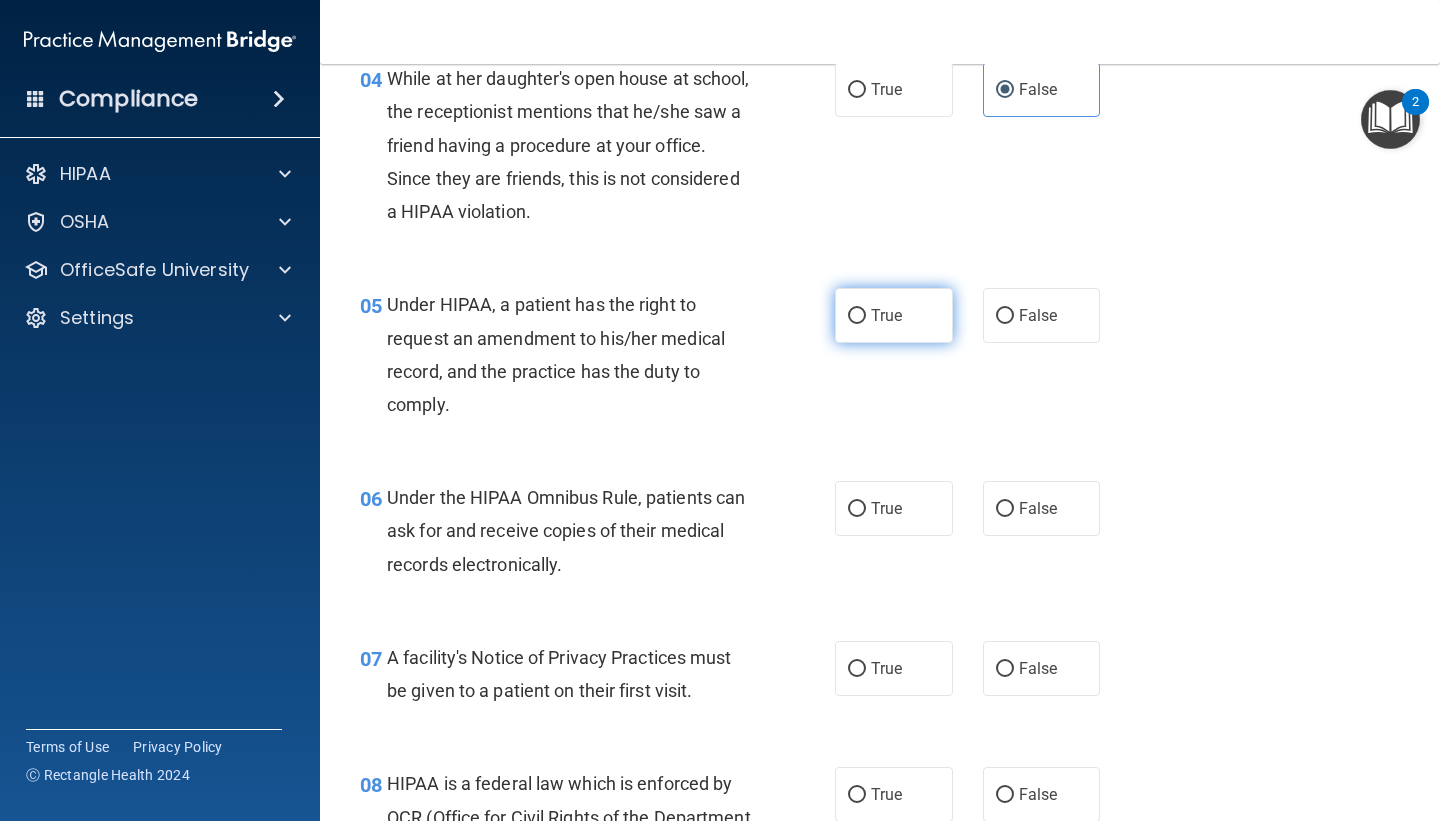 click on "True" at bounding box center (894, 315) 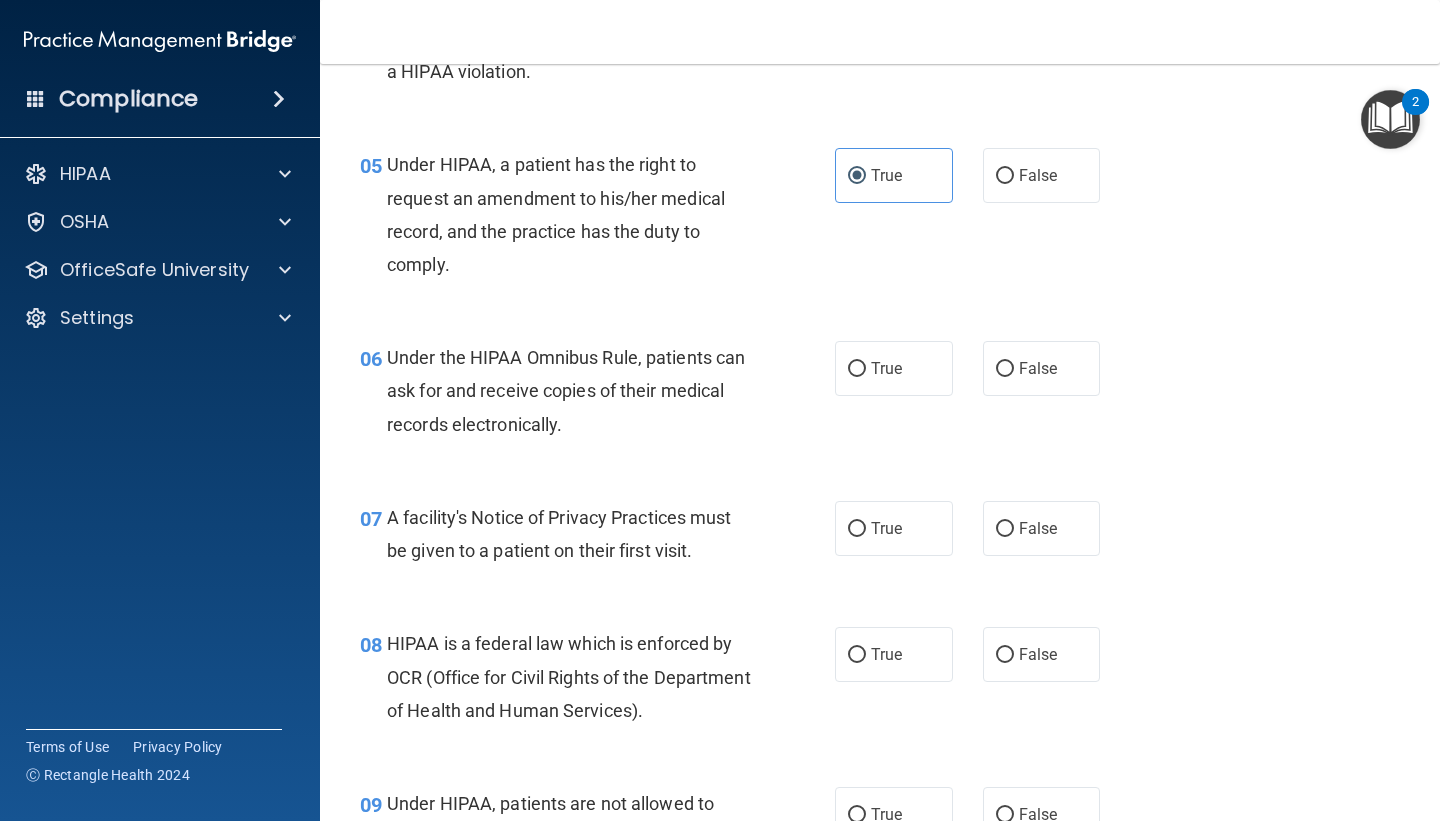scroll, scrollTop: 837, scrollLeft: 0, axis: vertical 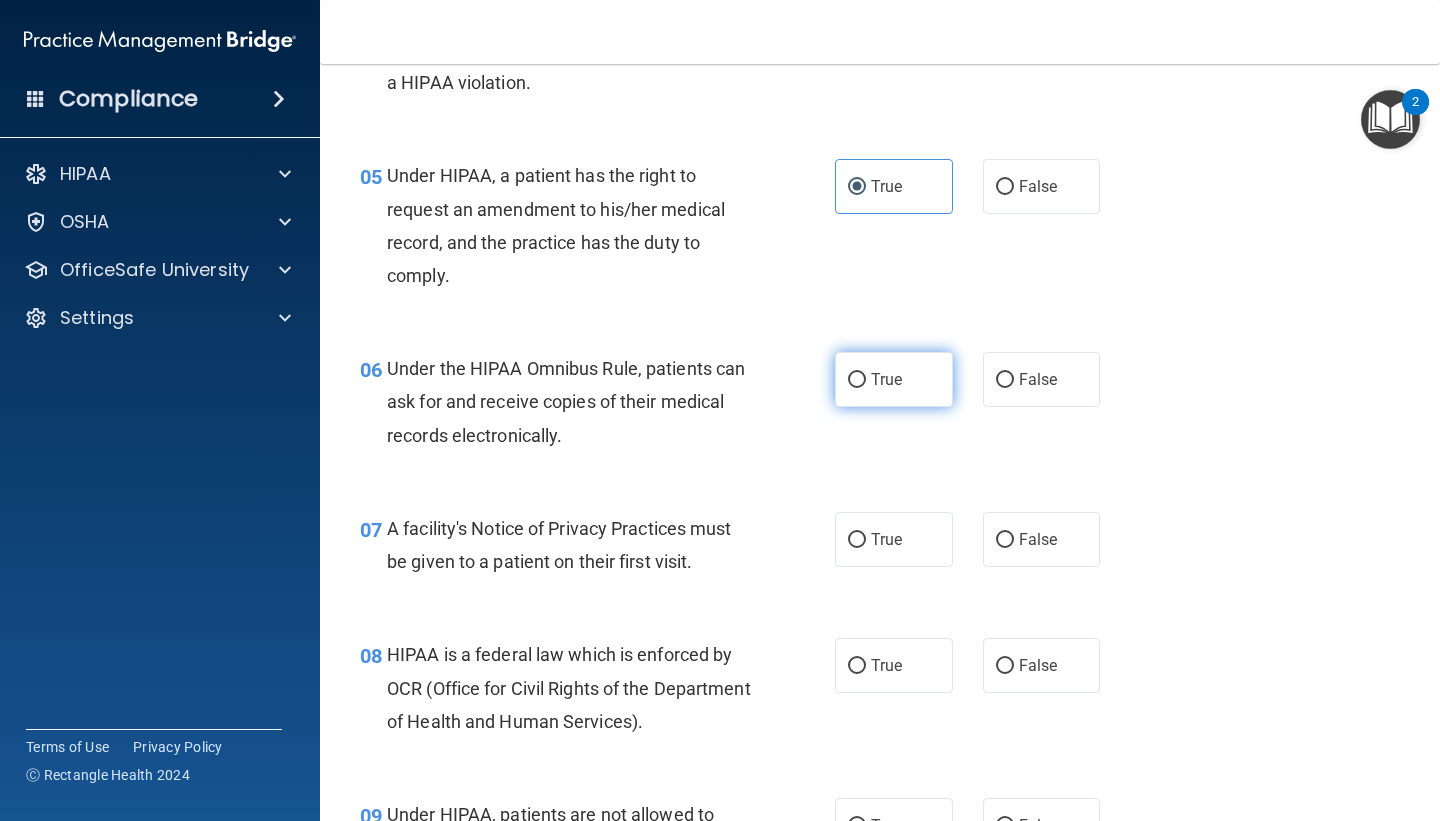 click on "True" at bounding box center (894, 379) 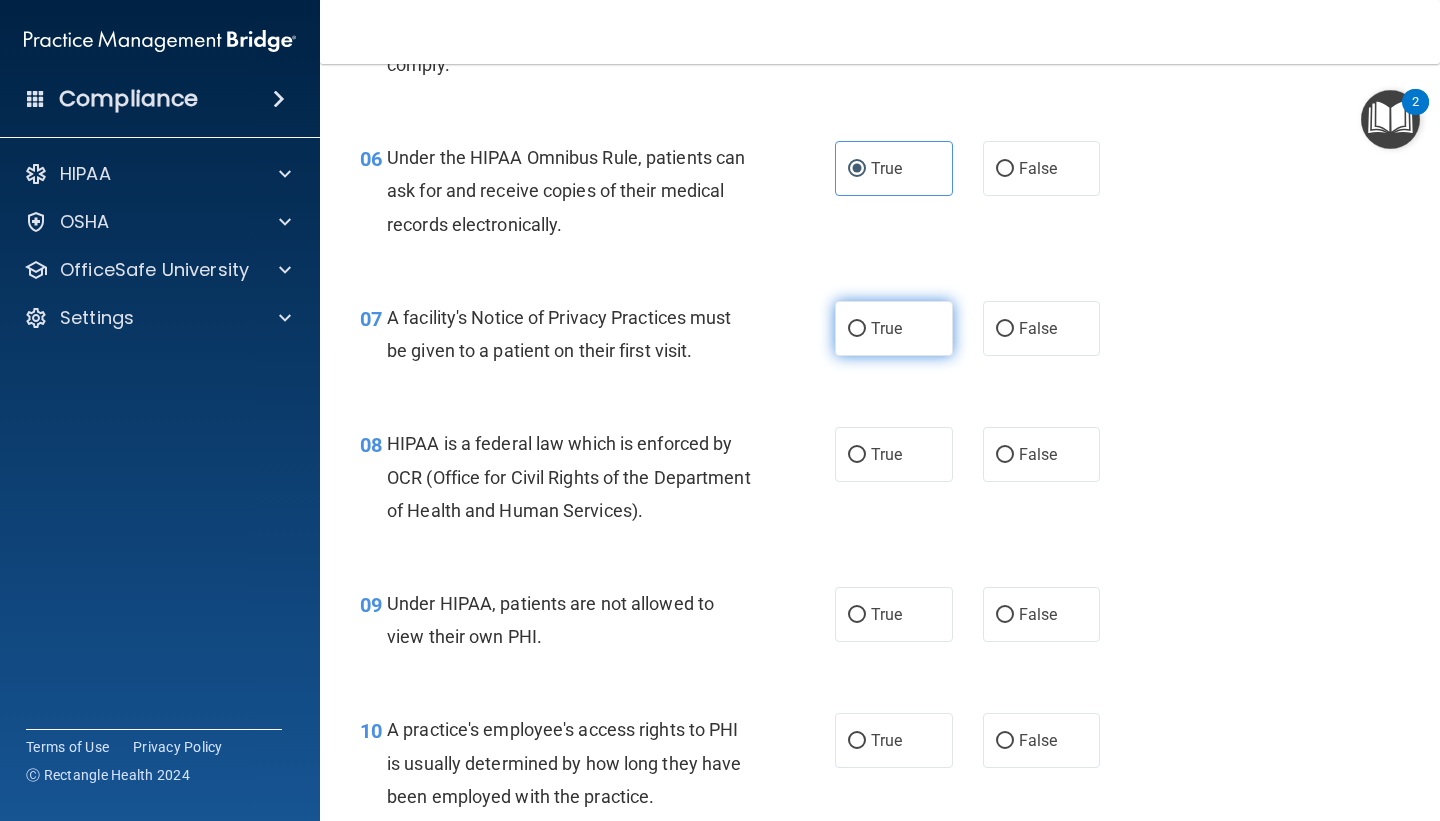 scroll, scrollTop: 1049, scrollLeft: 0, axis: vertical 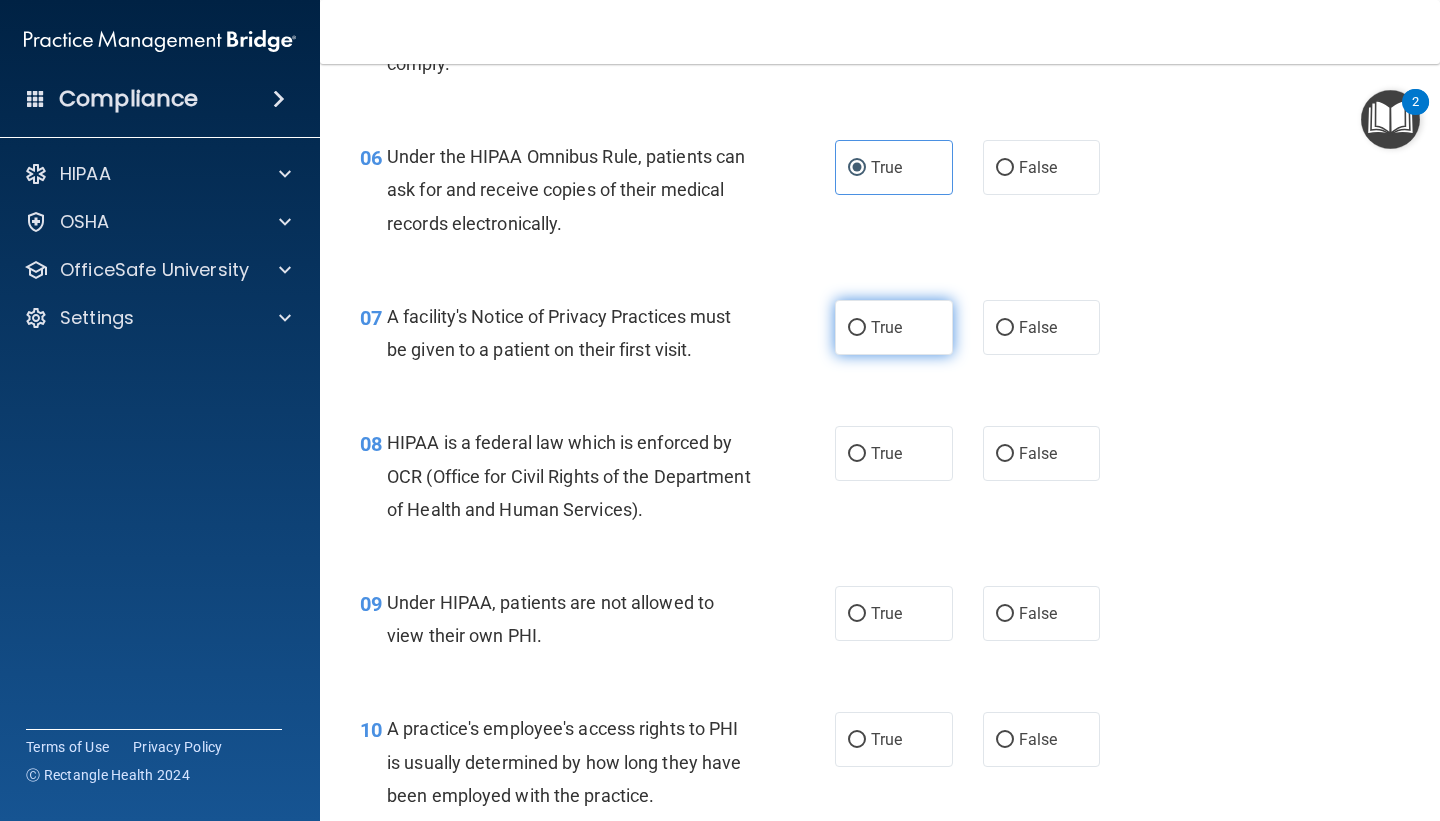 click on "True" at bounding box center [894, 327] 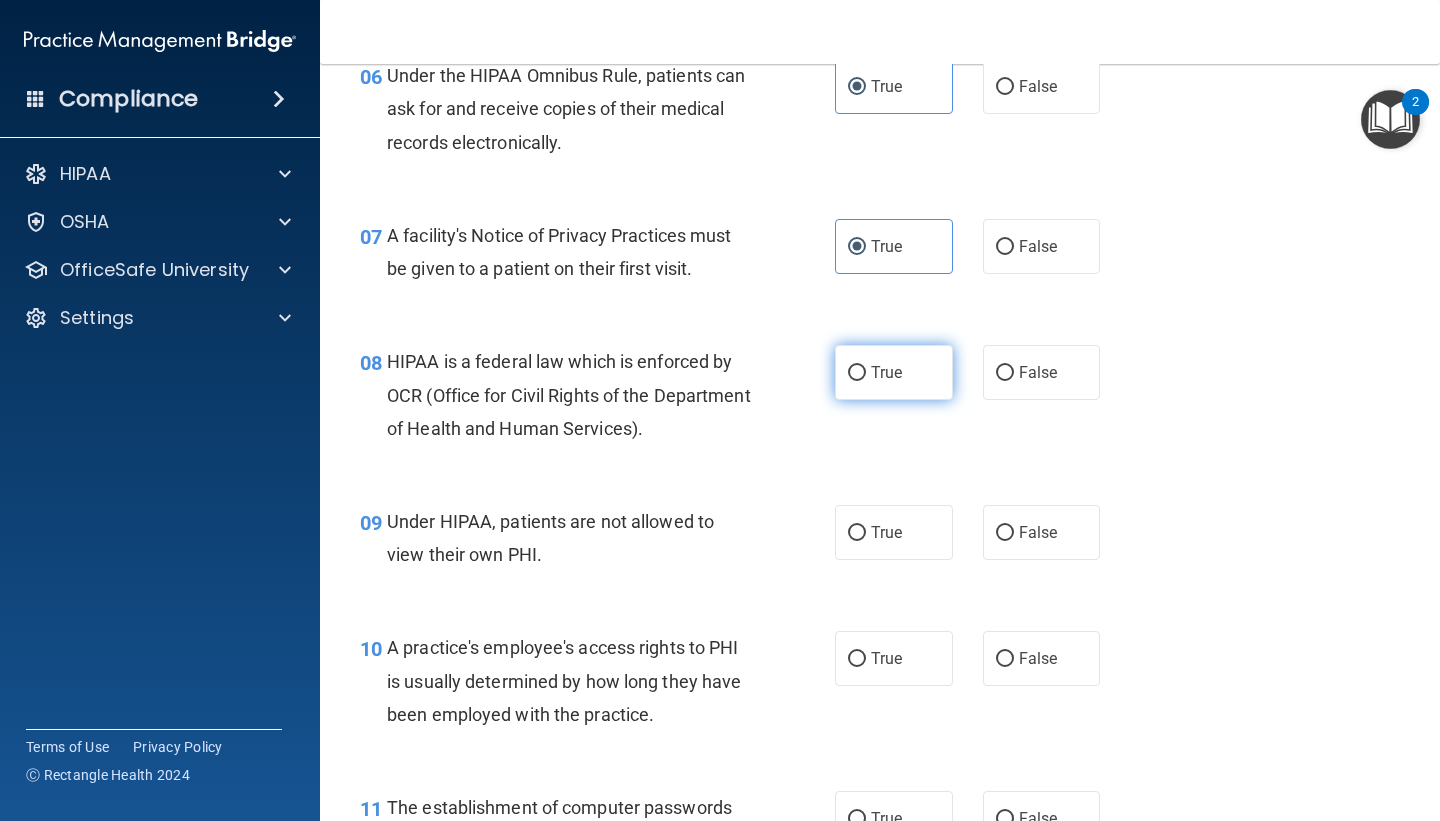 scroll, scrollTop: 1128, scrollLeft: 0, axis: vertical 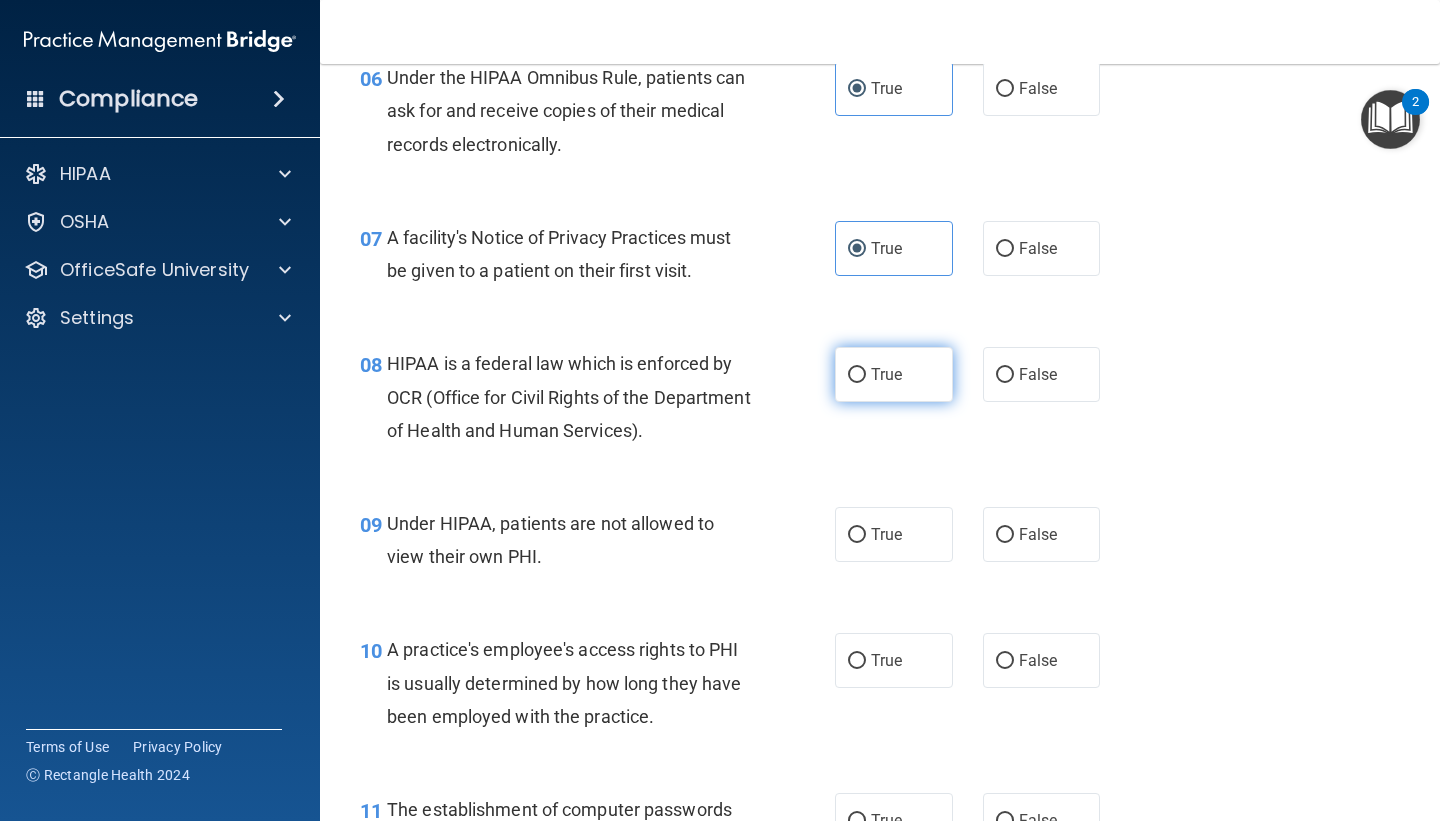 click on "True" at bounding box center [894, 374] 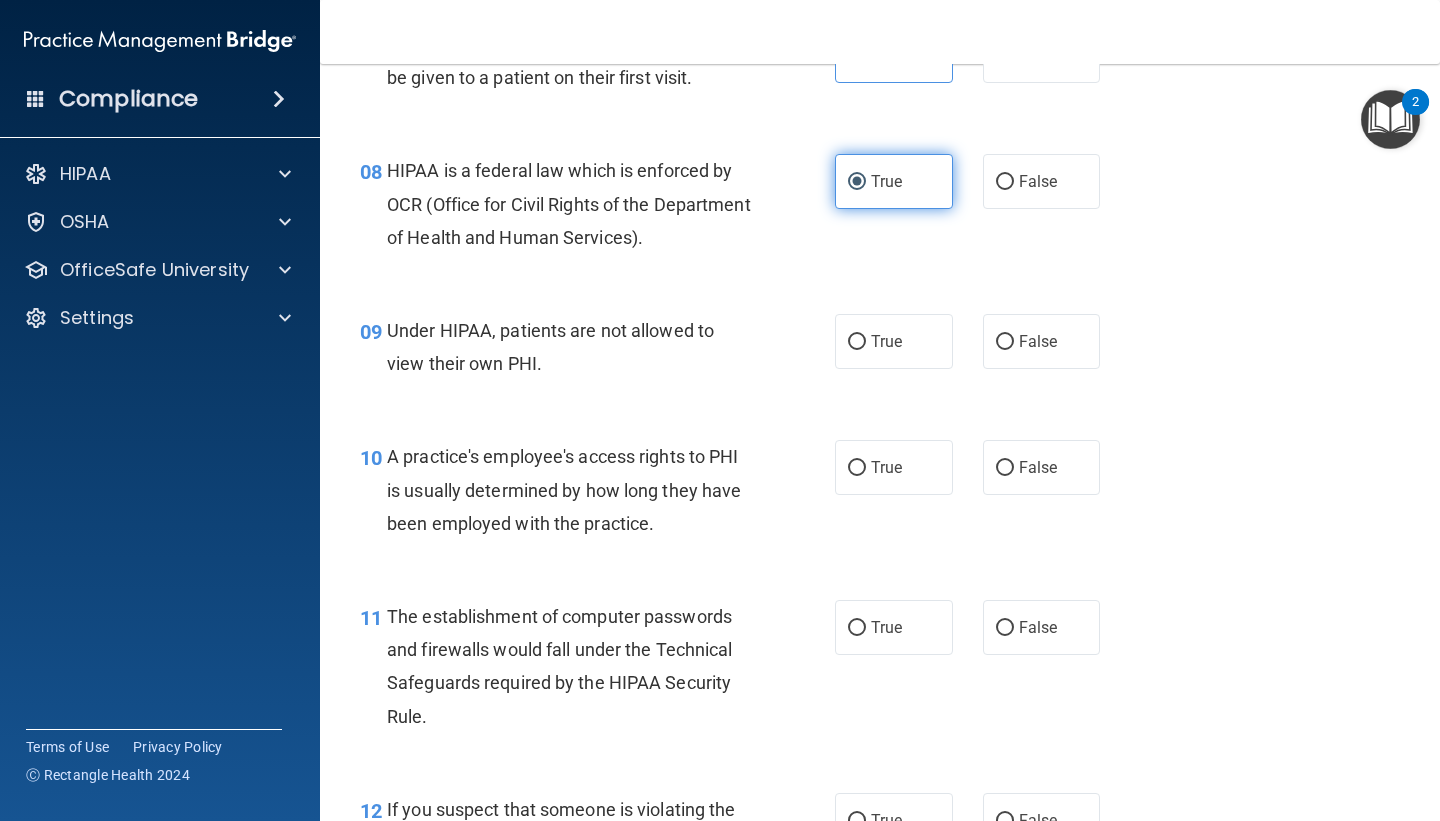 scroll, scrollTop: 1332, scrollLeft: 0, axis: vertical 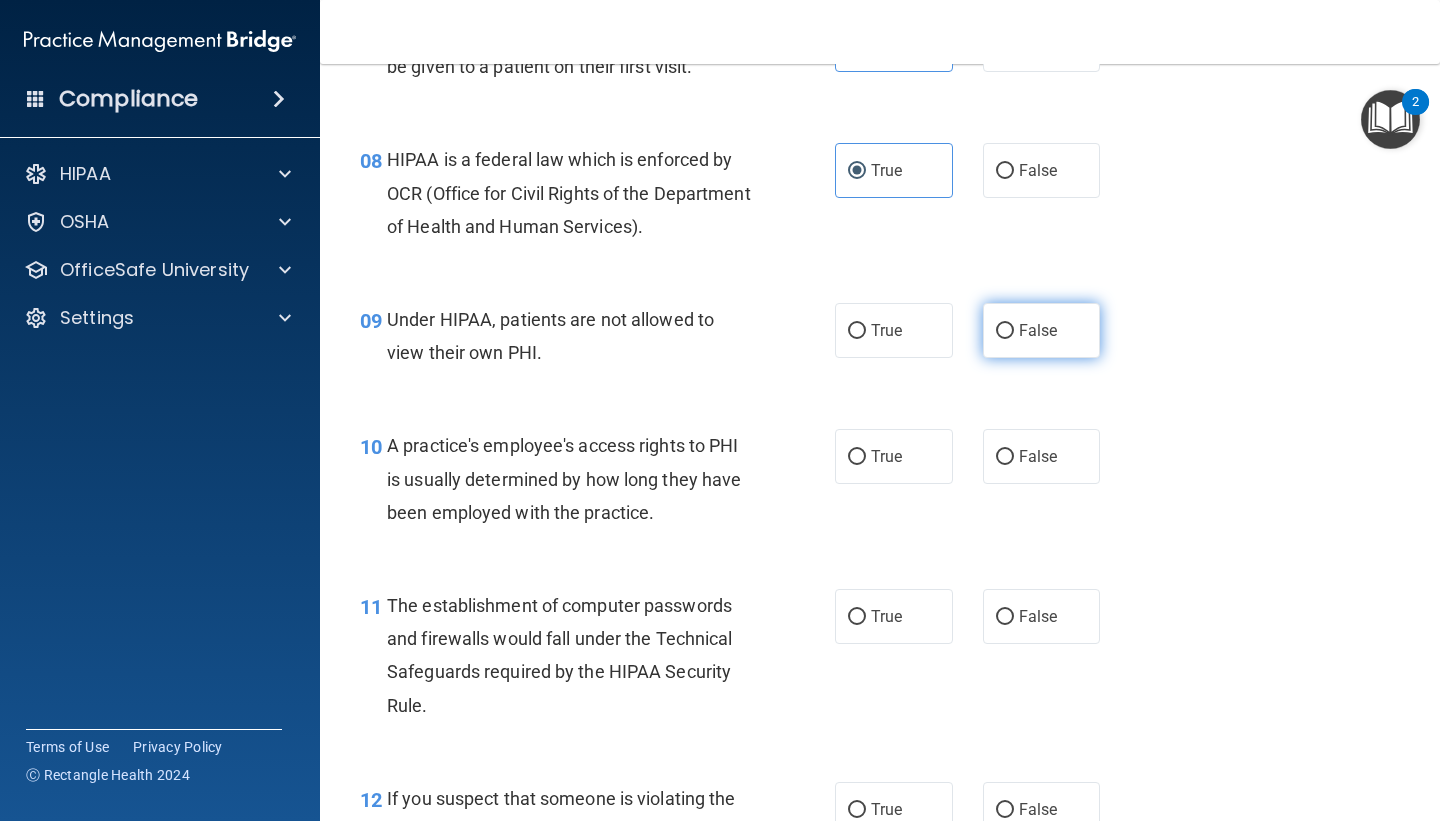 click on "False" at bounding box center (1042, 330) 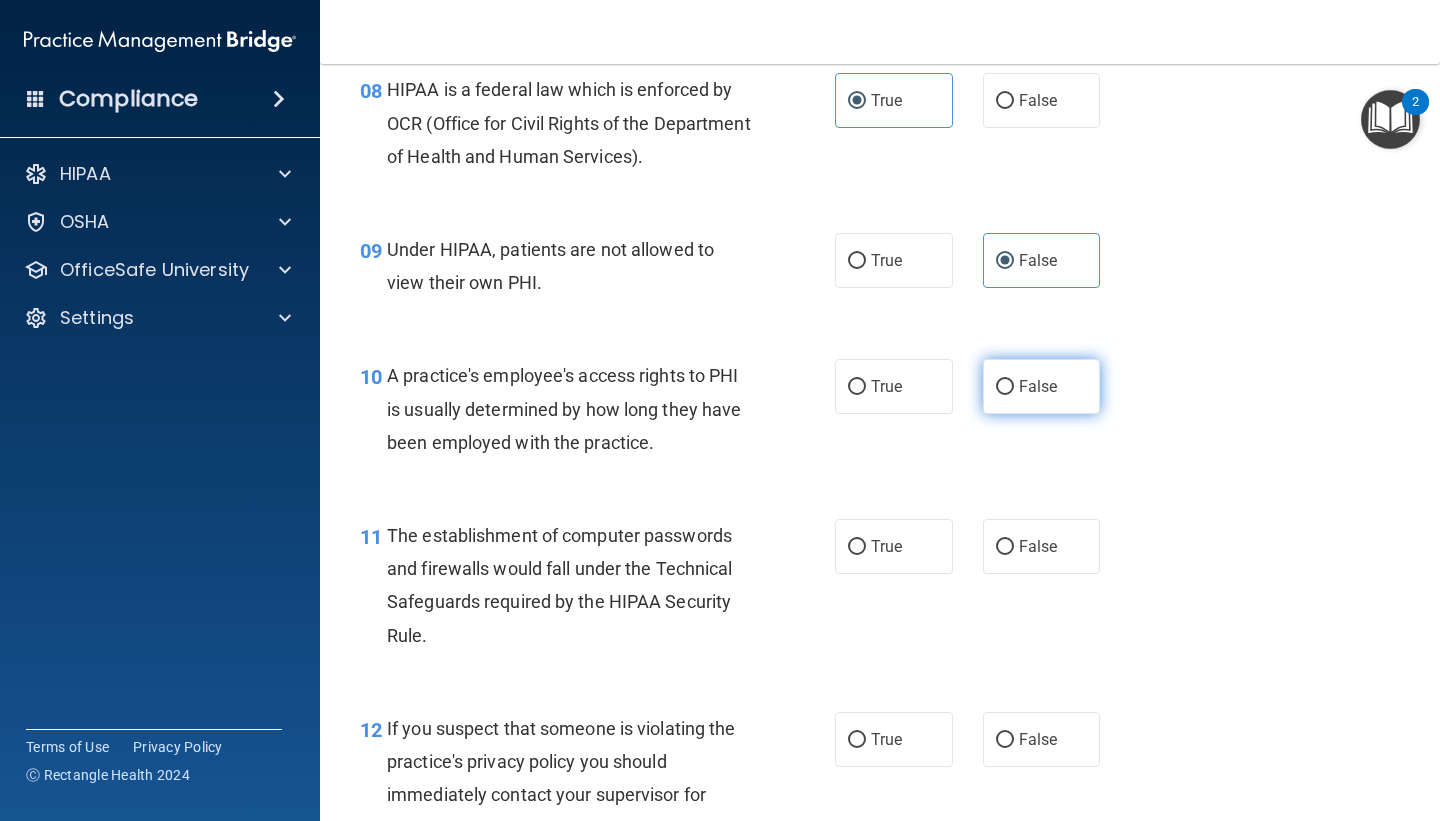 scroll, scrollTop: 1399, scrollLeft: 0, axis: vertical 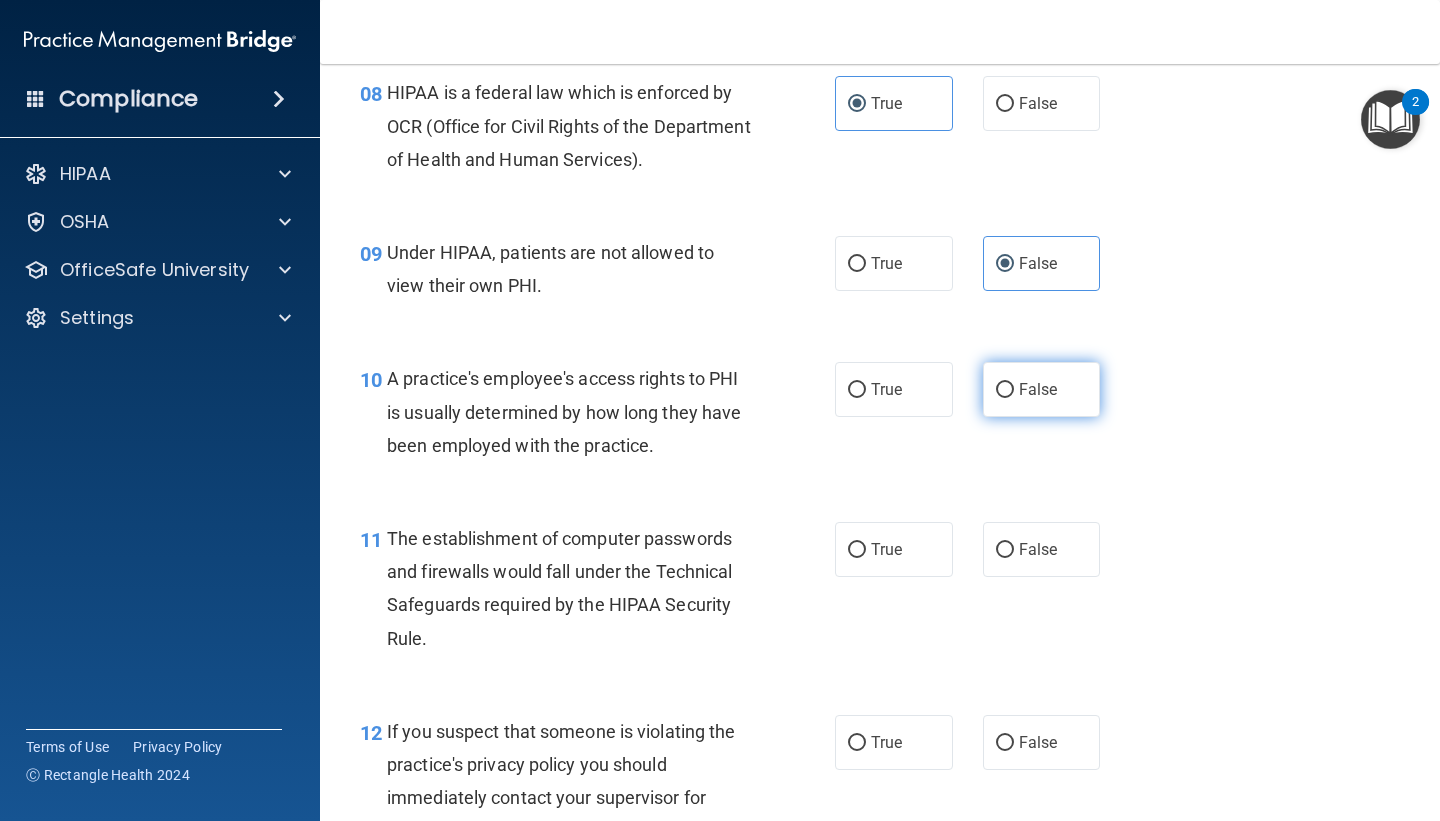 click on "False" at bounding box center [1038, 389] 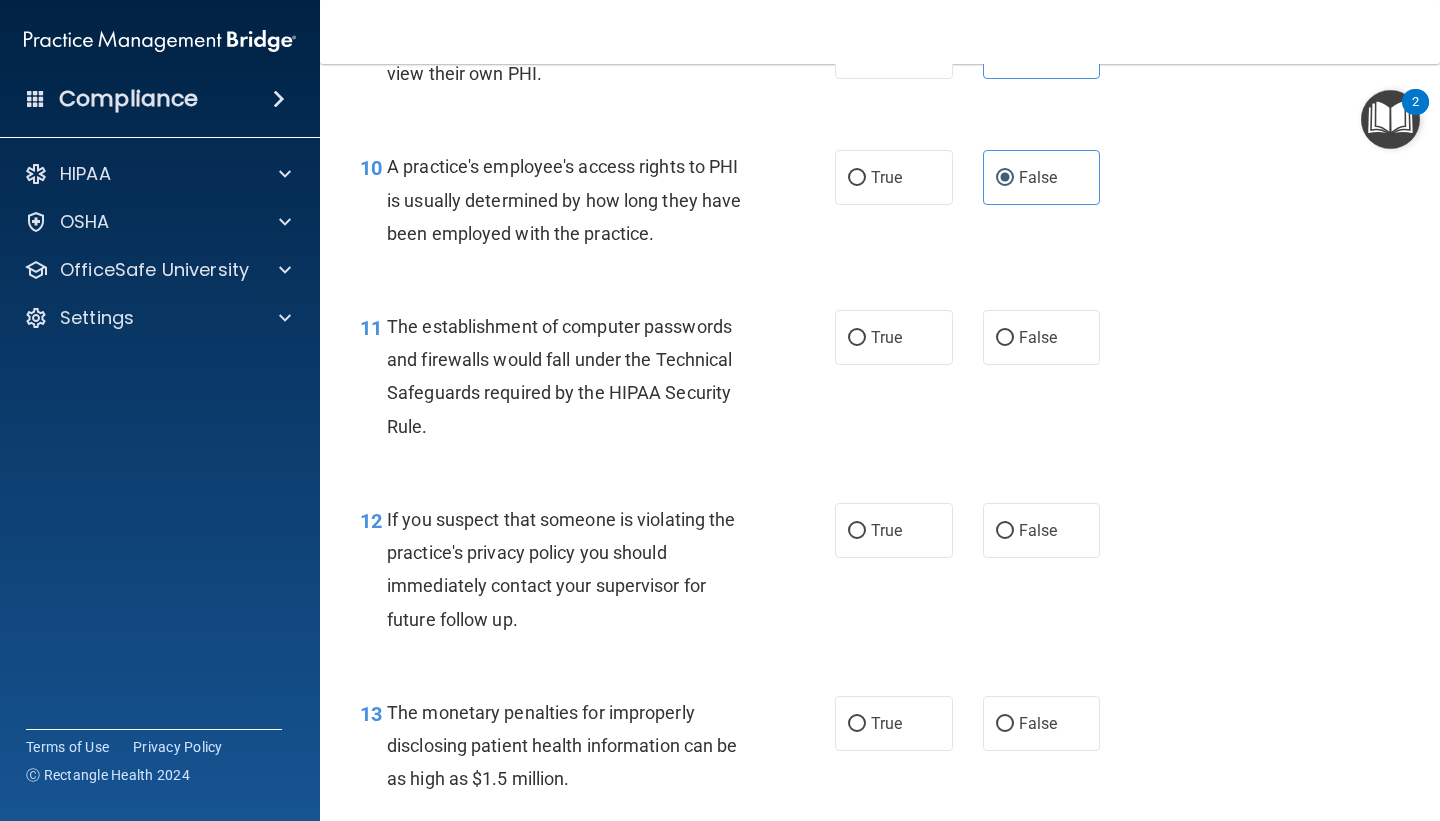 scroll, scrollTop: 1609, scrollLeft: 0, axis: vertical 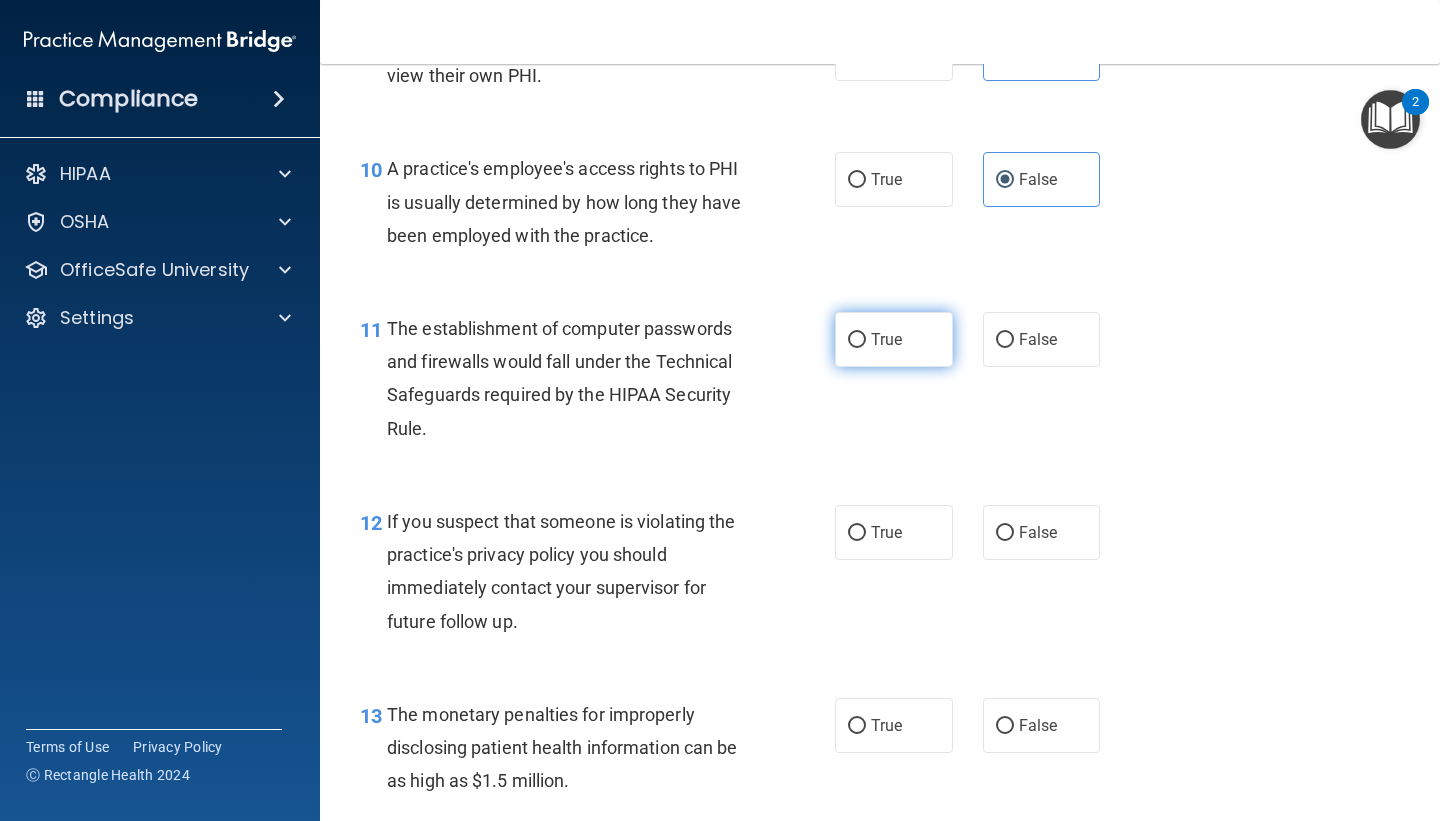 click on "True" at bounding box center [894, 339] 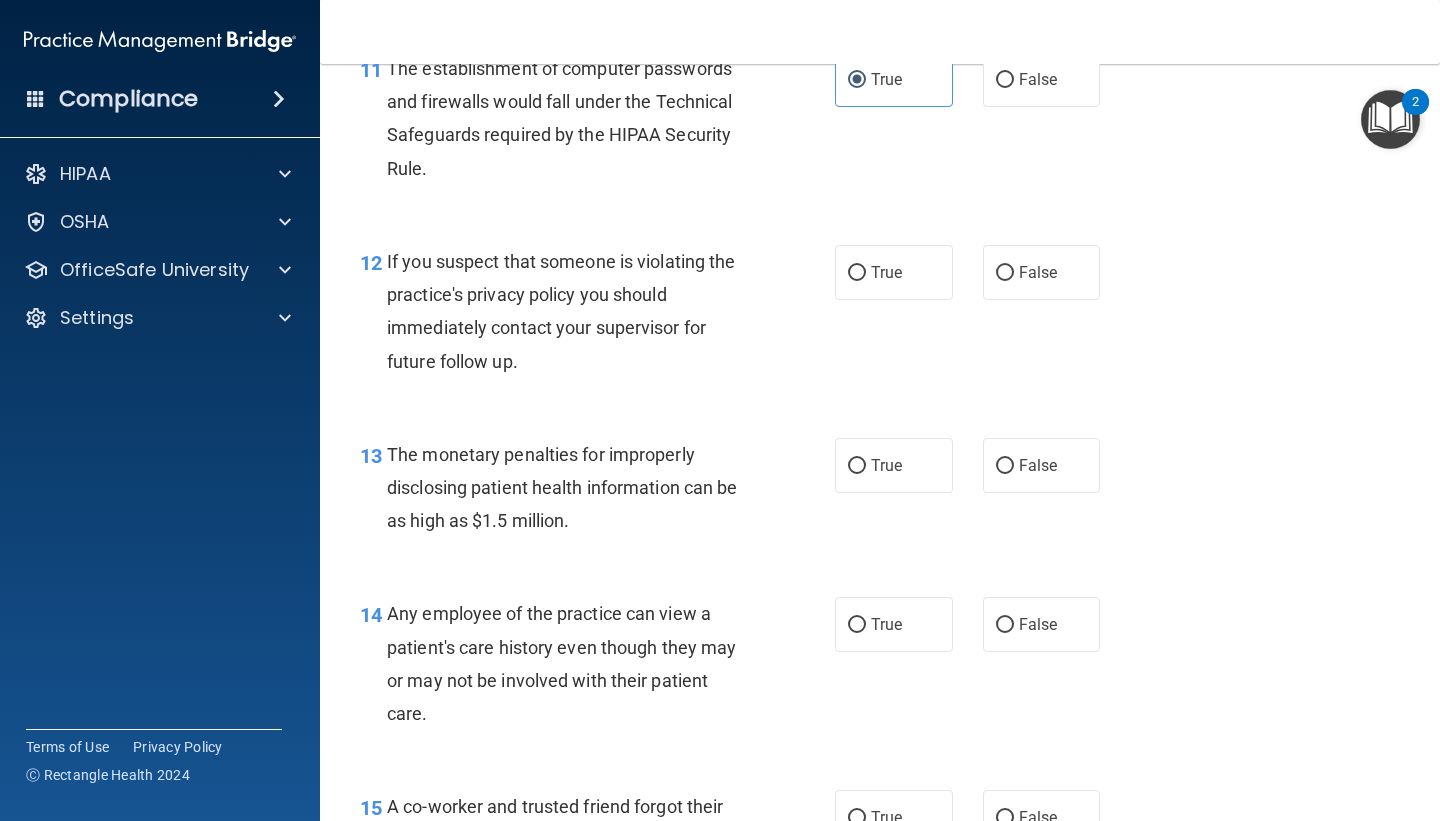 scroll, scrollTop: 1874, scrollLeft: 0, axis: vertical 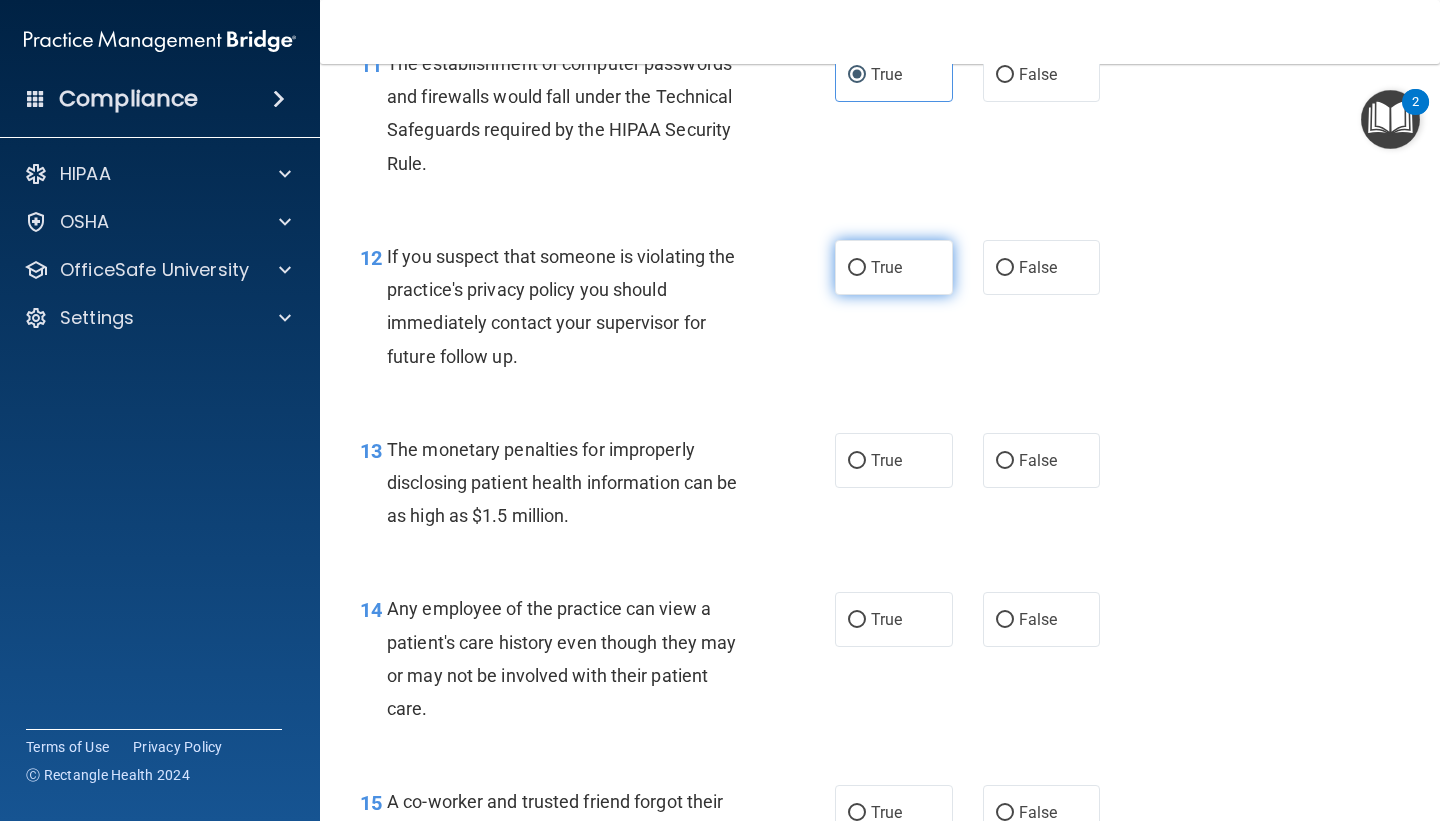 click on "True" at bounding box center [894, 267] 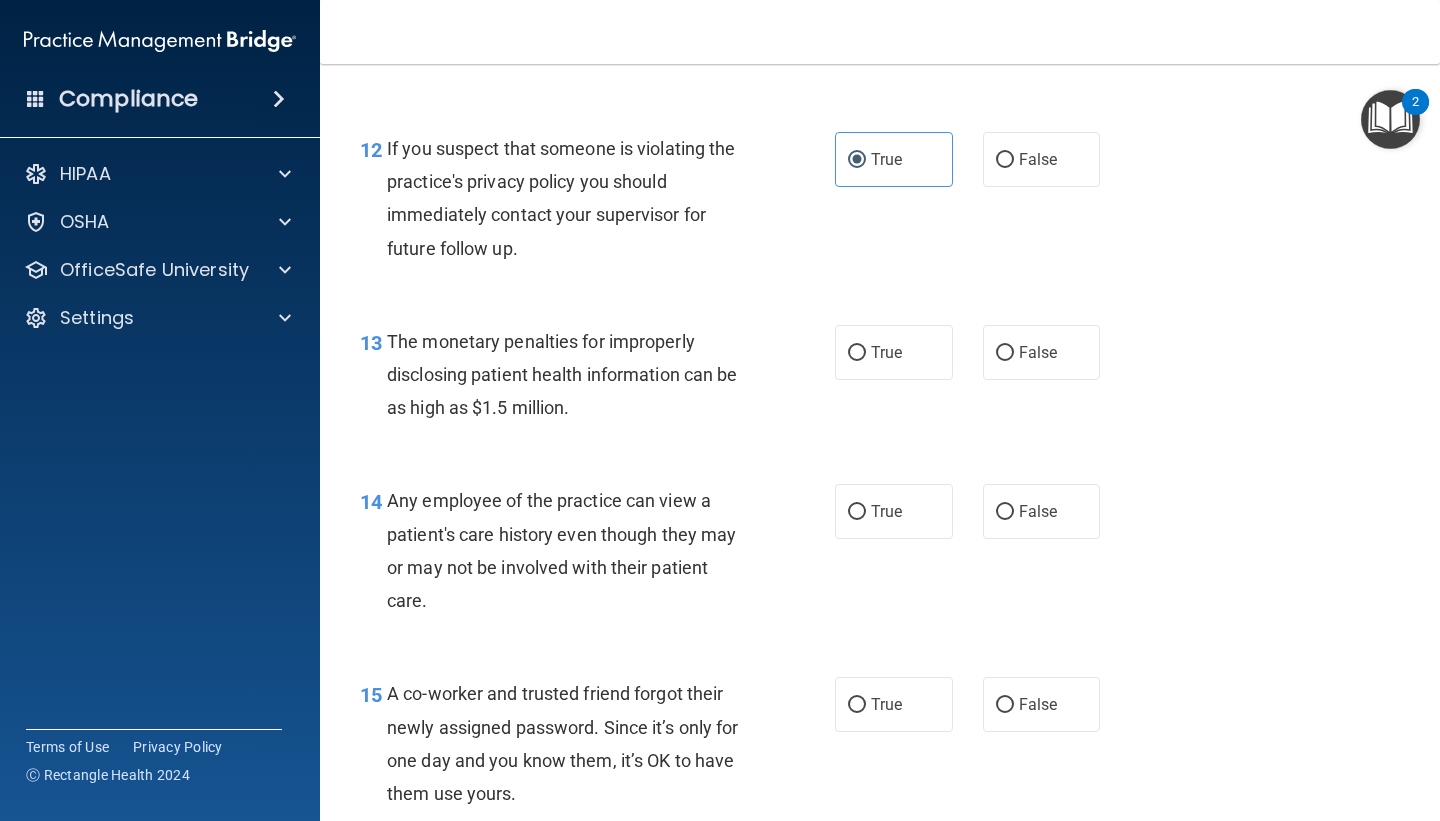 scroll, scrollTop: 1983, scrollLeft: 0, axis: vertical 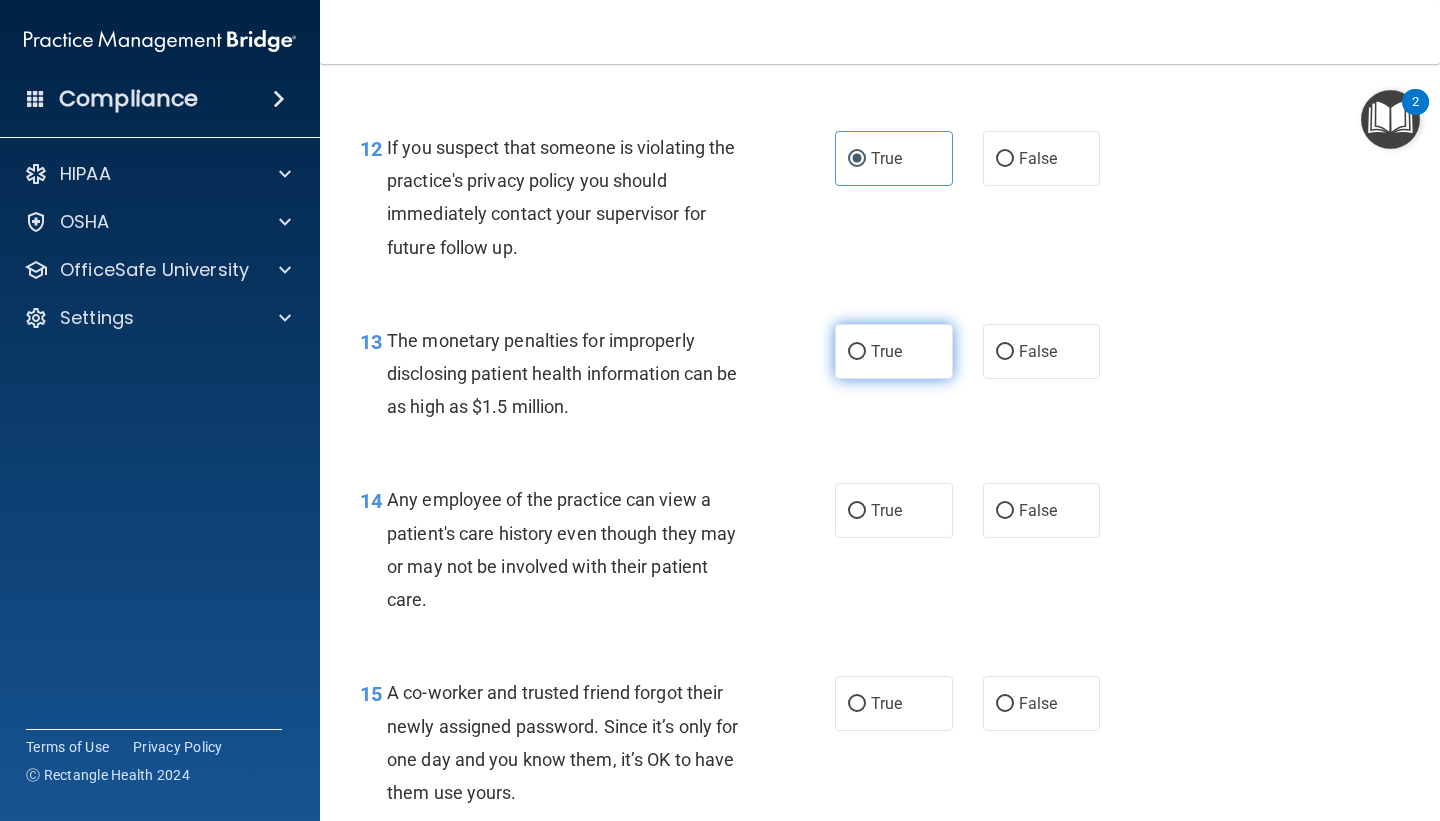 click on "True" at bounding box center [886, 351] 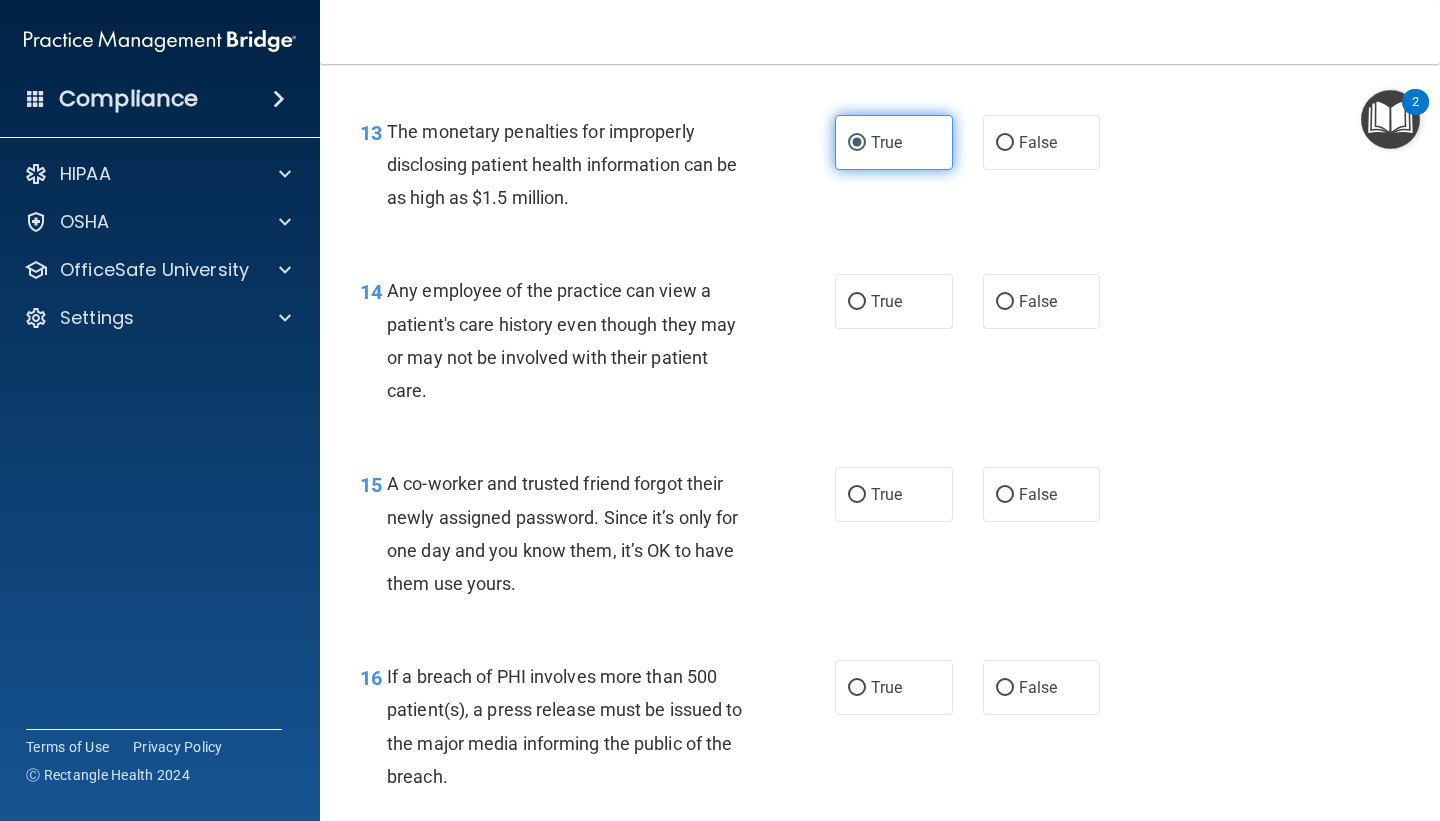 scroll, scrollTop: 2179, scrollLeft: 0, axis: vertical 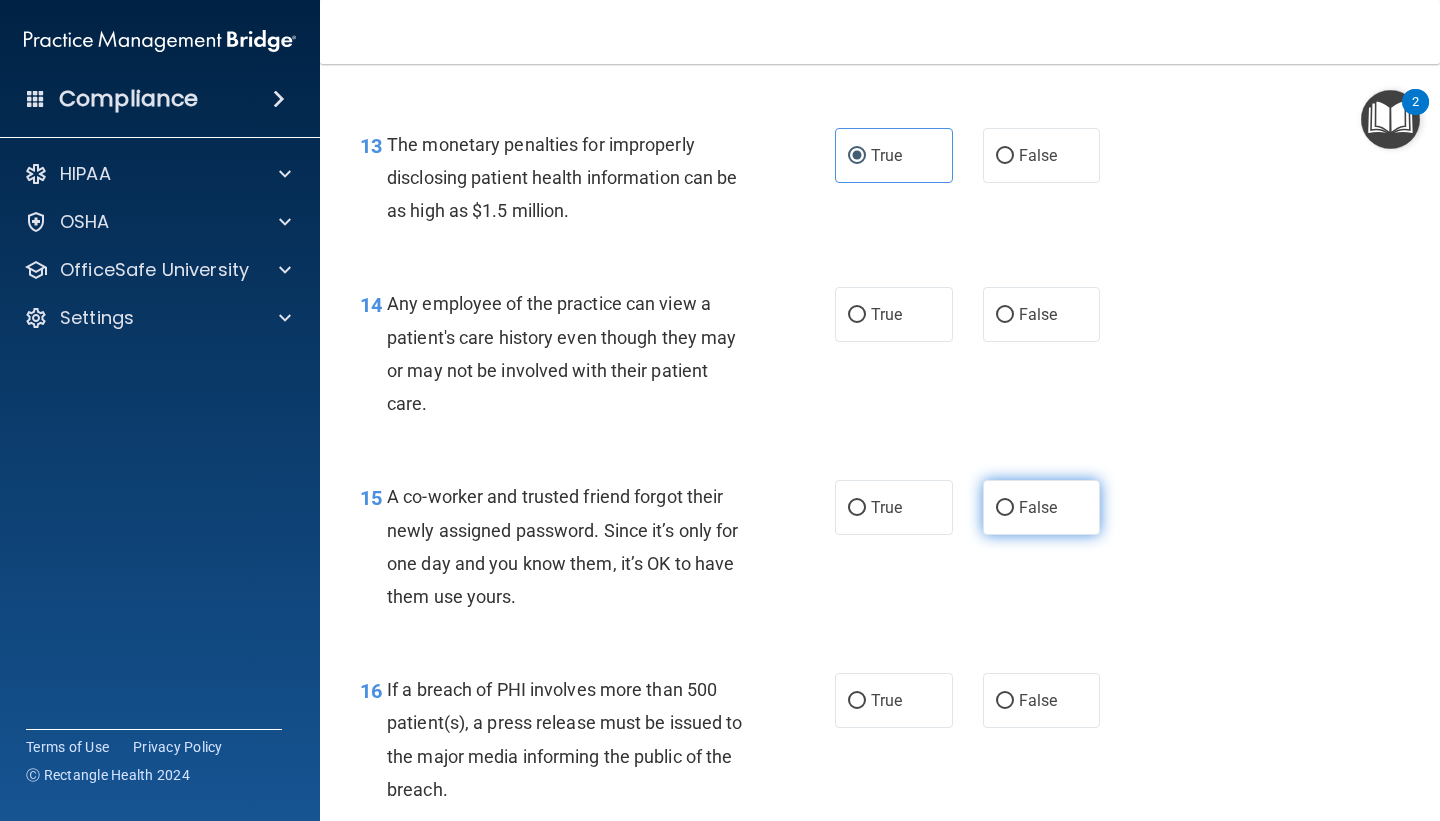 click on "False" at bounding box center [1005, 508] 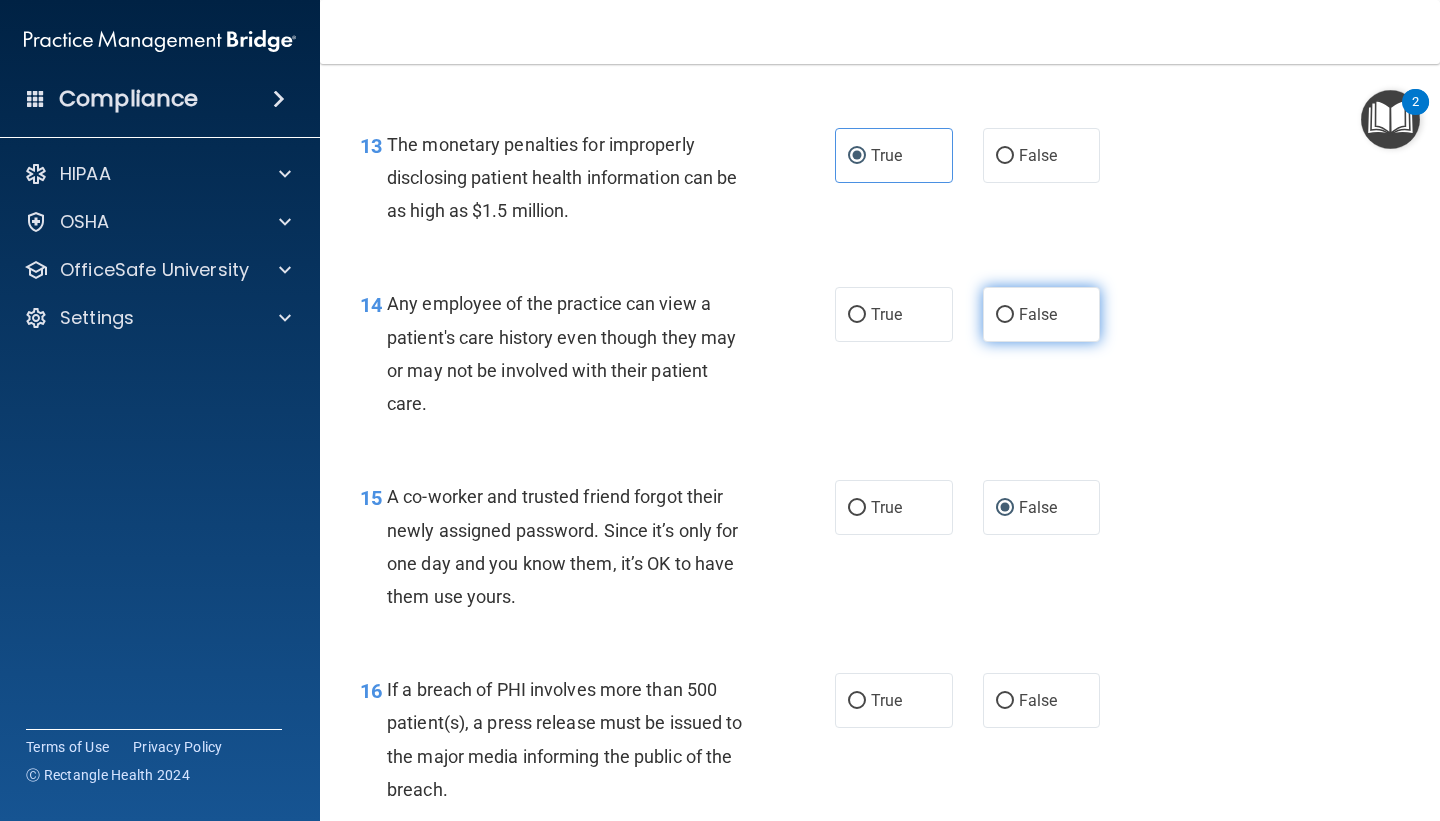 click on "False" at bounding box center [1042, 314] 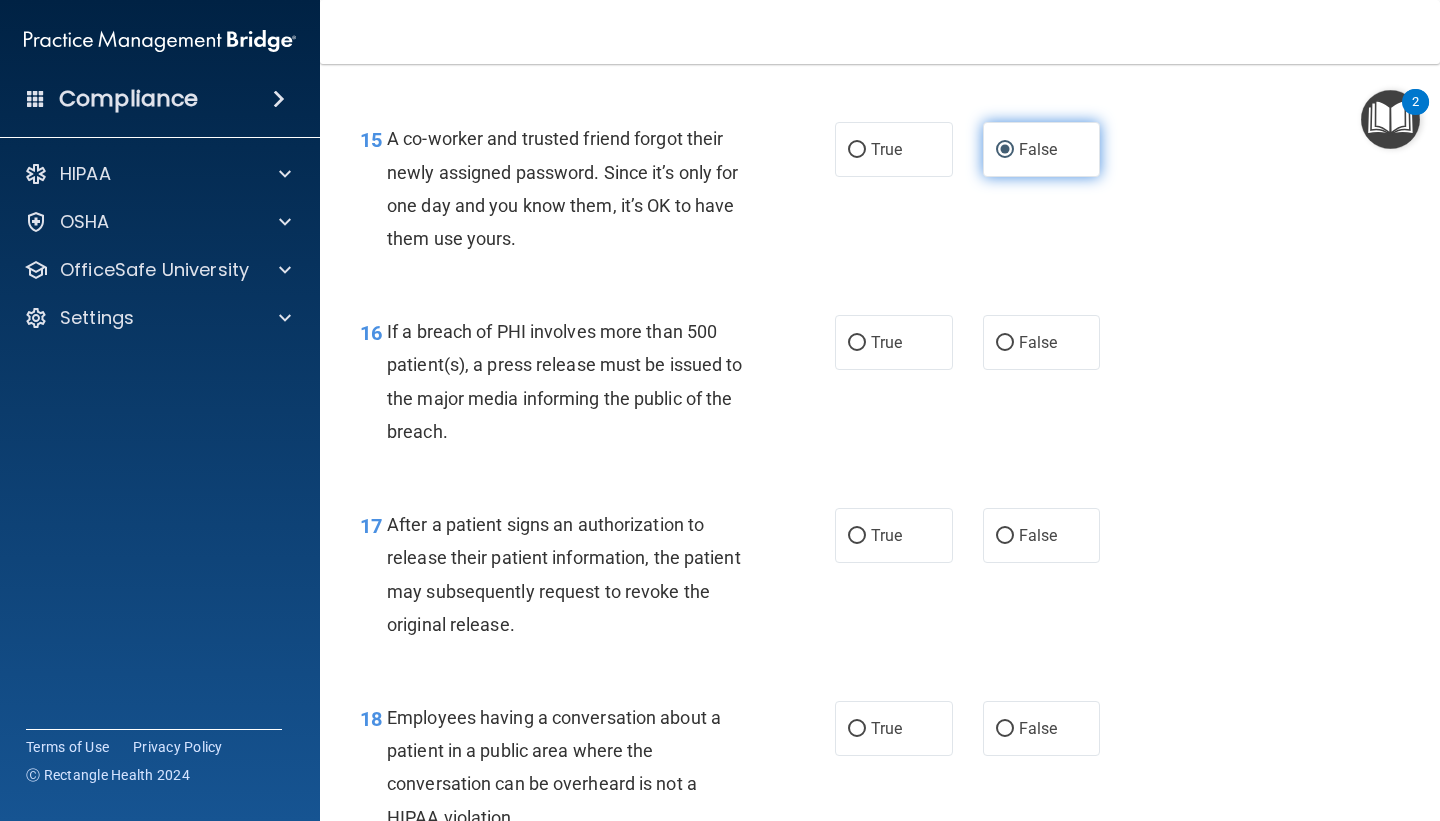 scroll, scrollTop: 2548, scrollLeft: 0, axis: vertical 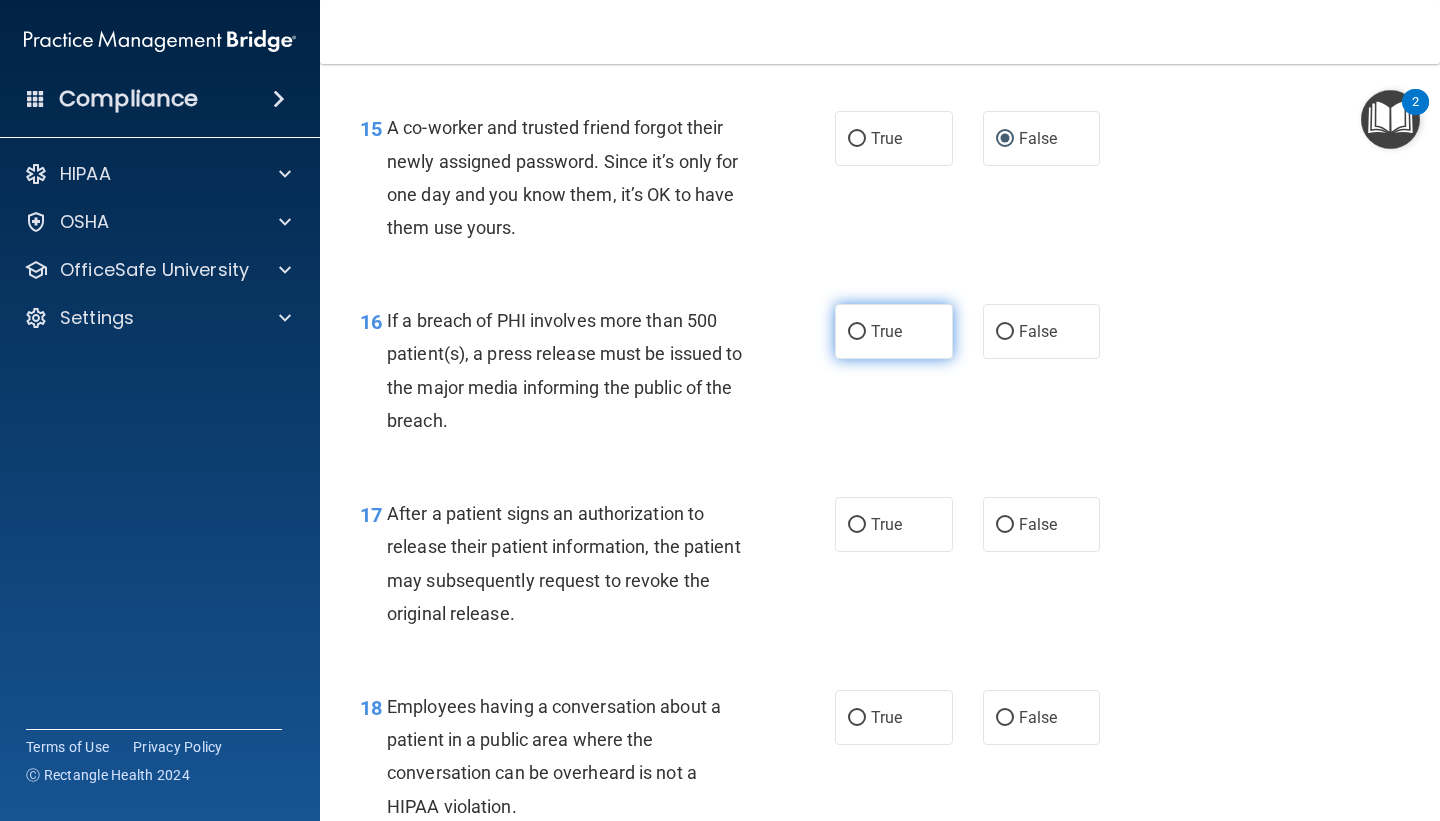 click on "True" at bounding box center (894, 331) 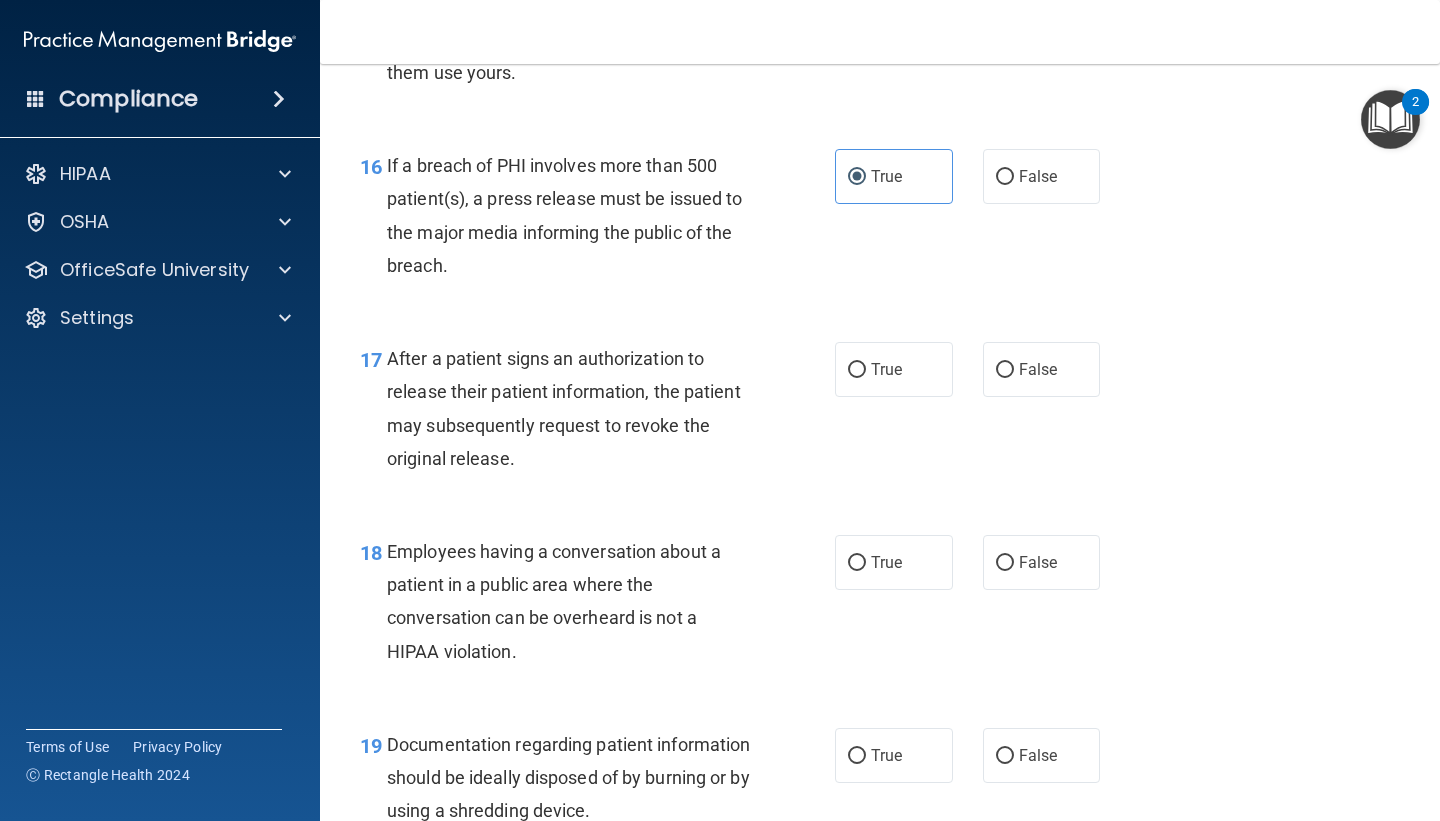 scroll, scrollTop: 2704, scrollLeft: 0, axis: vertical 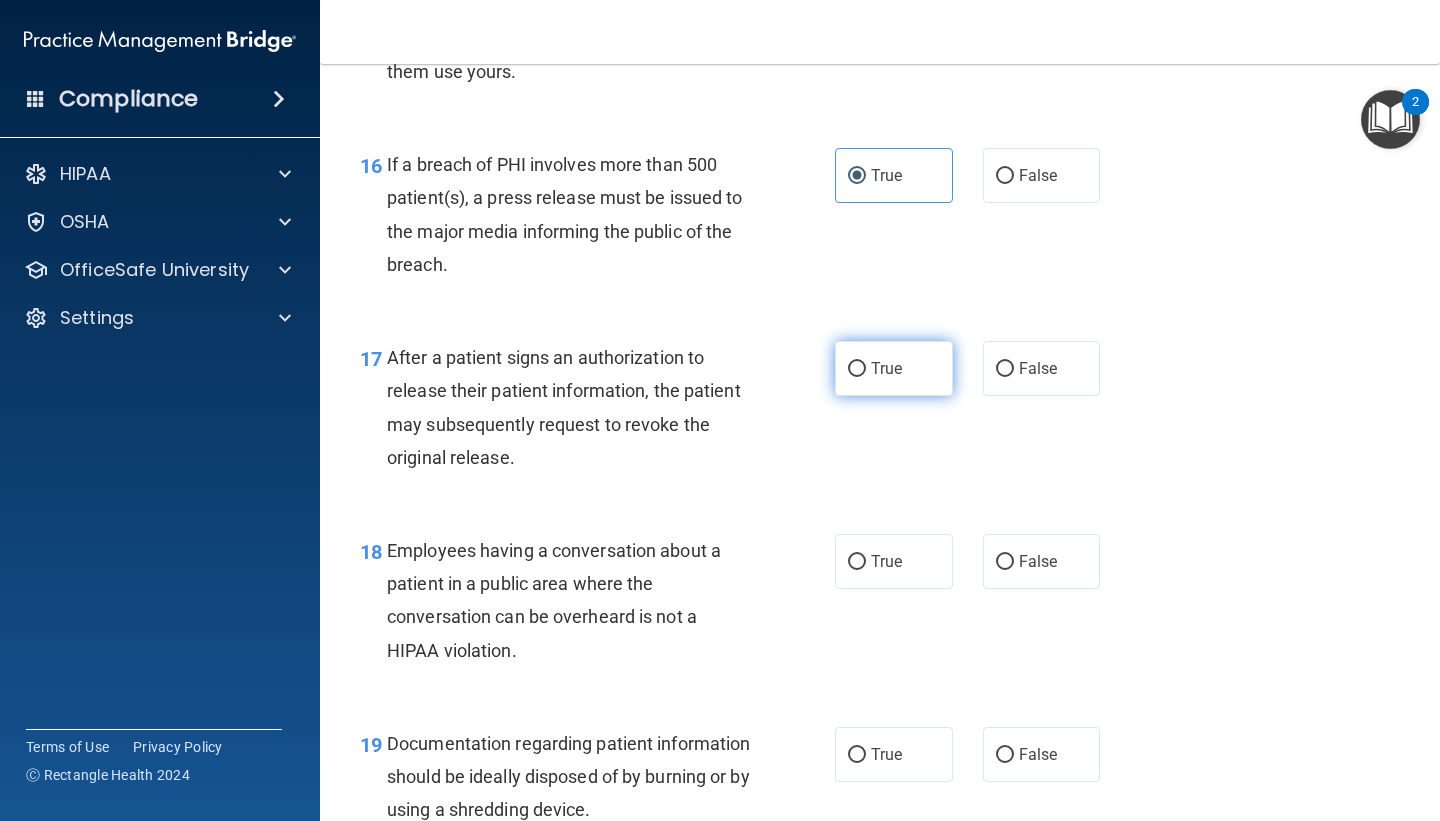 click on "True" at bounding box center (894, 368) 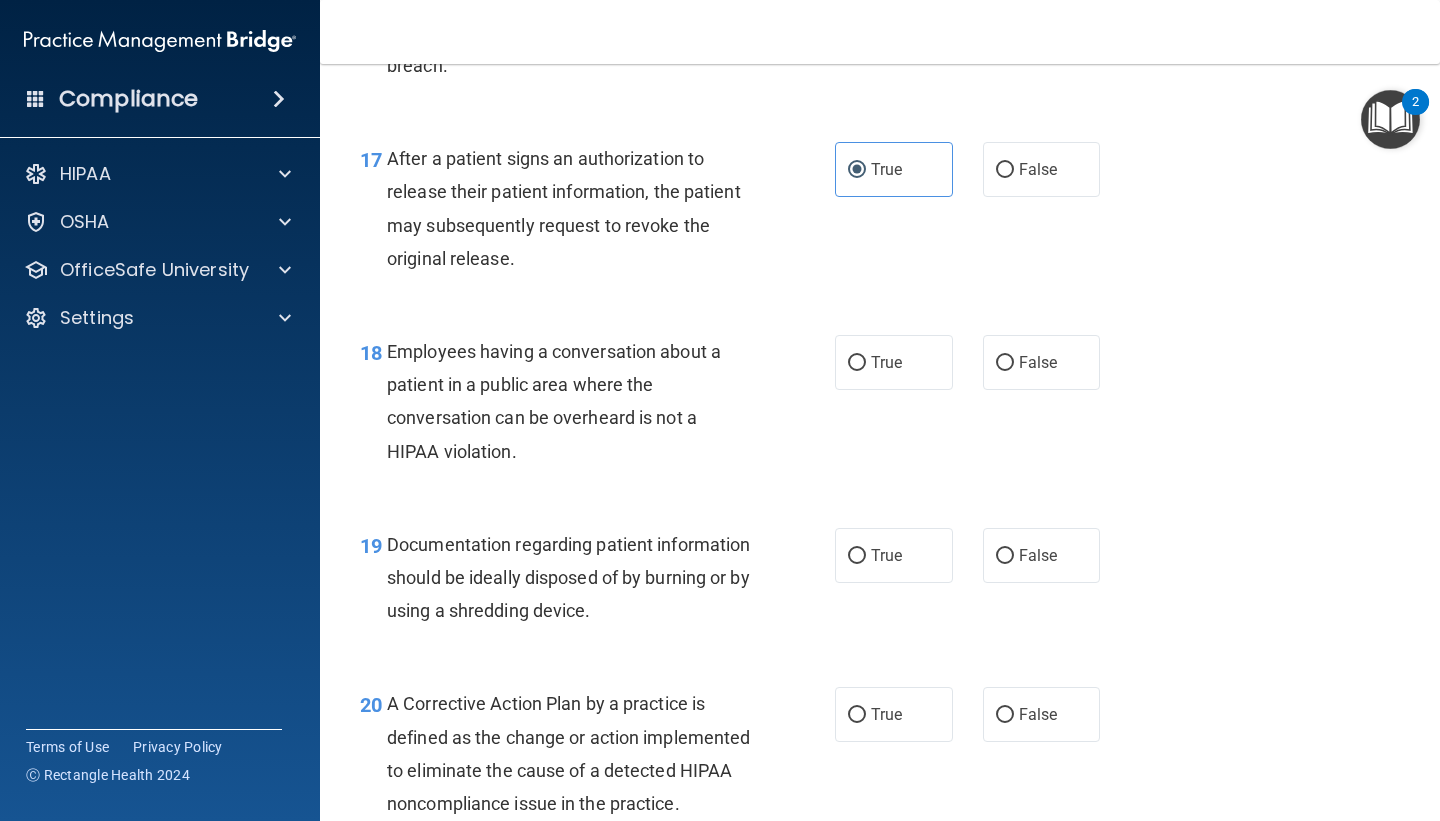 scroll, scrollTop: 2918, scrollLeft: 0, axis: vertical 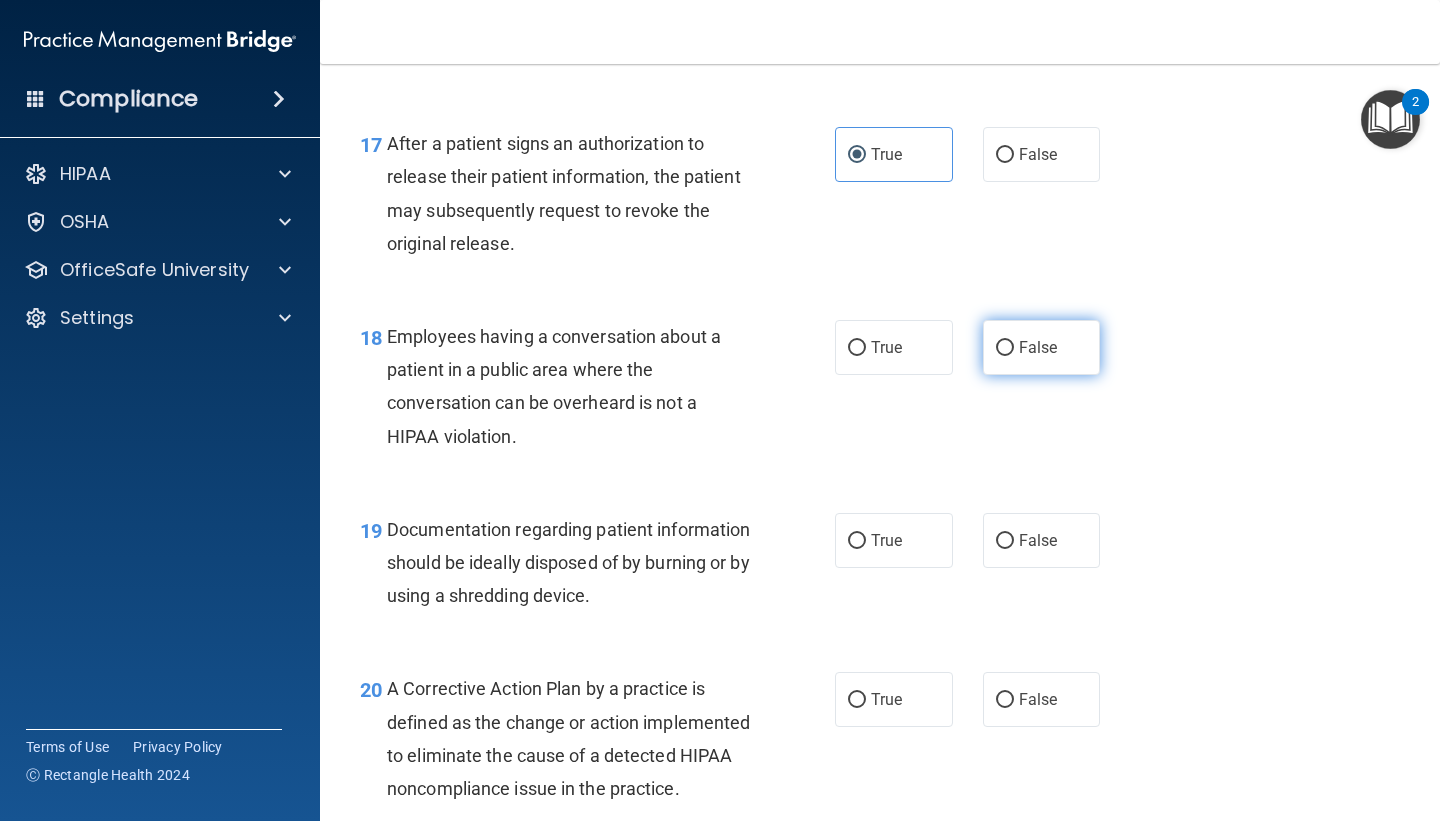 click on "False" at bounding box center (1038, 347) 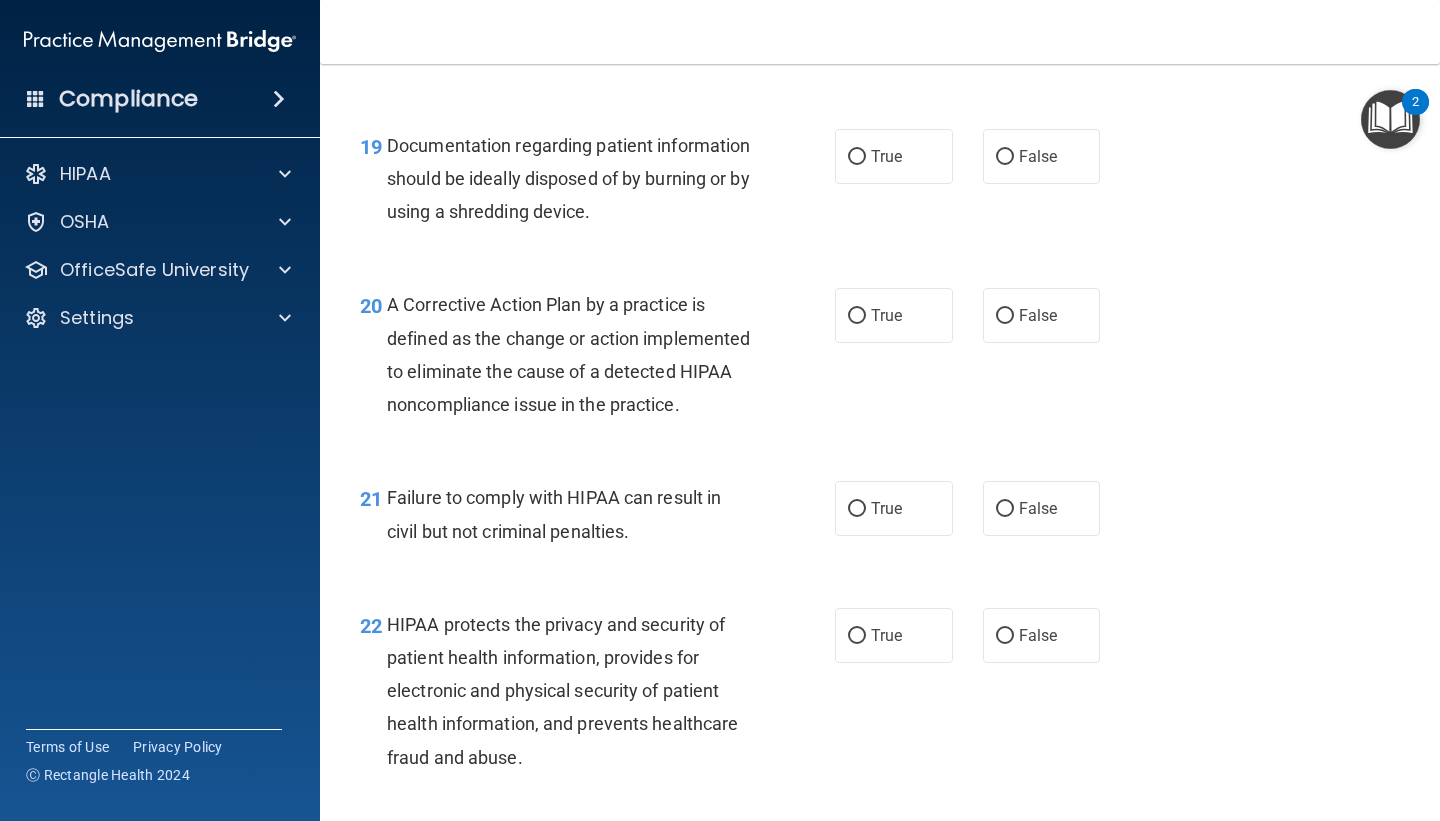 scroll, scrollTop: 3314, scrollLeft: 0, axis: vertical 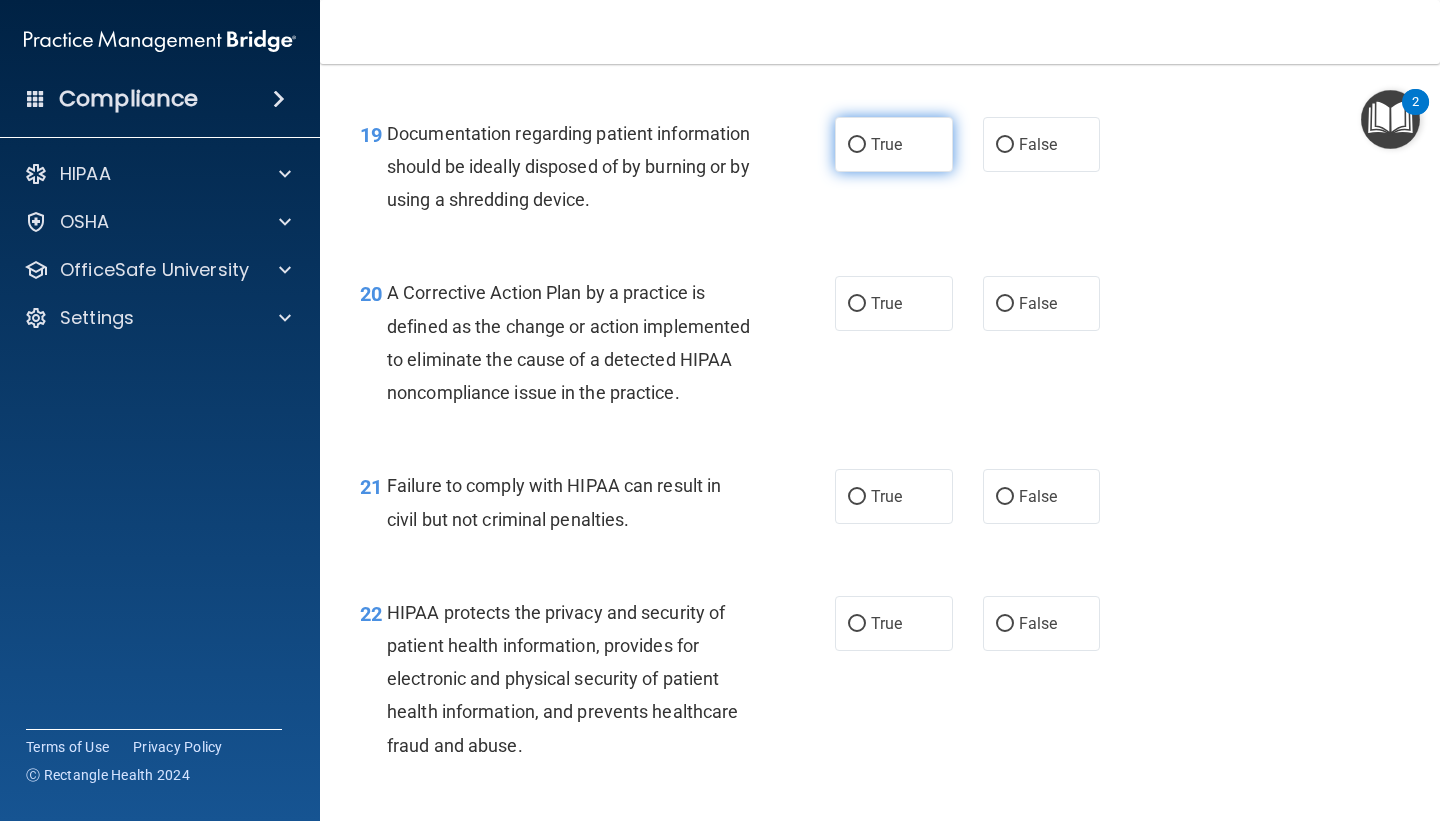 click on "True" at bounding box center (857, 145) 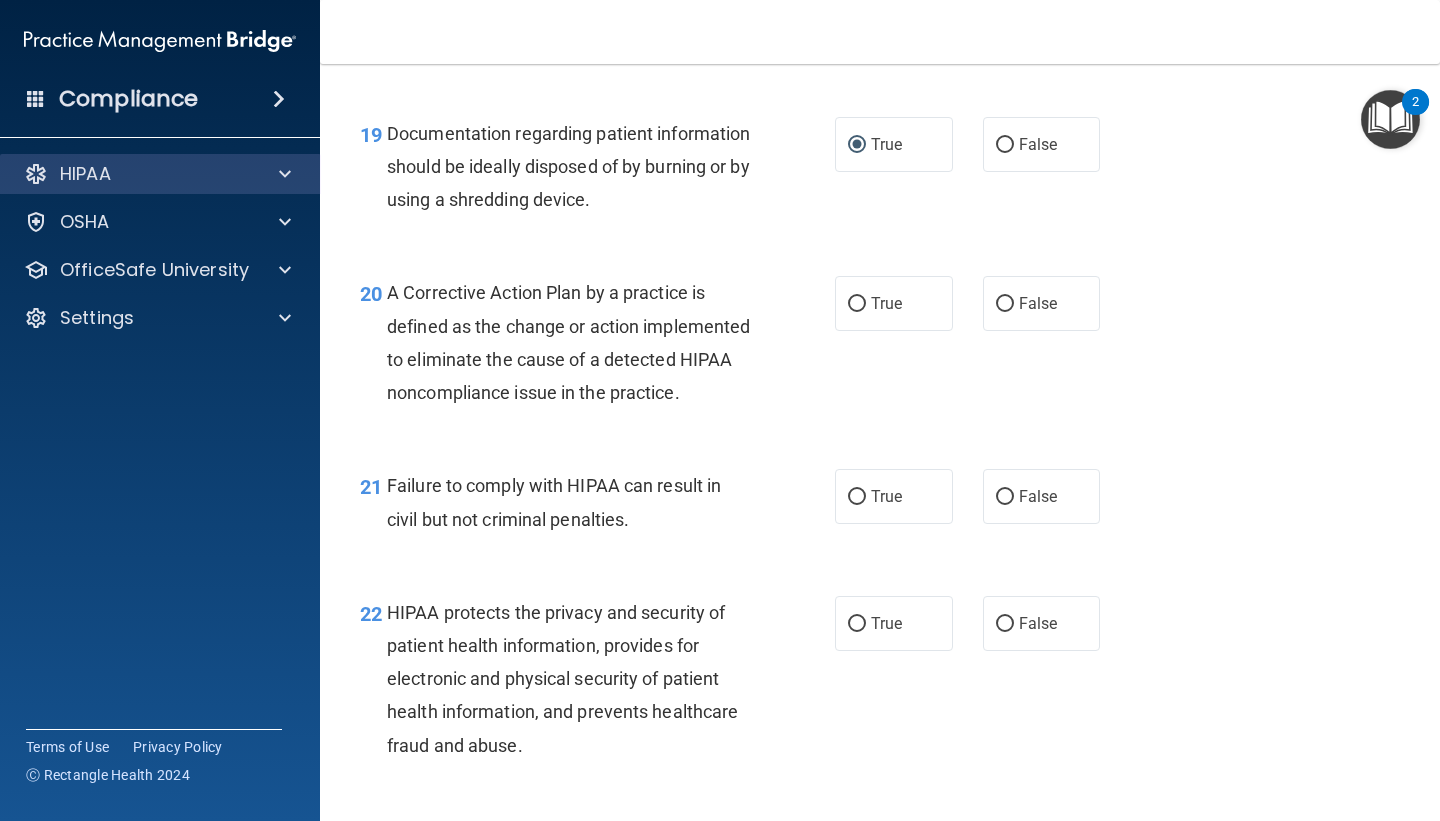 click on "HIPAA" at bounding box center [160, 174] 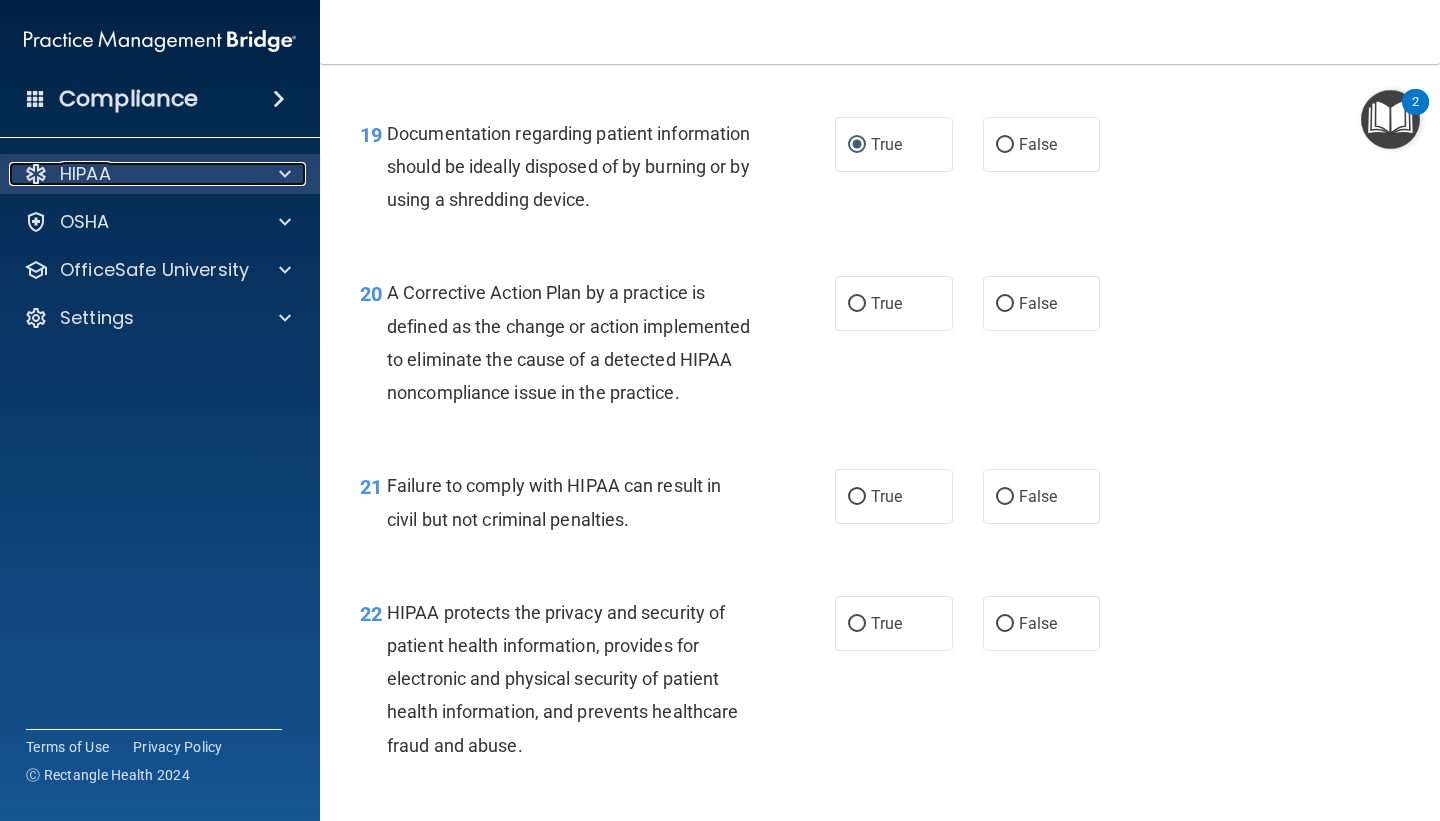 click at bounding box center [282, 174] 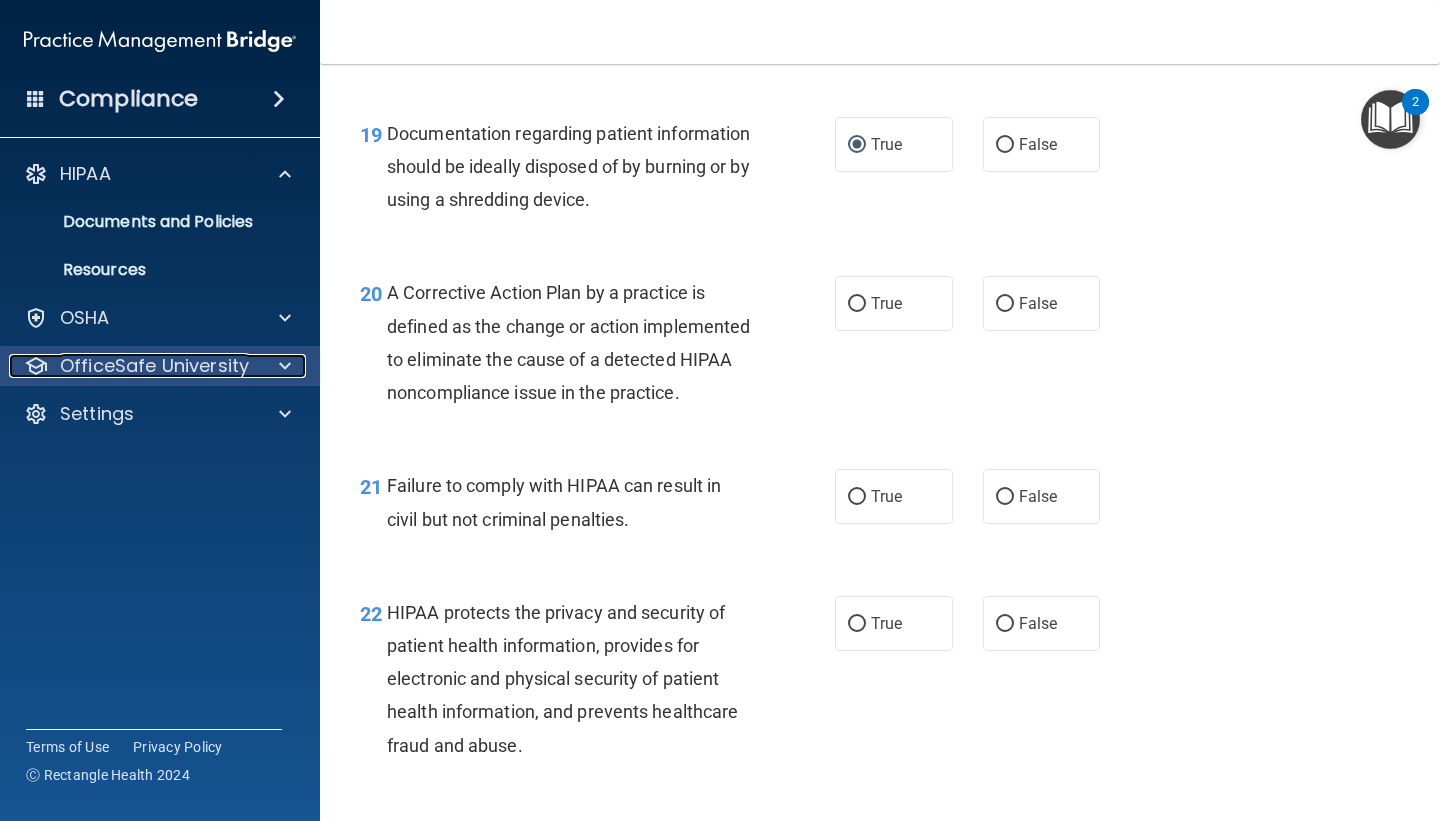 click on "OfficeSafe University" at bounding box center (154, 366) 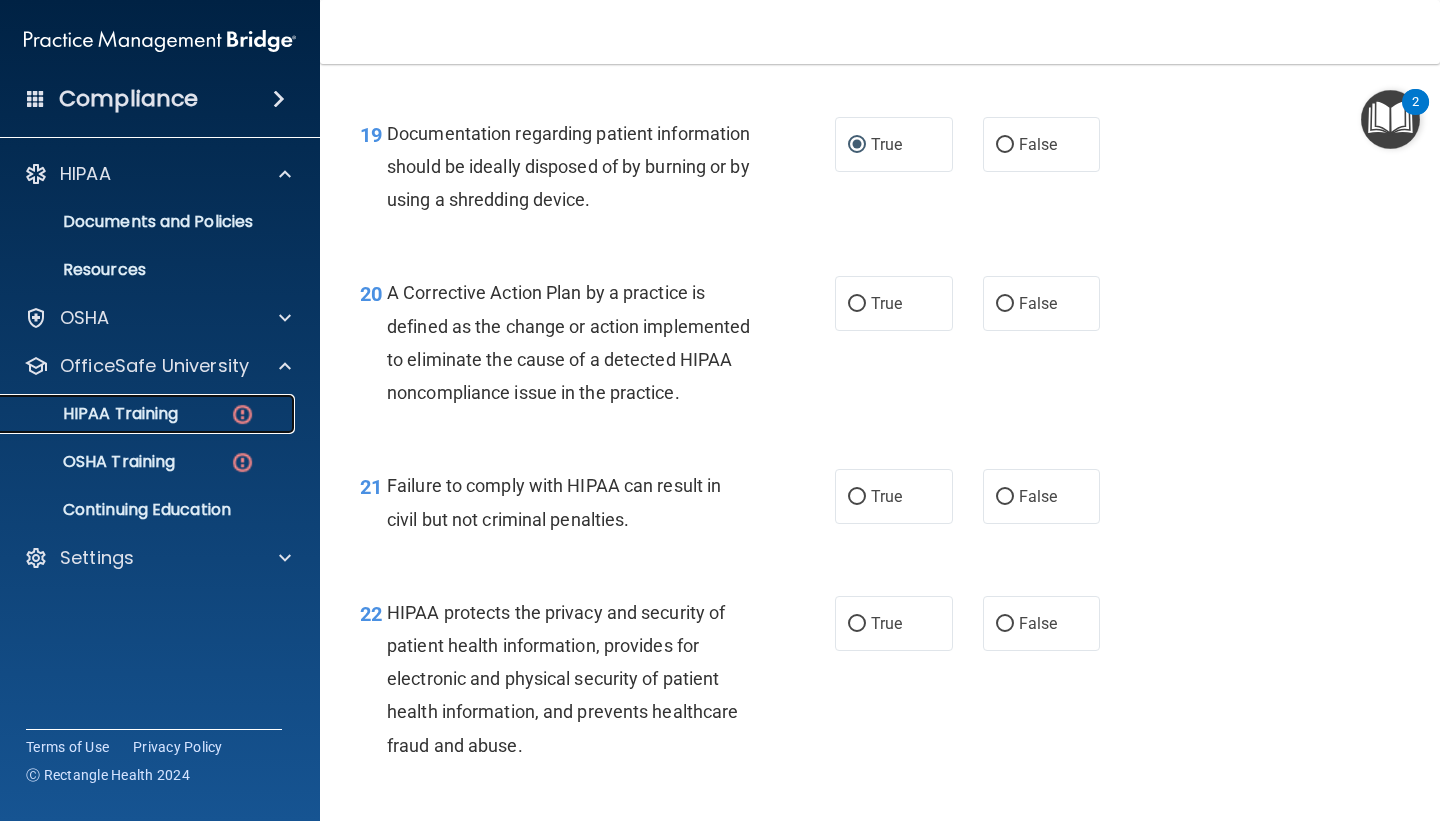 click on "HIPAA Training" at bounding box center (149, 414) 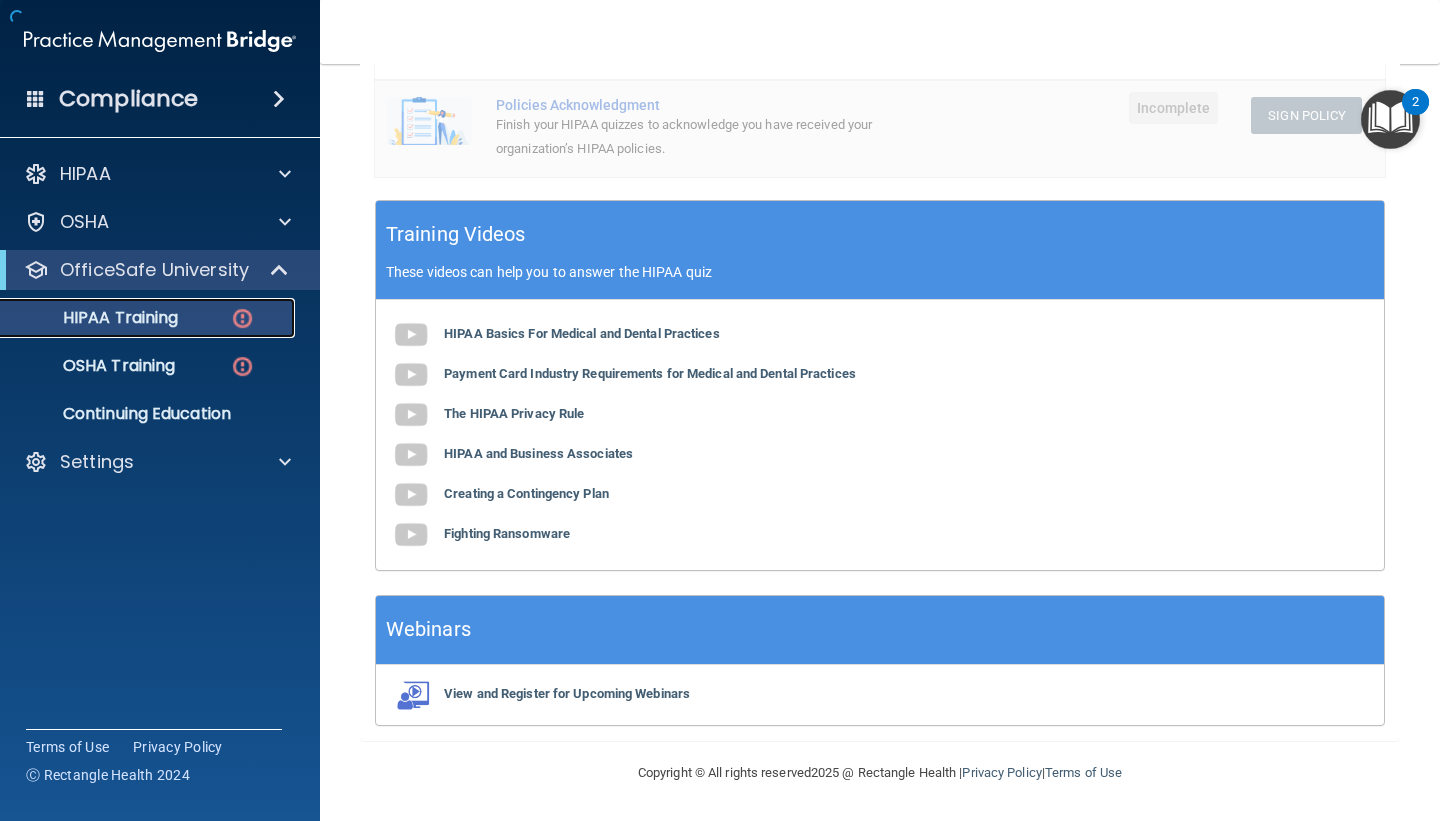 scroll, scrollTop: 612, scrollLeft: 0, axis: vertical 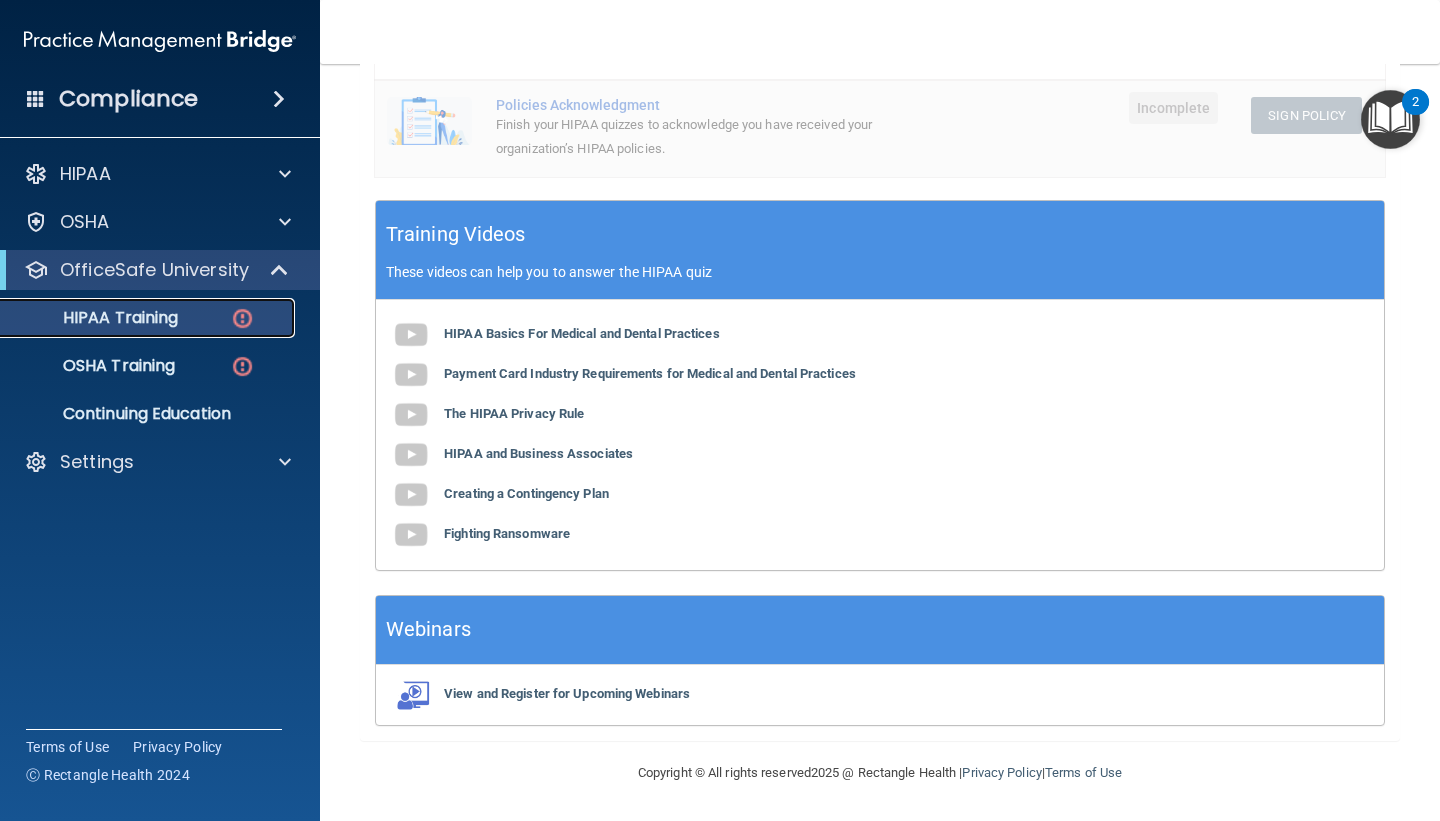 click on "HIPAA Training" at bounding box center [95, 318] 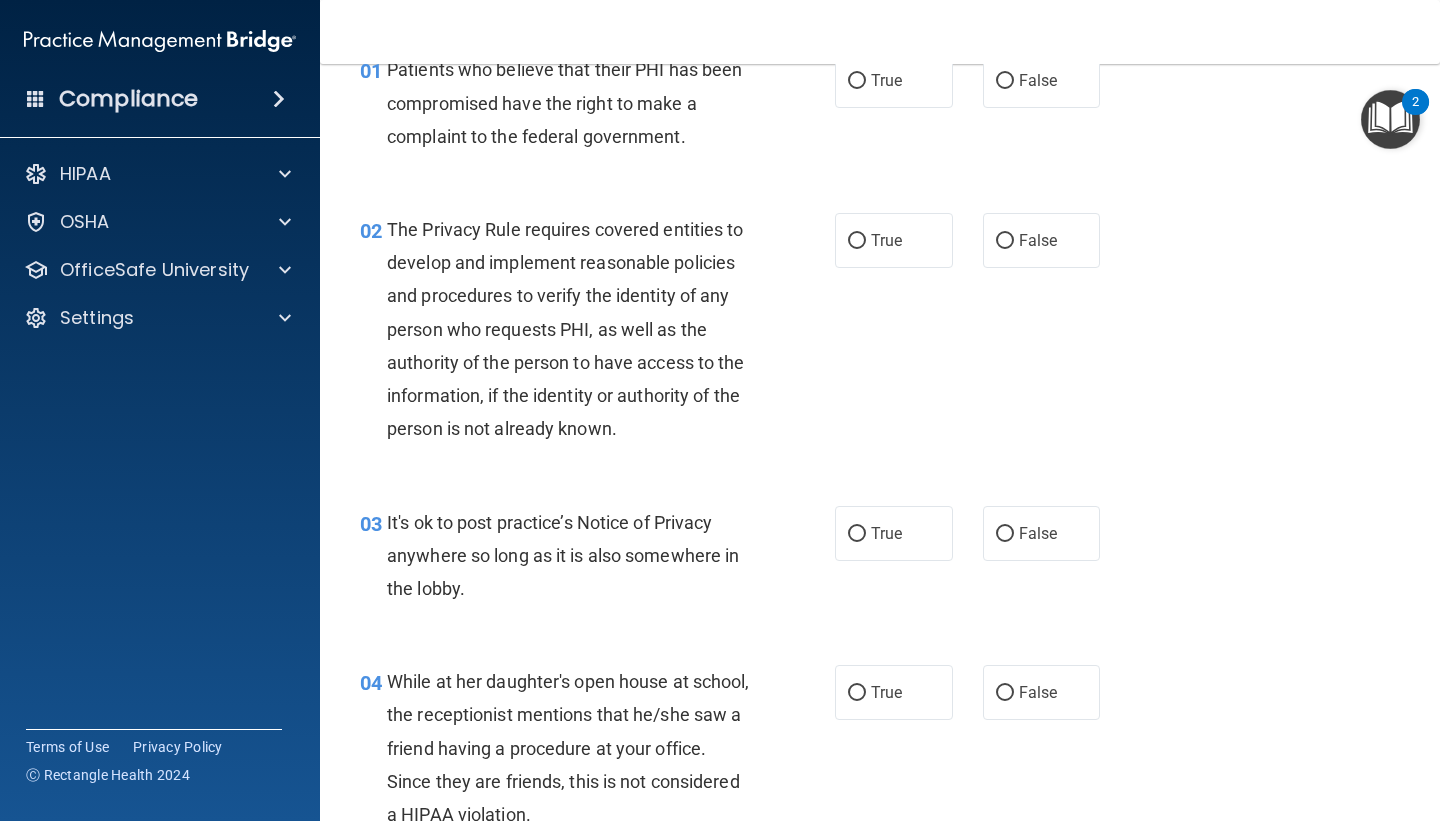 scroll, scrollTop: 0, scrollLeft: 0, axis: both 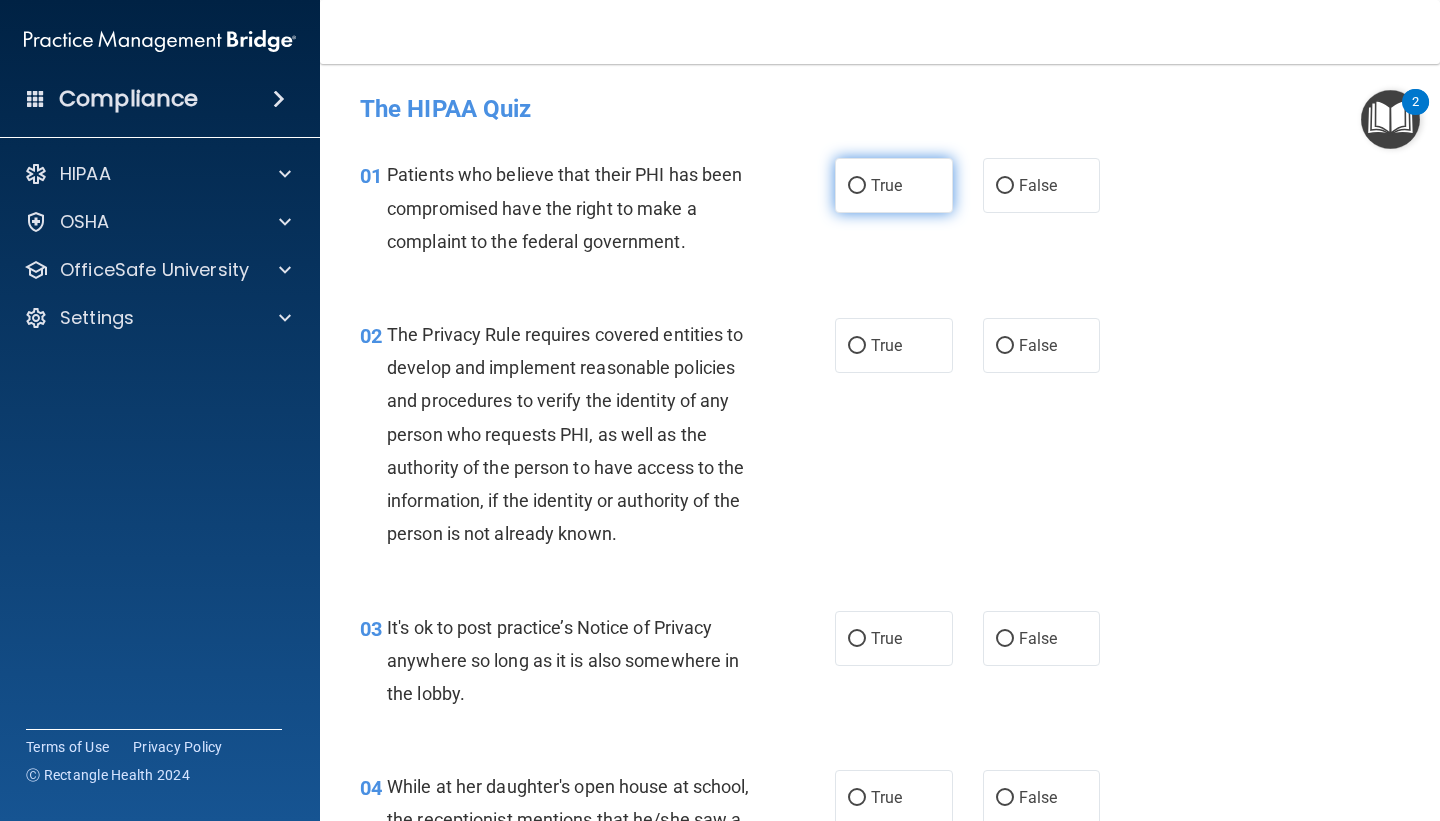 click on "True" at bounding box center (886, 185) 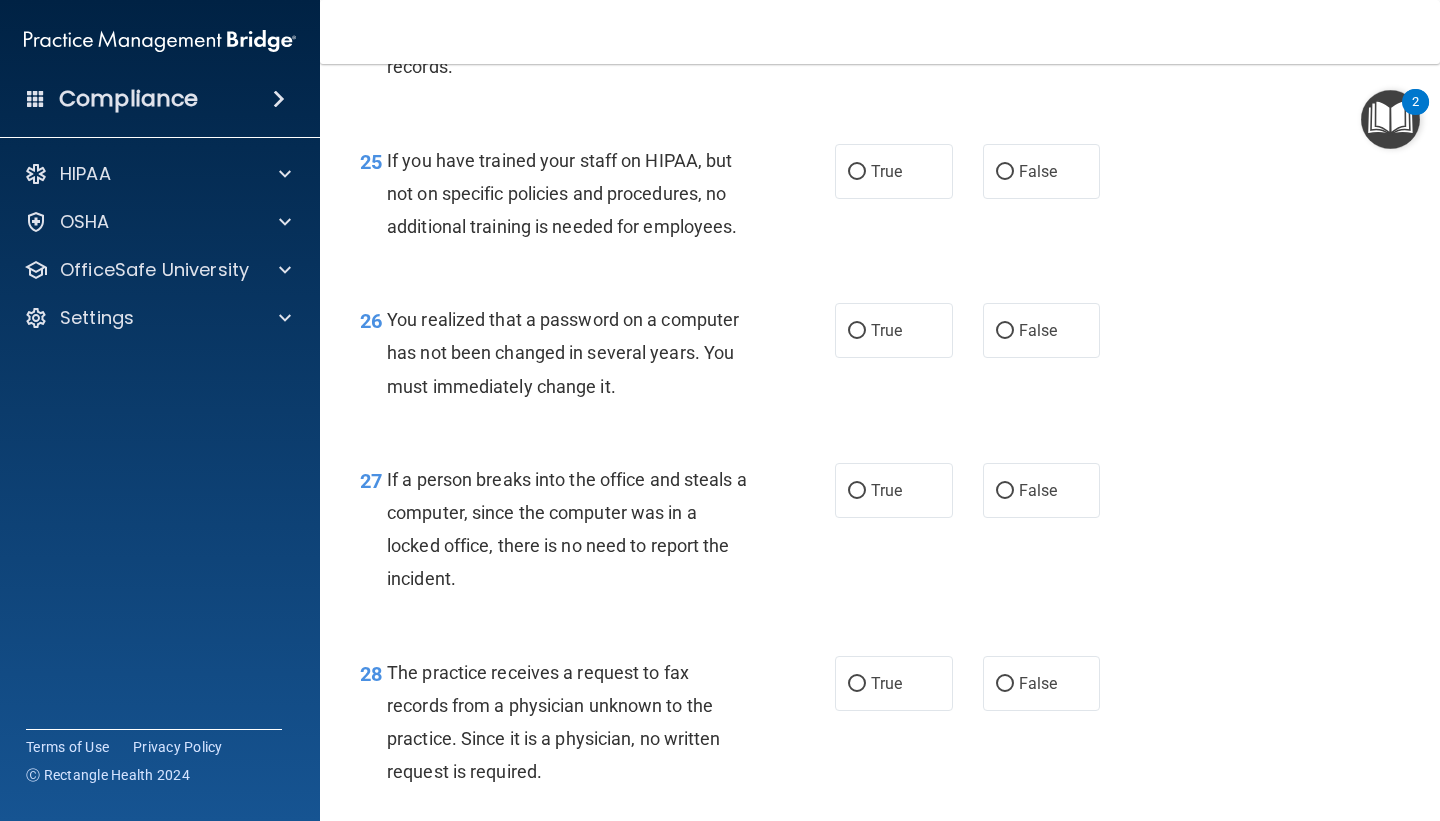 scroll, scrollTop: 5030, scrollLeft: 0, axis: vertical 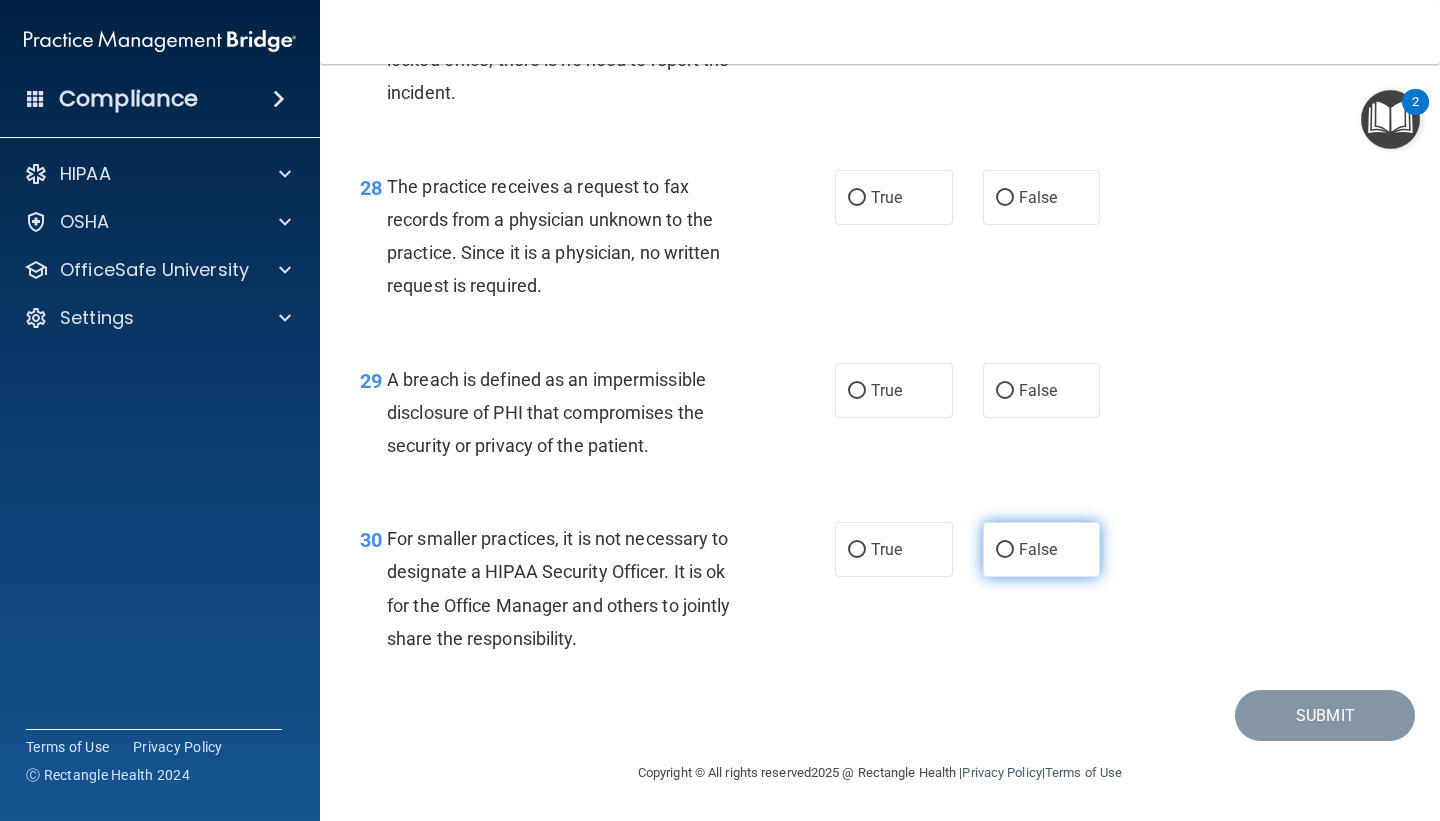 click on "False" at bounding box center (1042, 549) 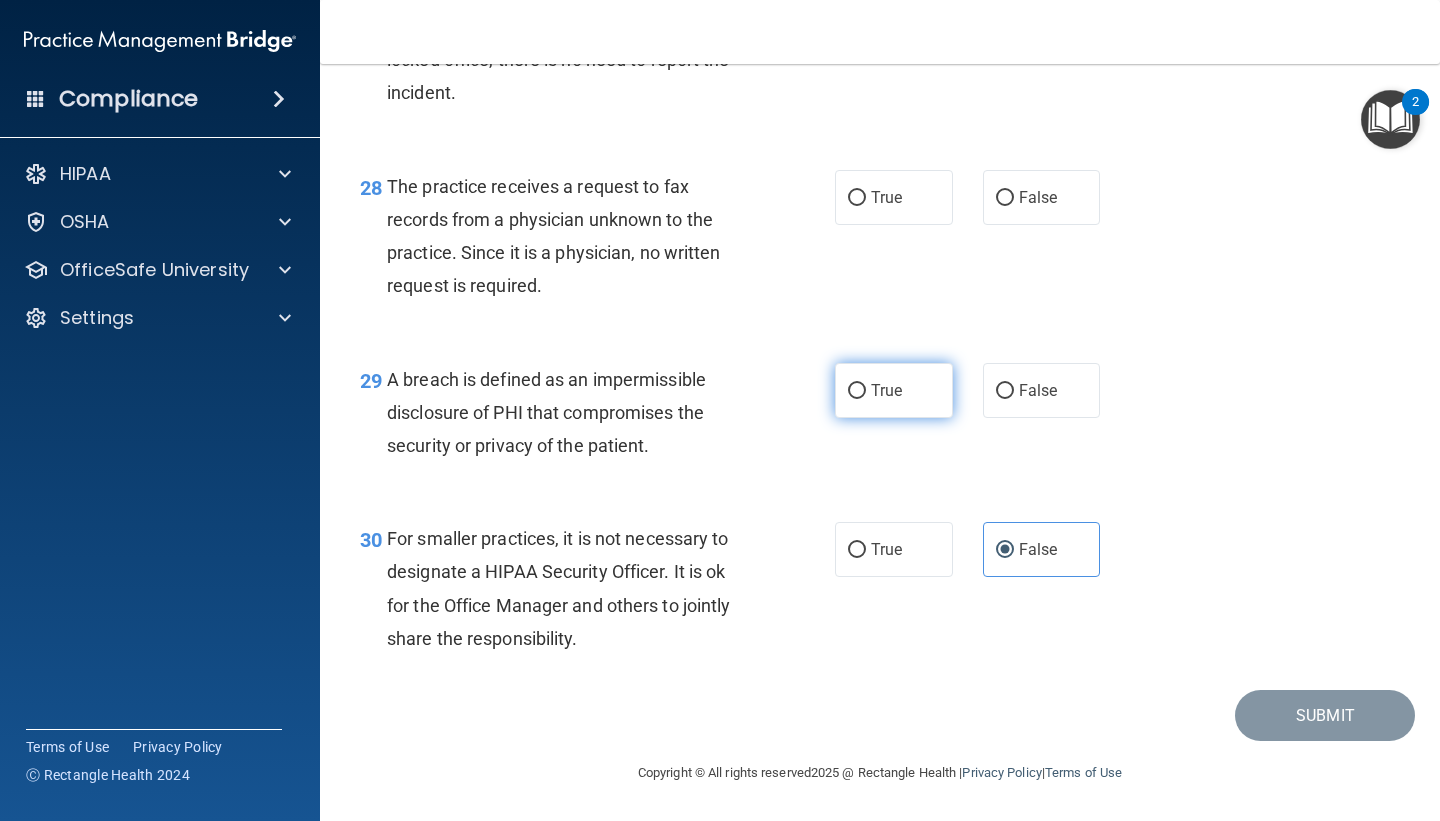 click on "True" at bounding box center [857, 391] 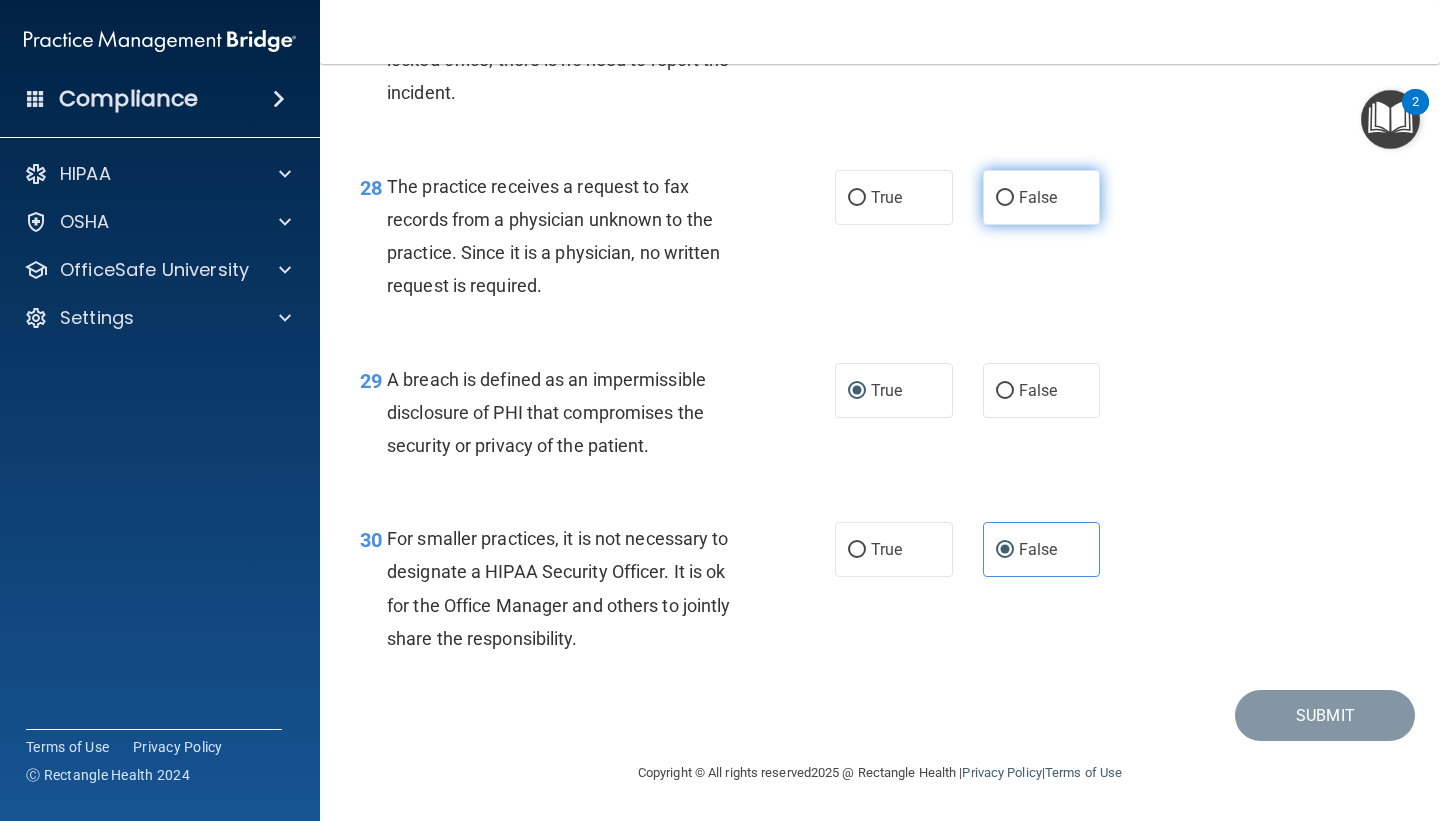 click on "False" at bounding box center (1042, 197) 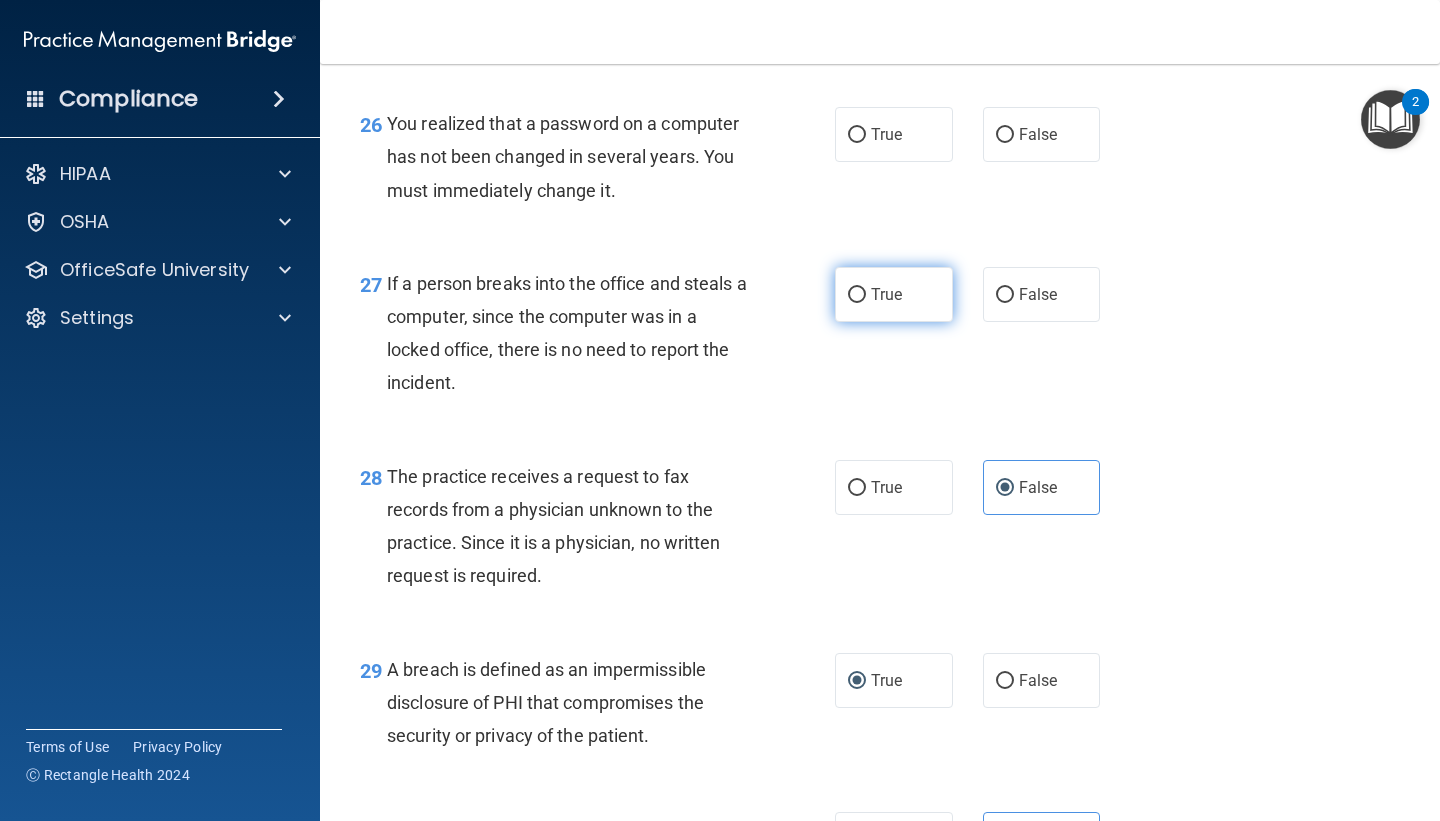 scroll, scrollTop: 4710, scrollLeft: 0, axis: vertical 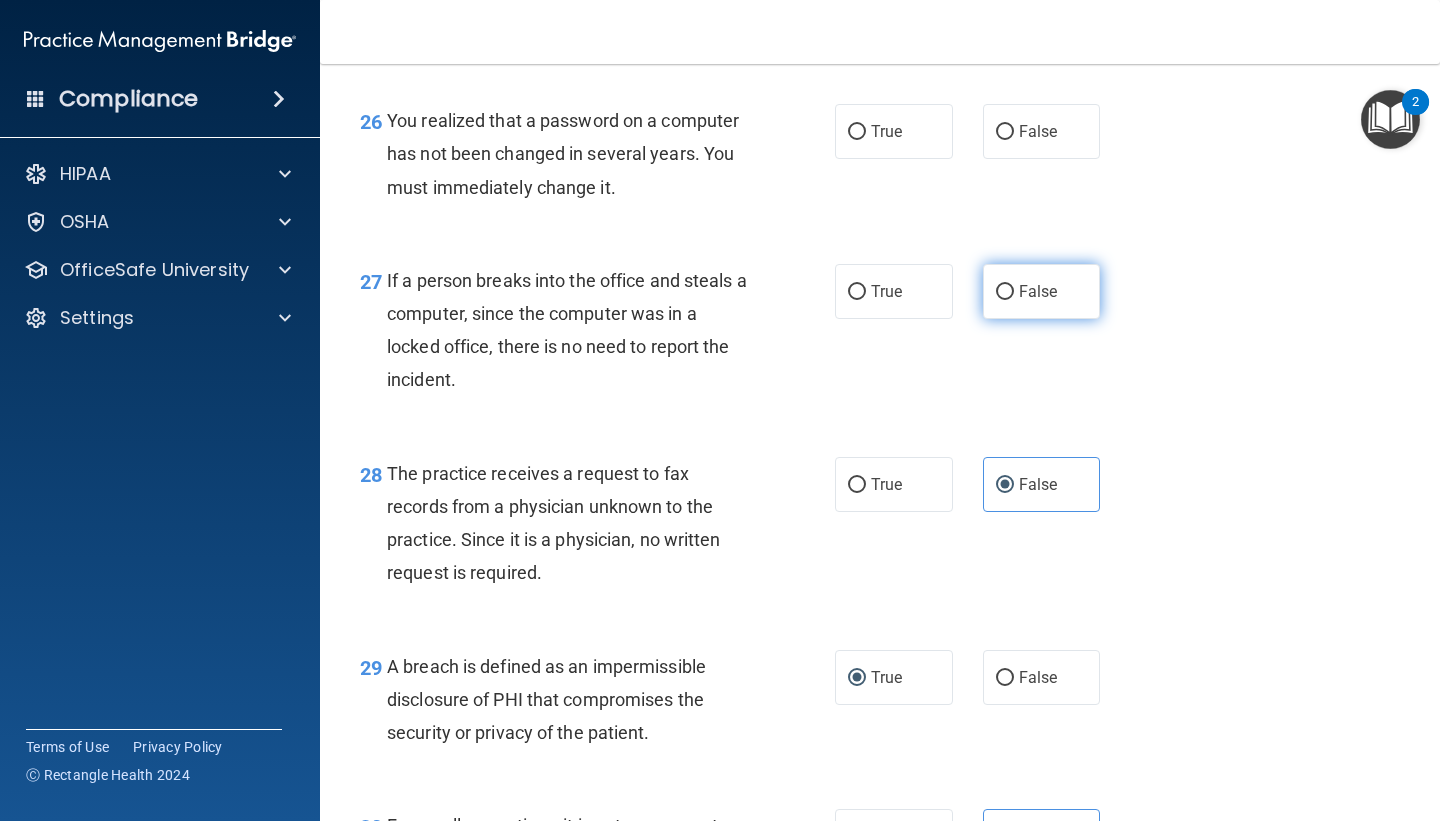 click on "False" at bounding box center (1042, 291) 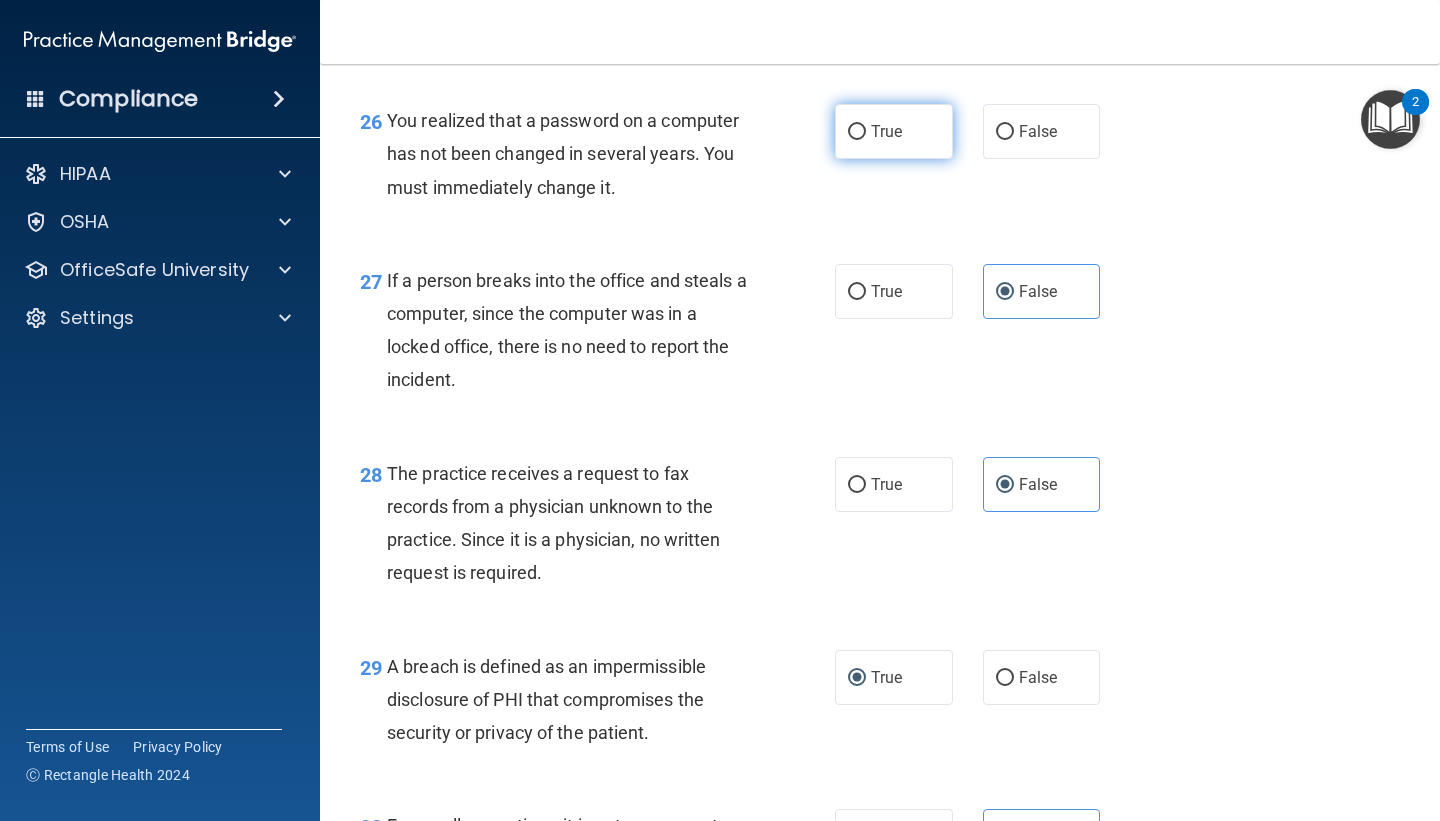 click on "True" at bounding box center (894, 131) 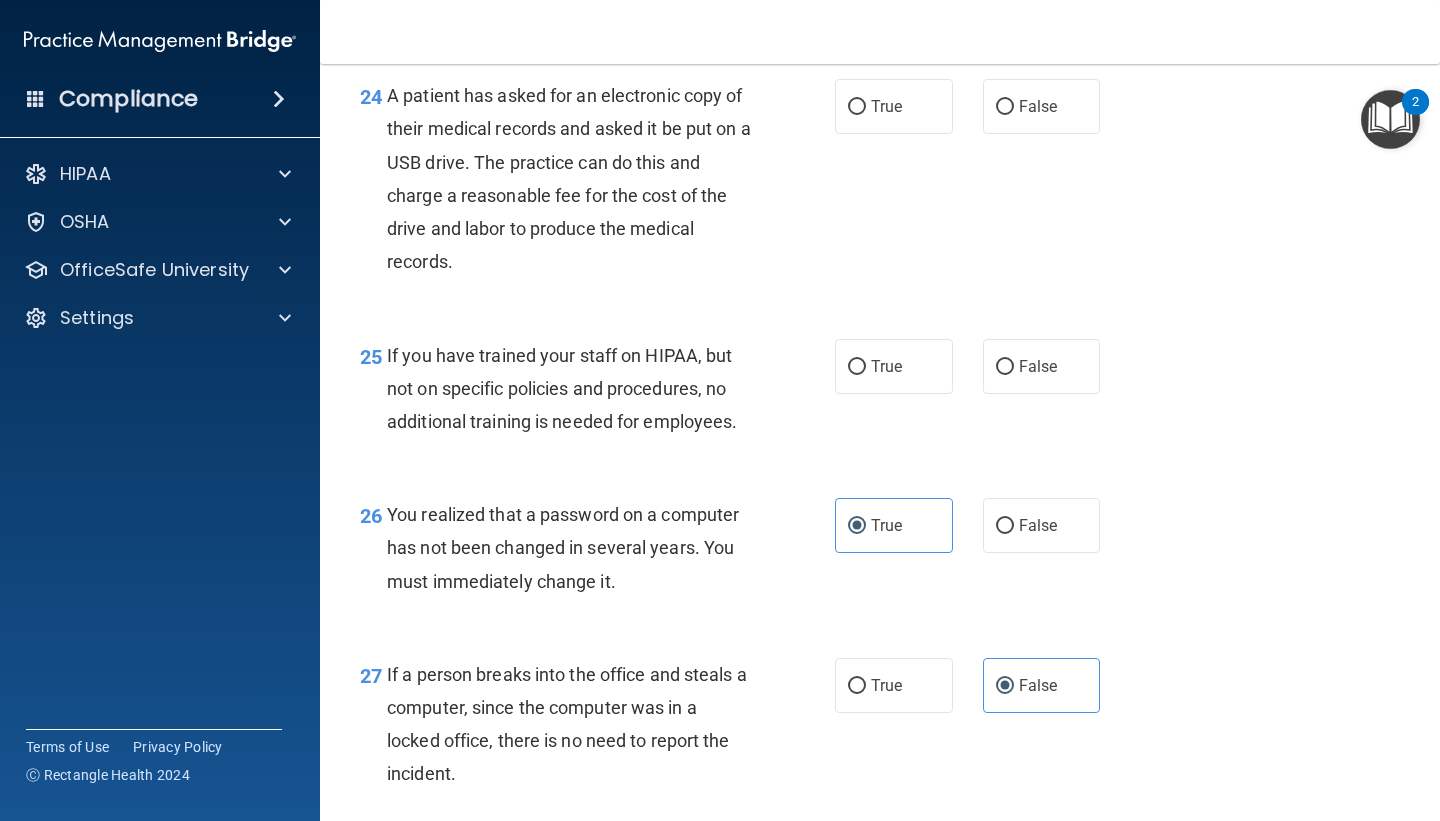 scroll, scrollTop: 4289, scrollLeft: 0, axis: vertical 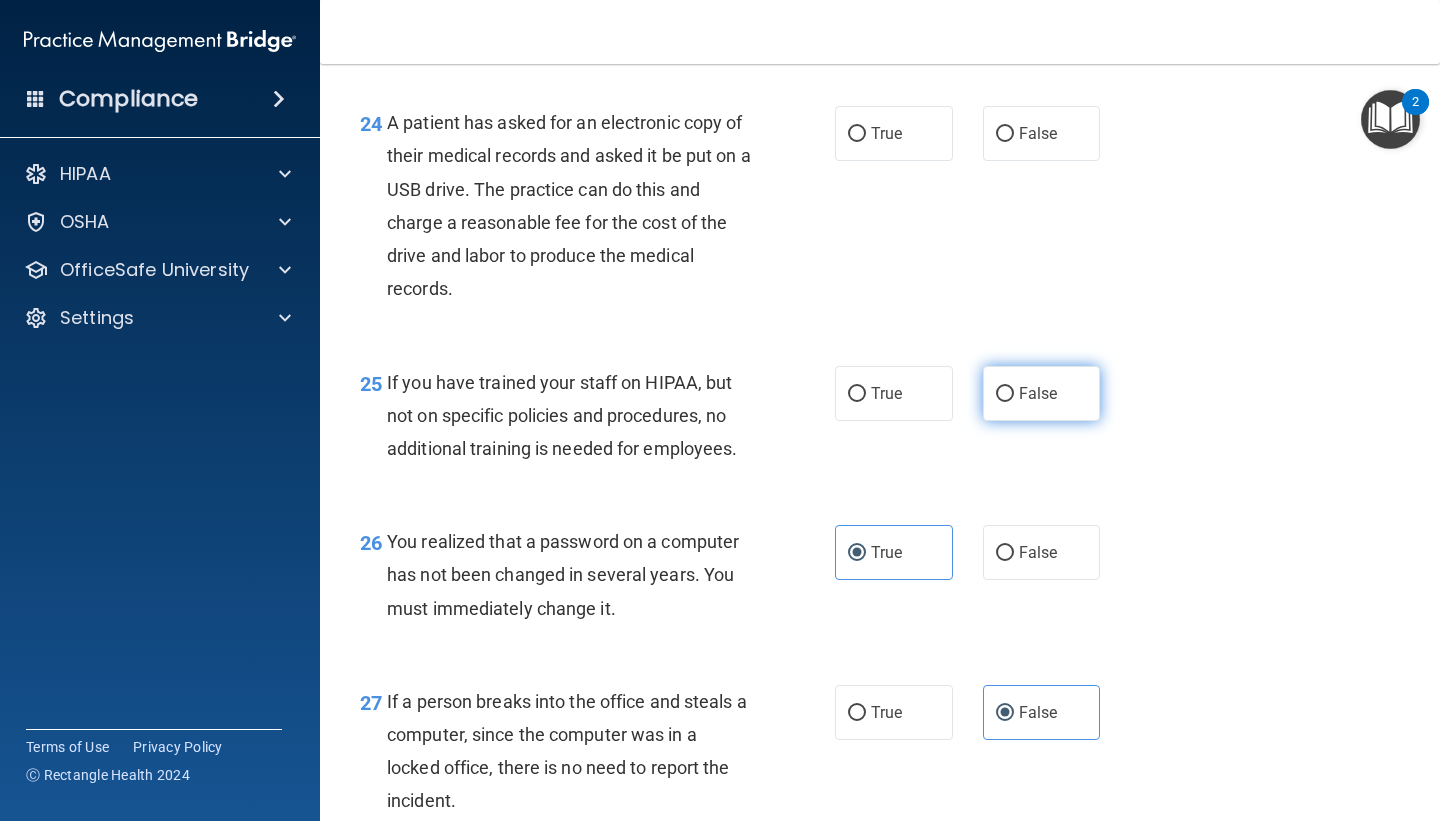 click on "False" at bounding box center (1005, 394) 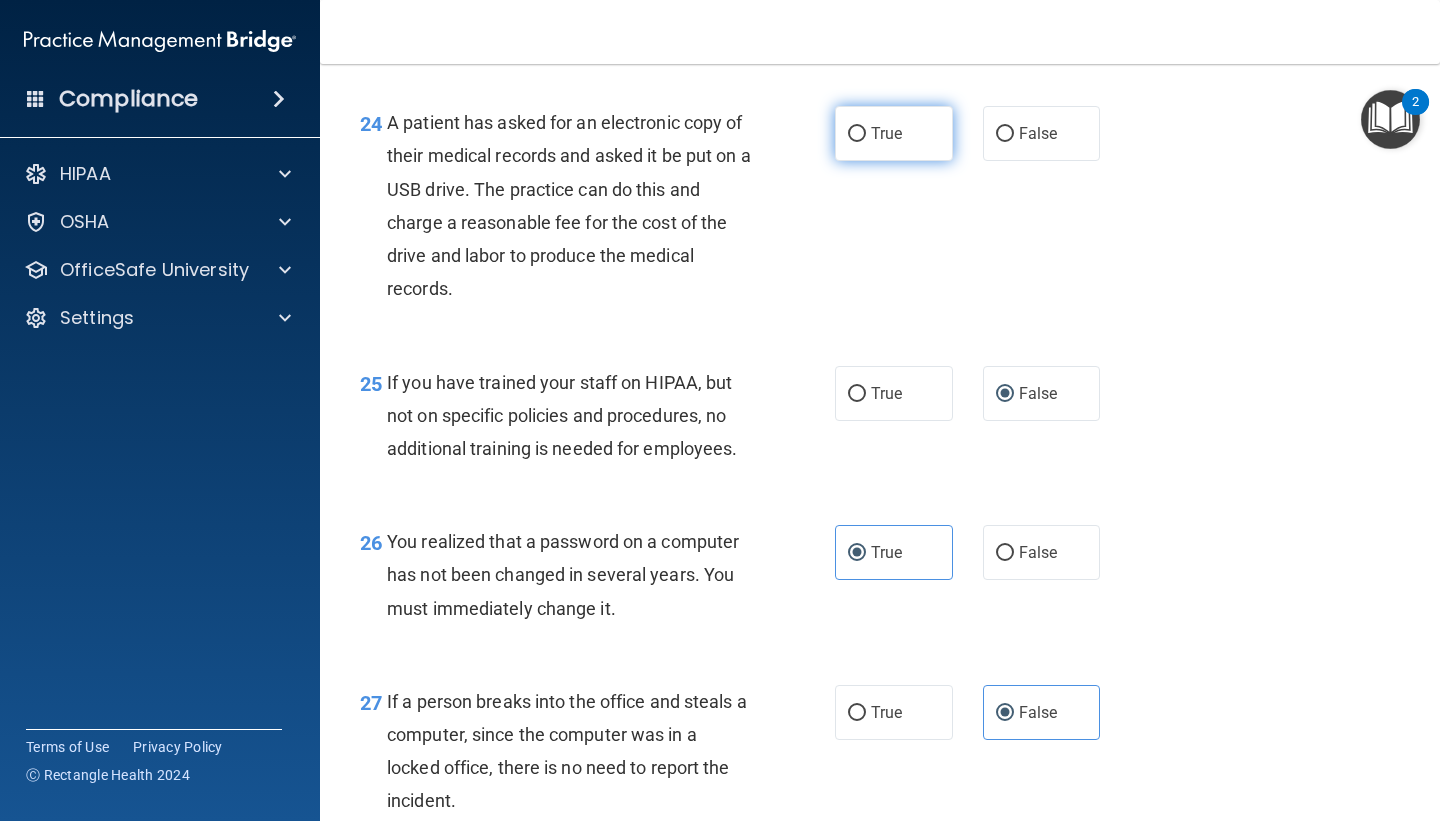 click on "True" at bounding box center [894, 133] 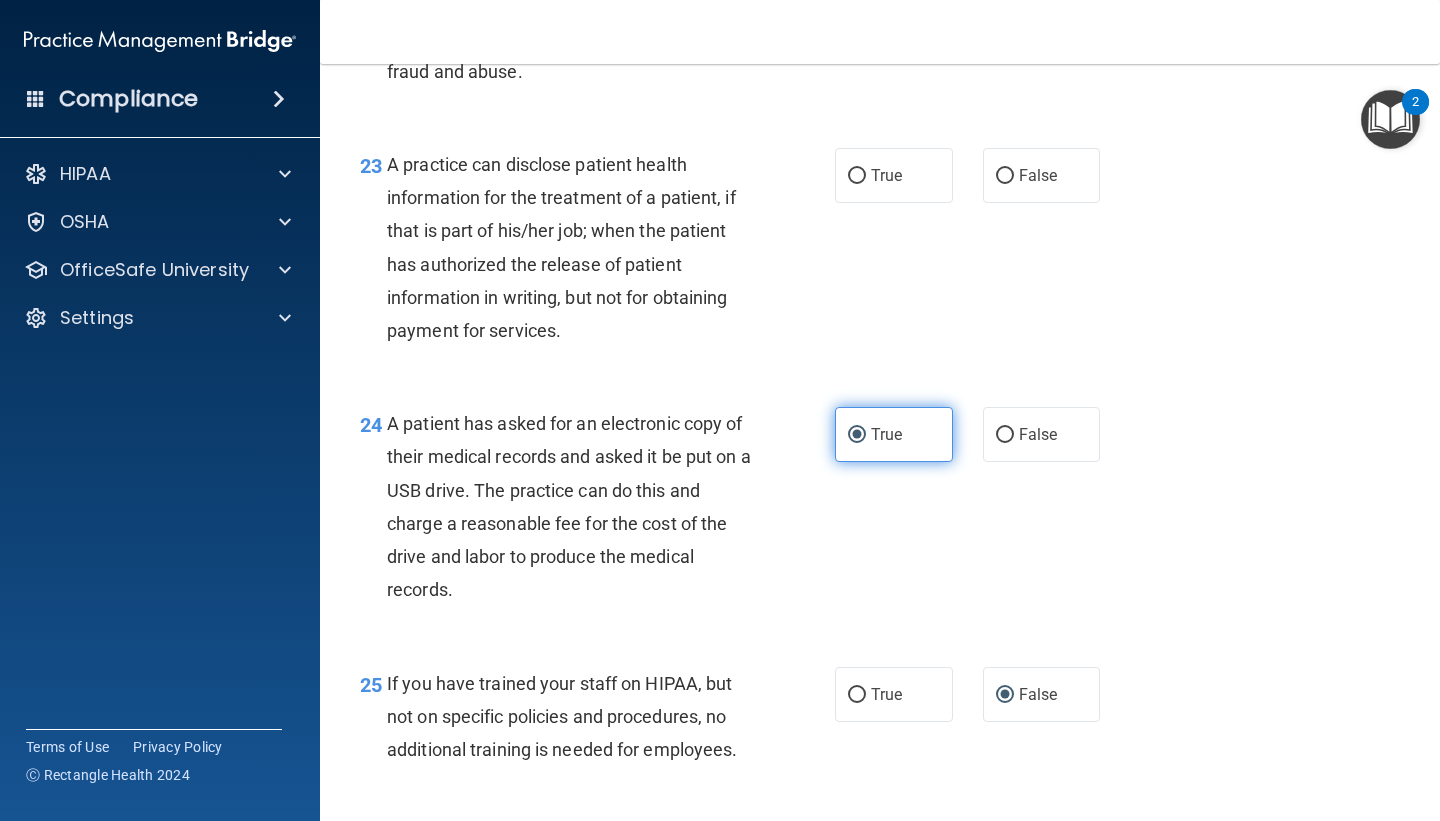 scroll, scrollTop: 3988, scrollLeft: 0, axis: vertical 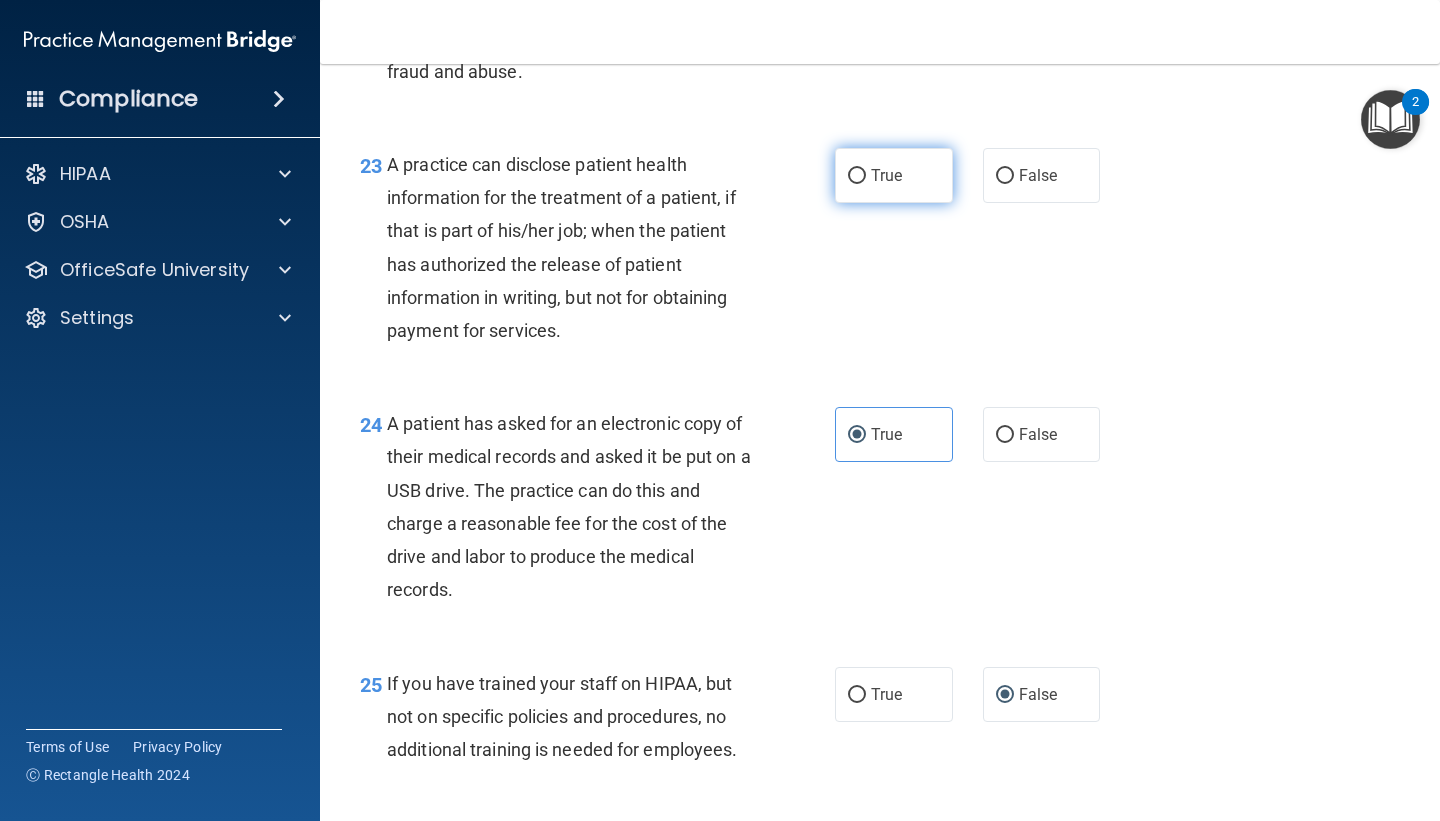 click on "True" at bounding box center [886, 175] 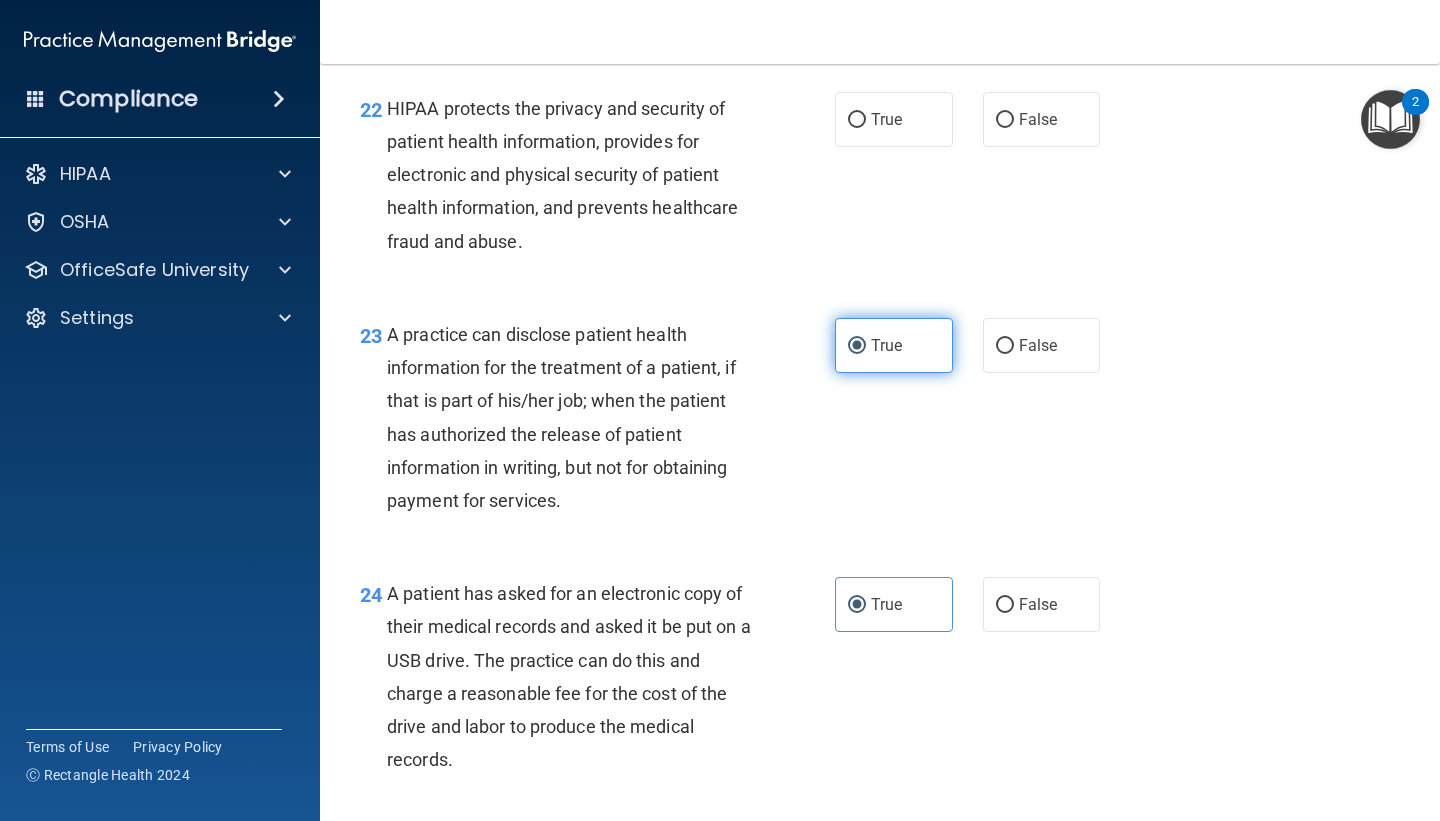 scroll, scrollTop: 3805, scrollLeft: 0, axis: vertical 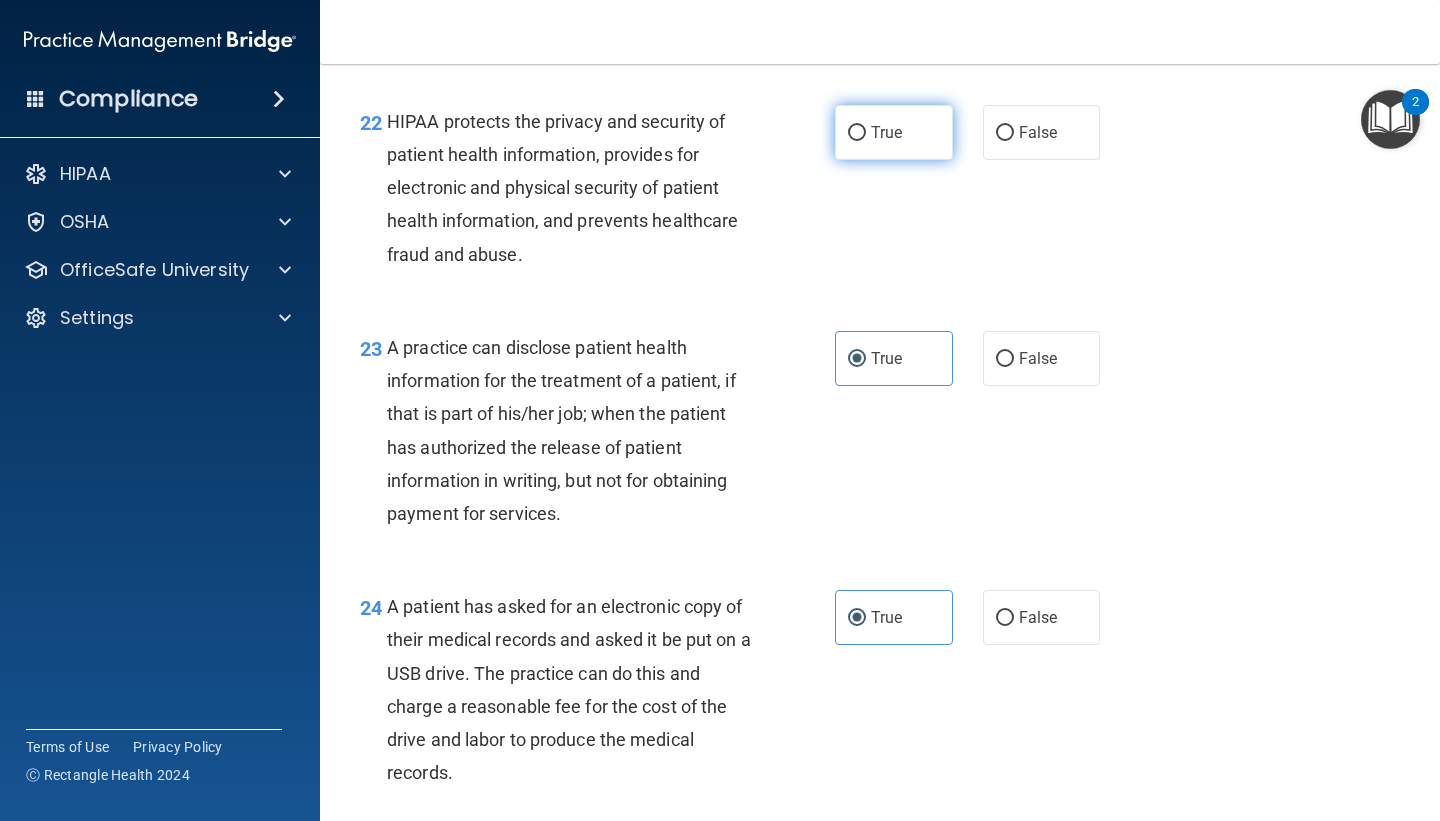 click on "True" at bounding box center [894, 132] 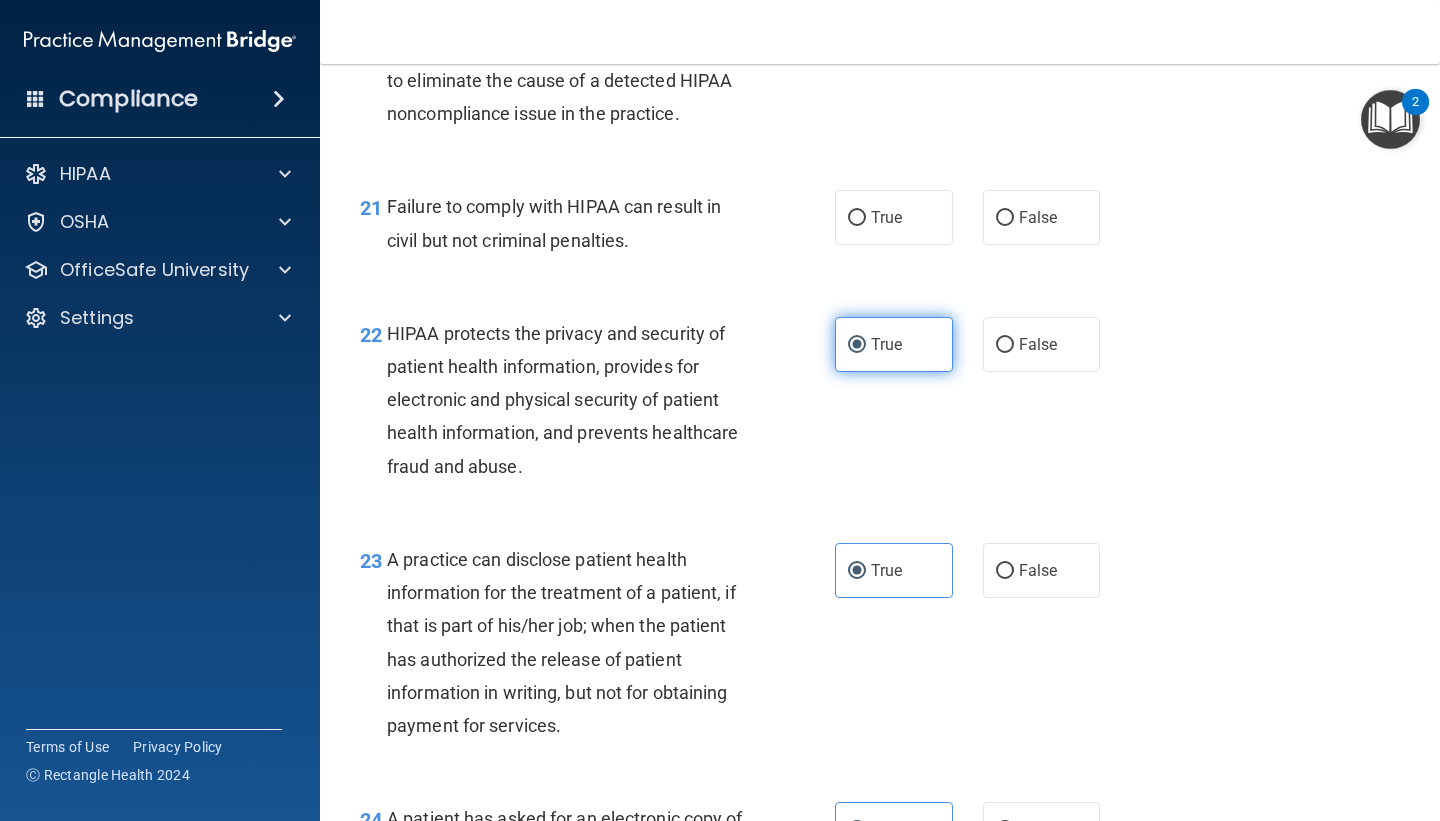 scroll, scrollTop: 3597, scrollLeft: 0, axis: vertical 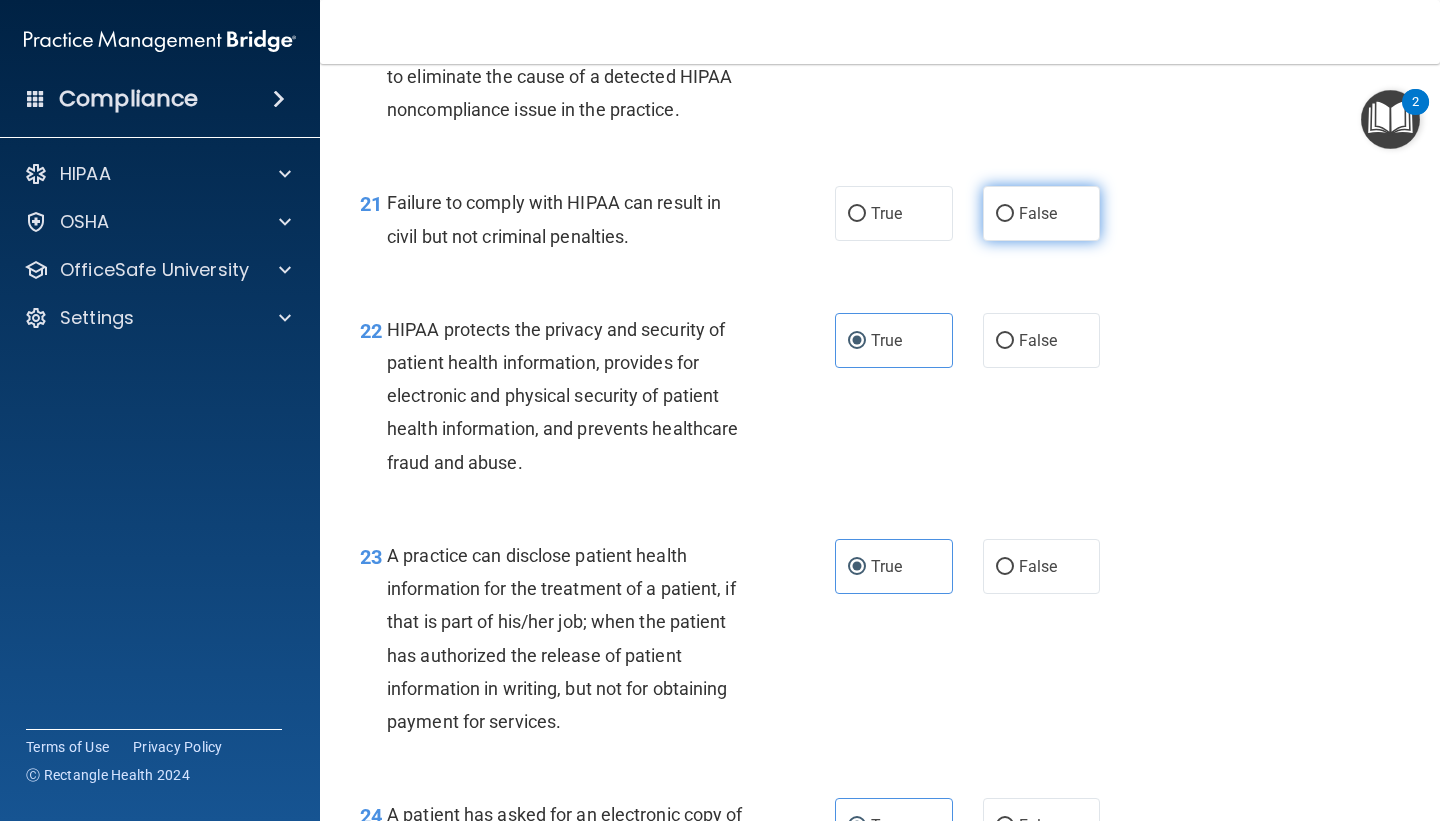 click on "False" at bounding box center [1038, 213] 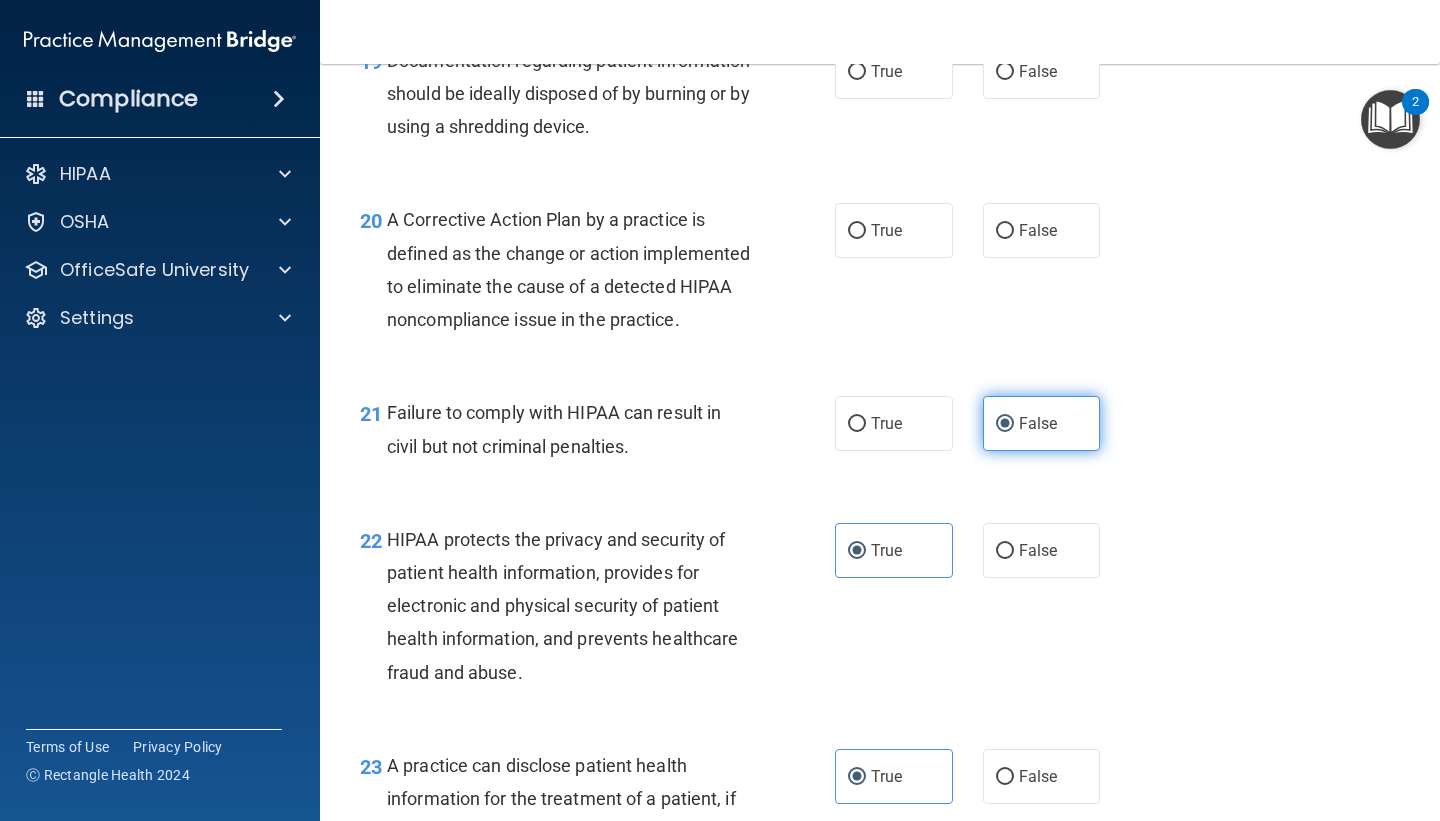 scroll, scrollTop: 3388, scrollLeft: 0, axis: vertical 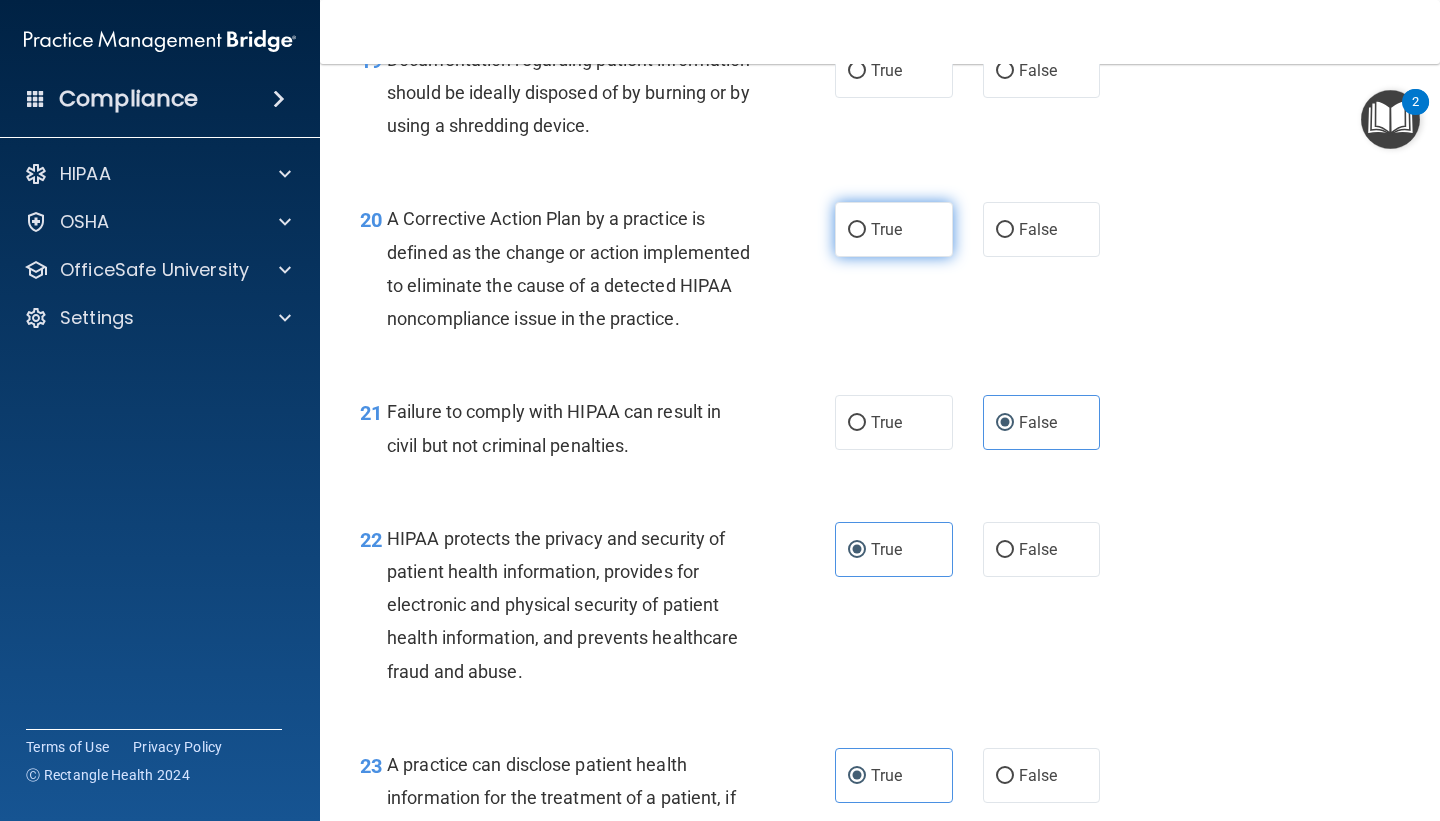 click on "True" at bounding box center (894, 229) 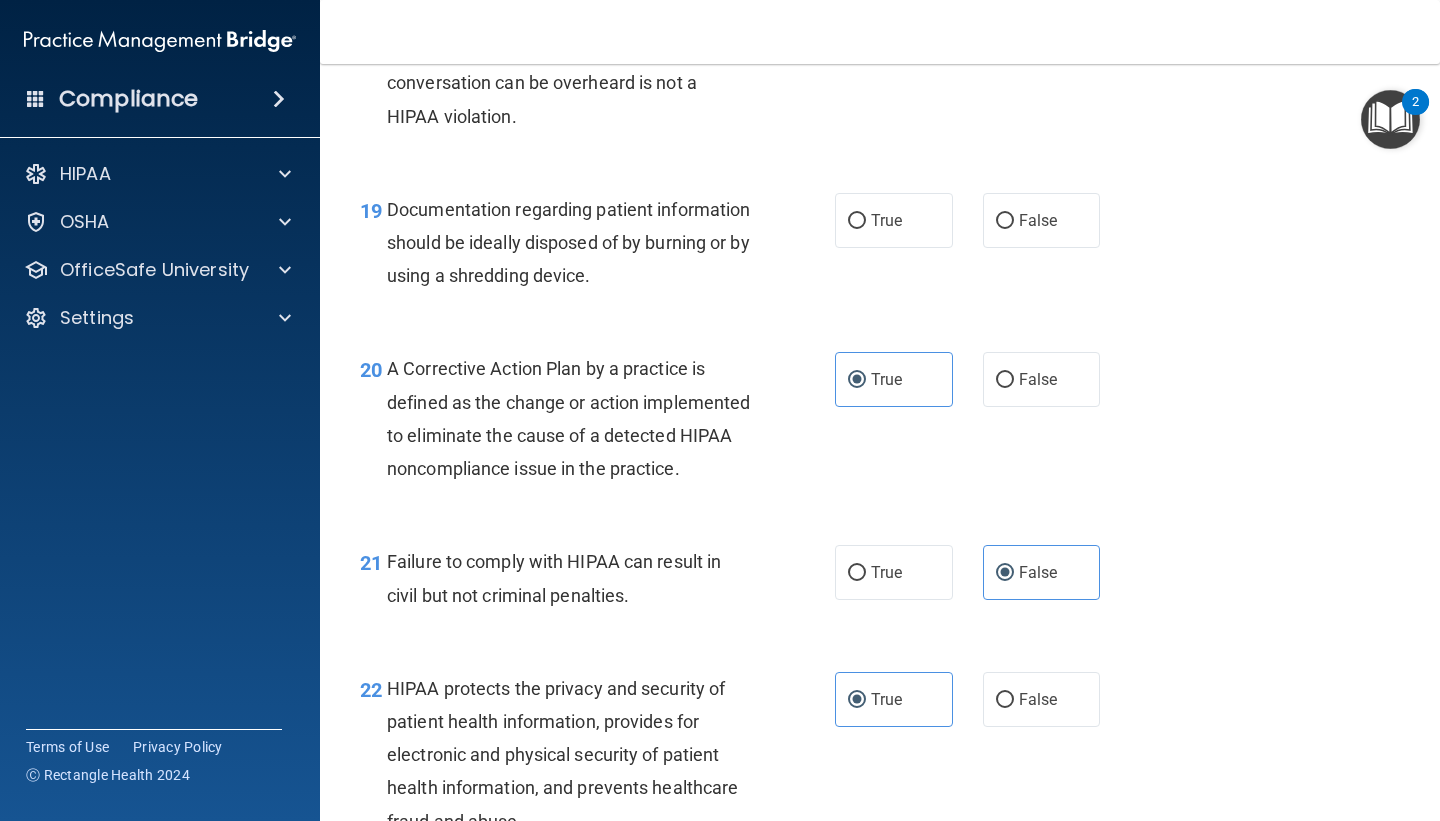 scroll, scrollTop: 3234, scrollLeft: 0, axis: vertical 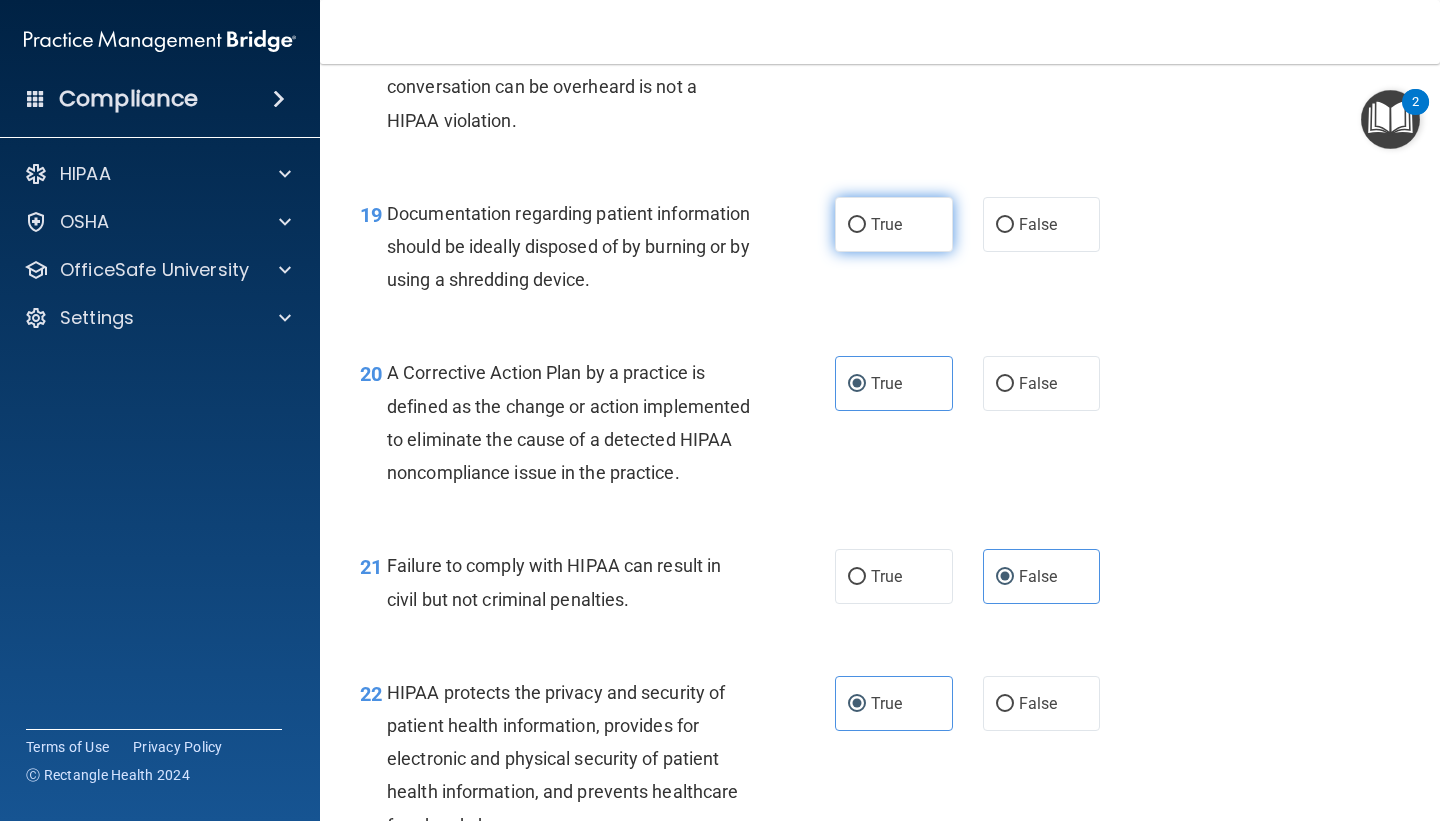click on "True" at bounding box center (886, 224) 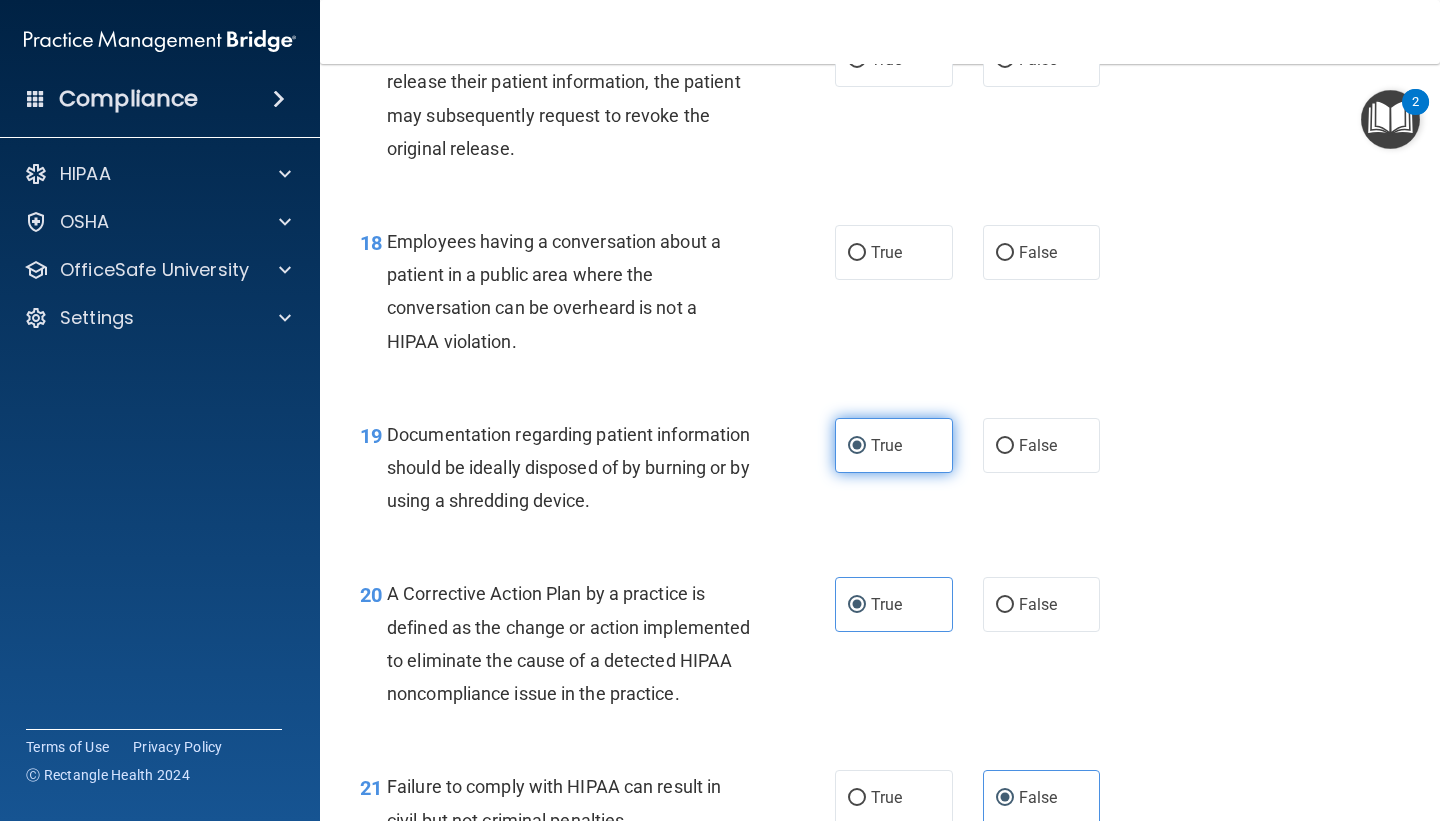 scroll, scrollTop: 3025, scrollLeft: 0, axis: vertical 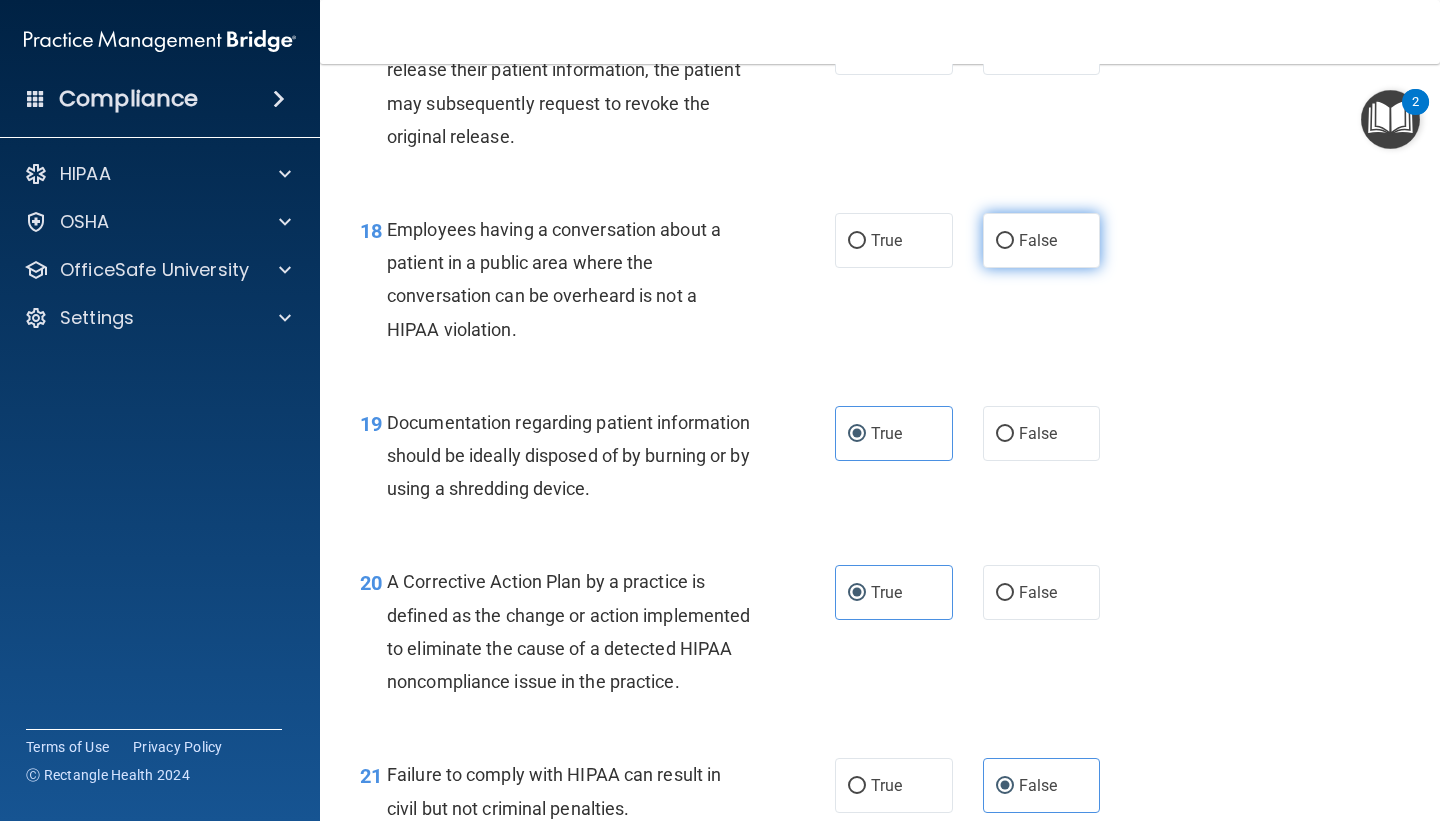 click on "False" at bounding box center (1038, 240) 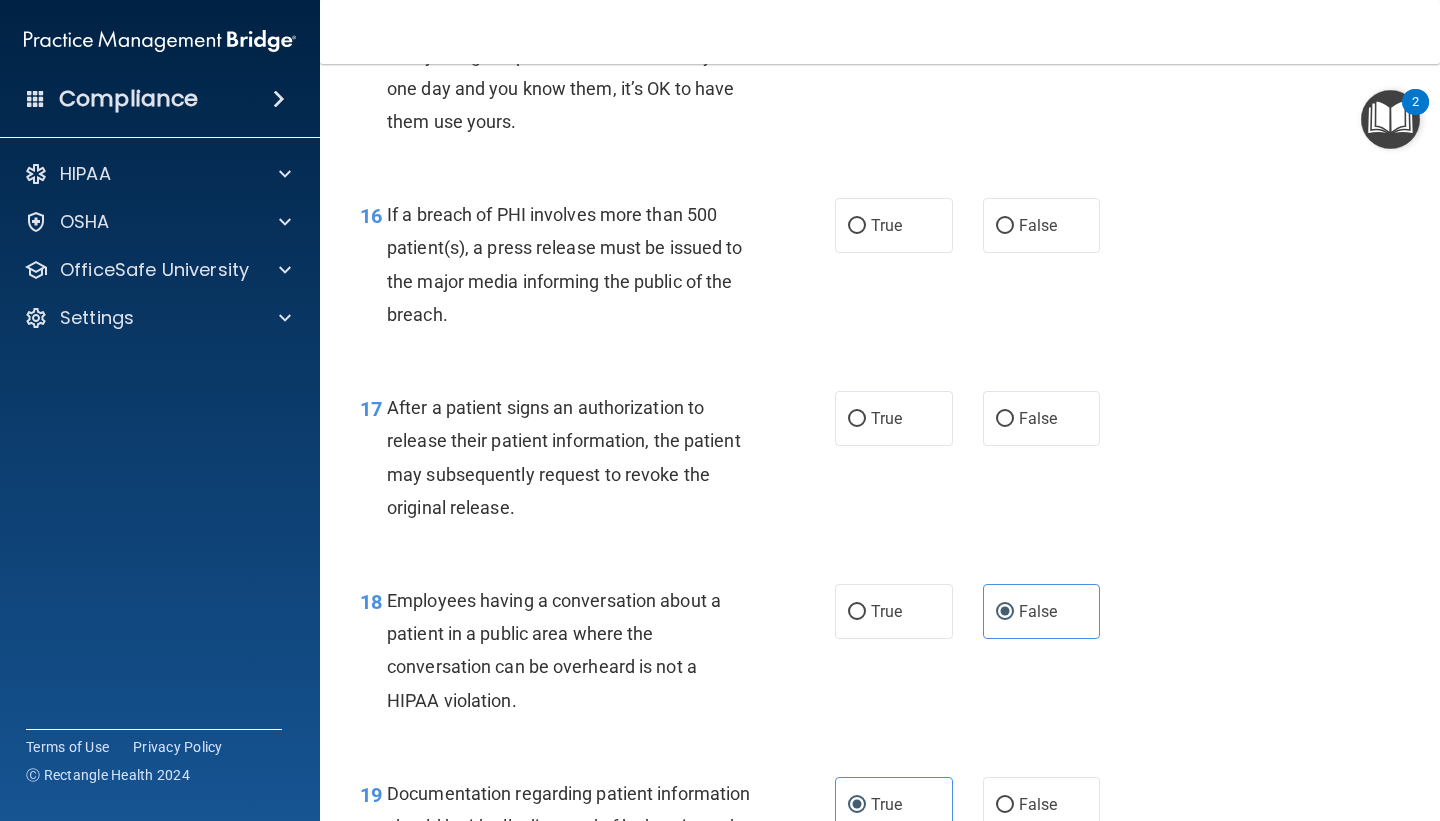 scroll, scrollTop: 2663, scrollLeft: 0, axis: vertical 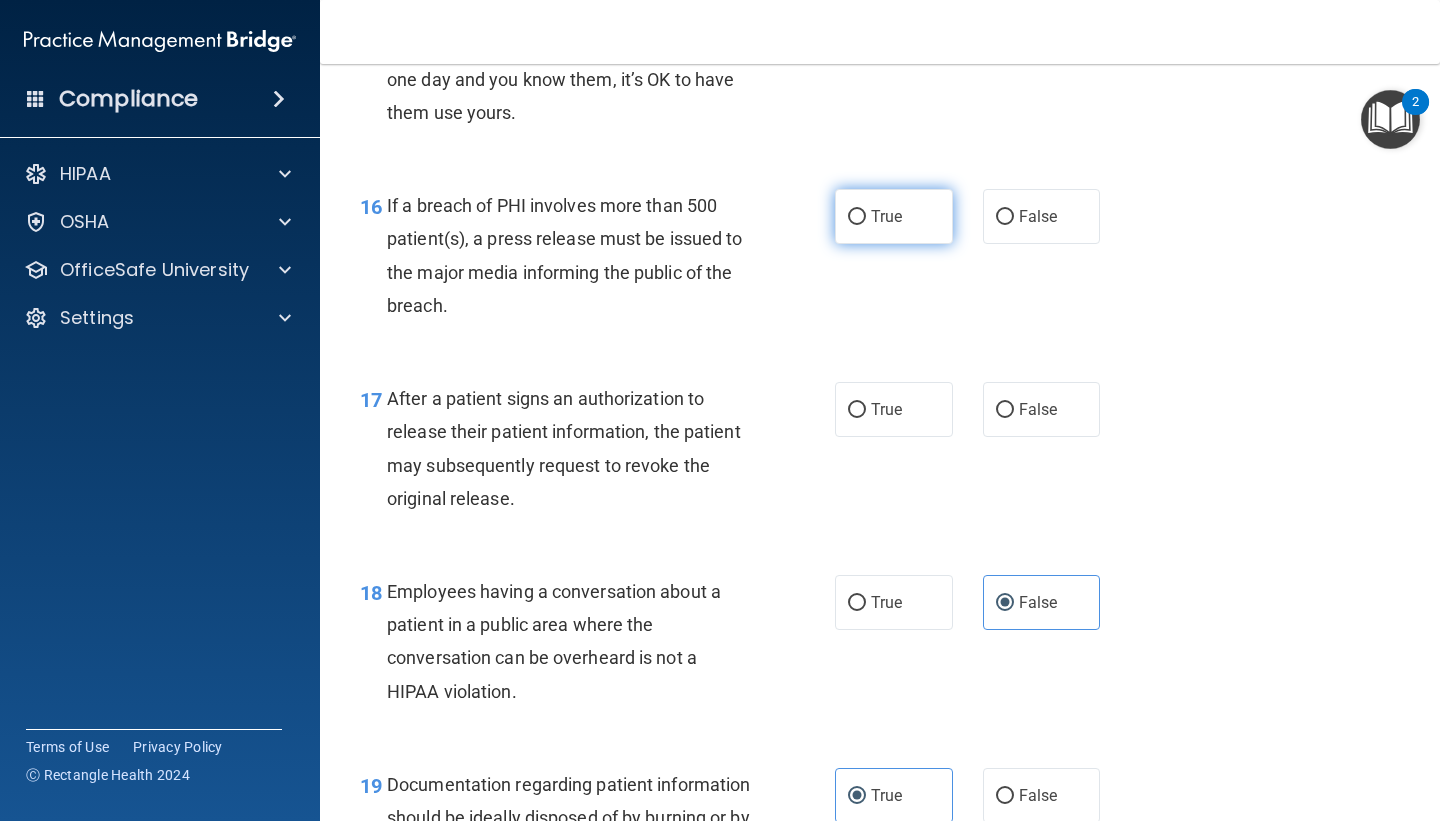 click on "True" at bounding box center [894, 216] 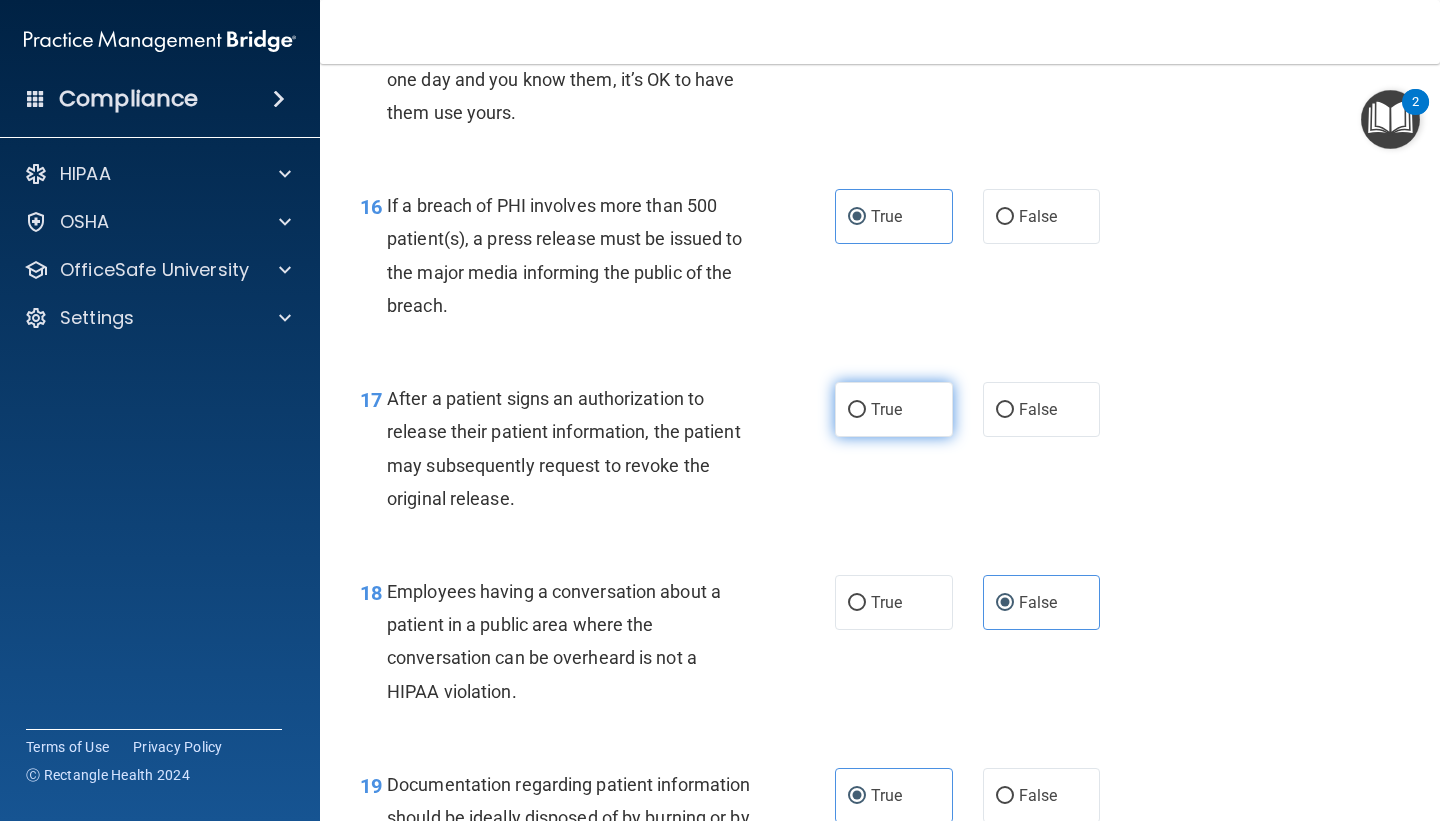 click on "True" at bounding box center [894, 409] 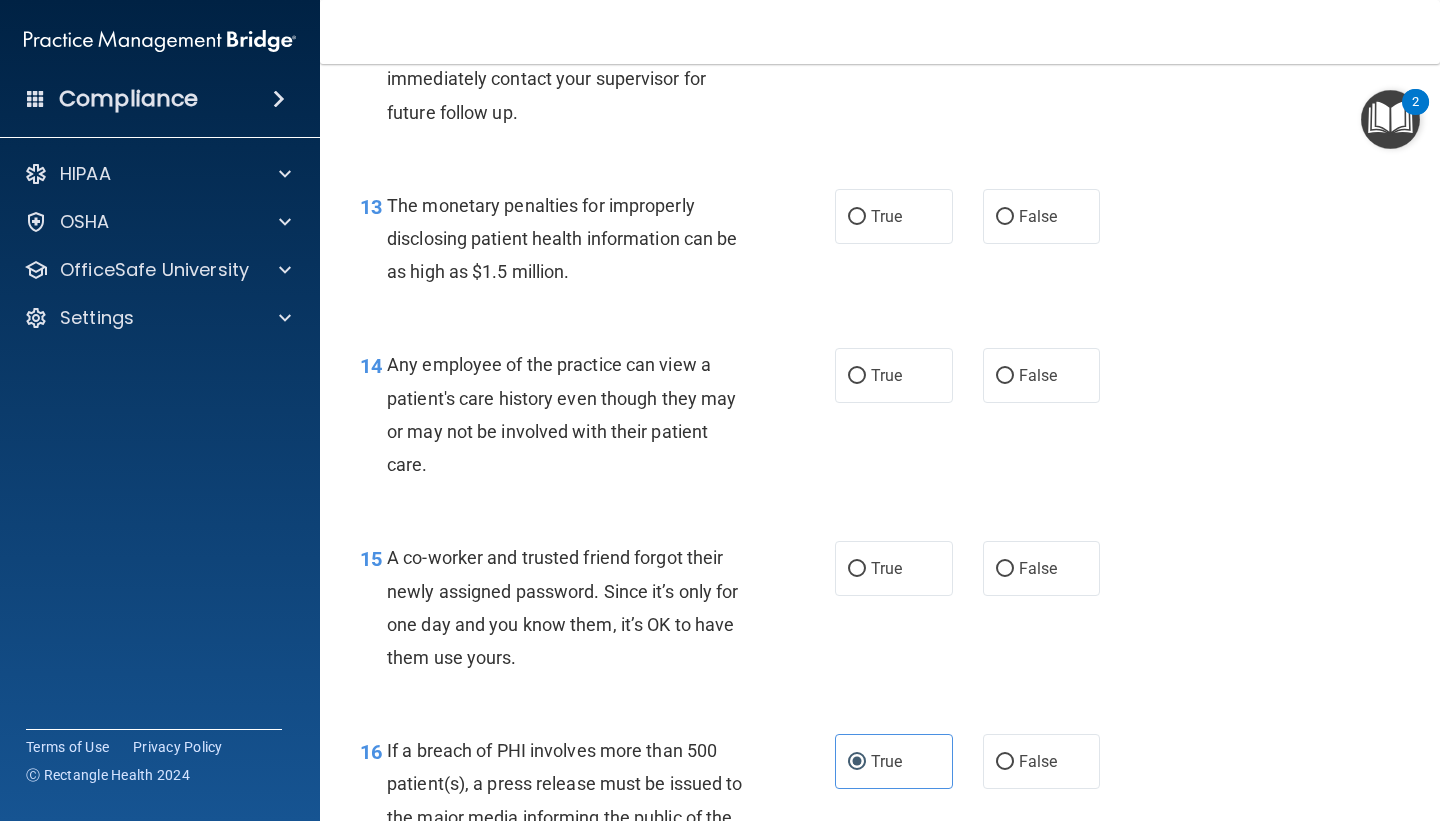 scroll, scrollTop: 2098, scrollLeft: 0, axis: vertical 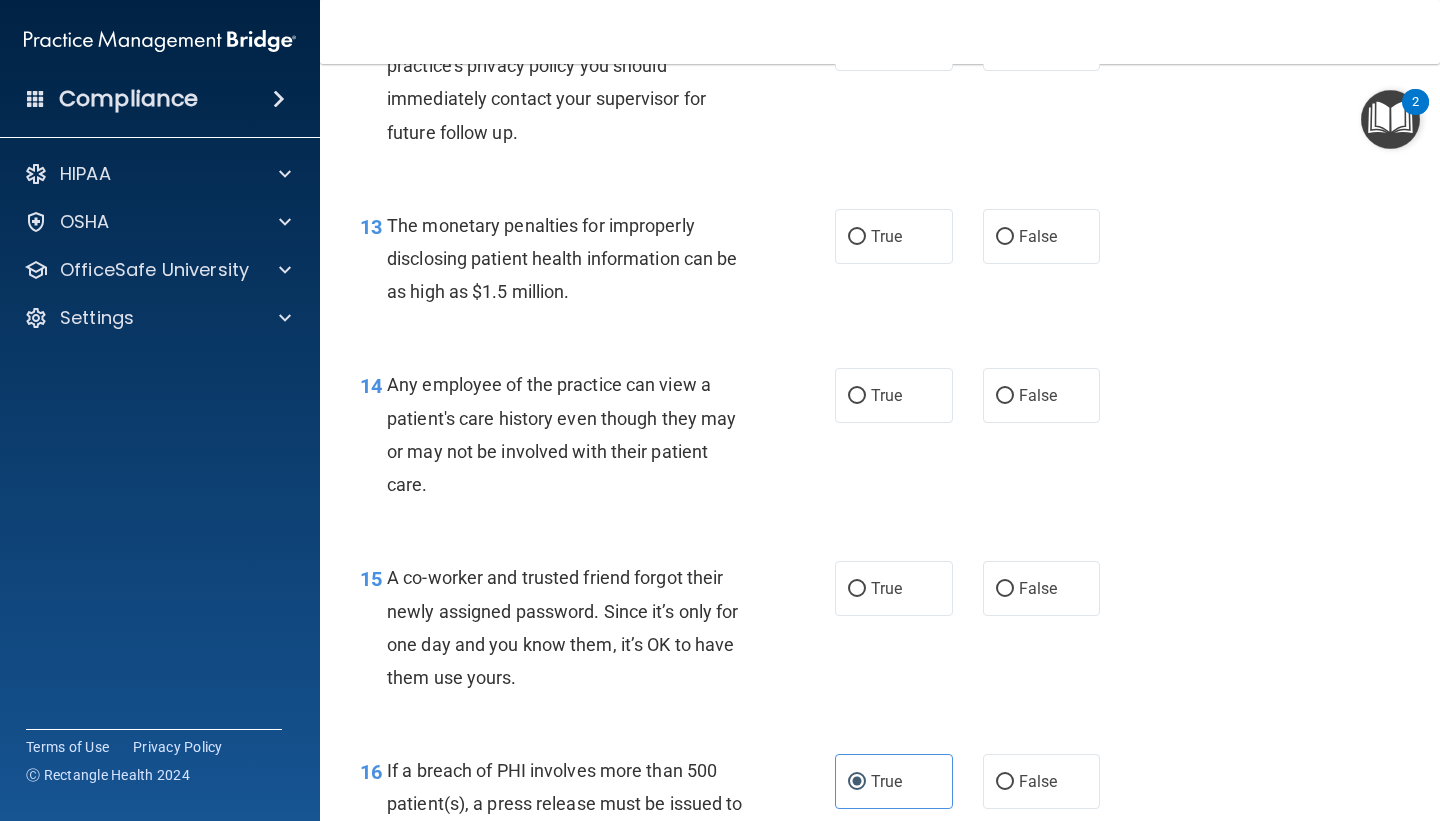 click on "13       The monetary penalties for improperly disclosing patient health information can be as high as $1.5 million.                 True           False" at bounding box center (880, 264) 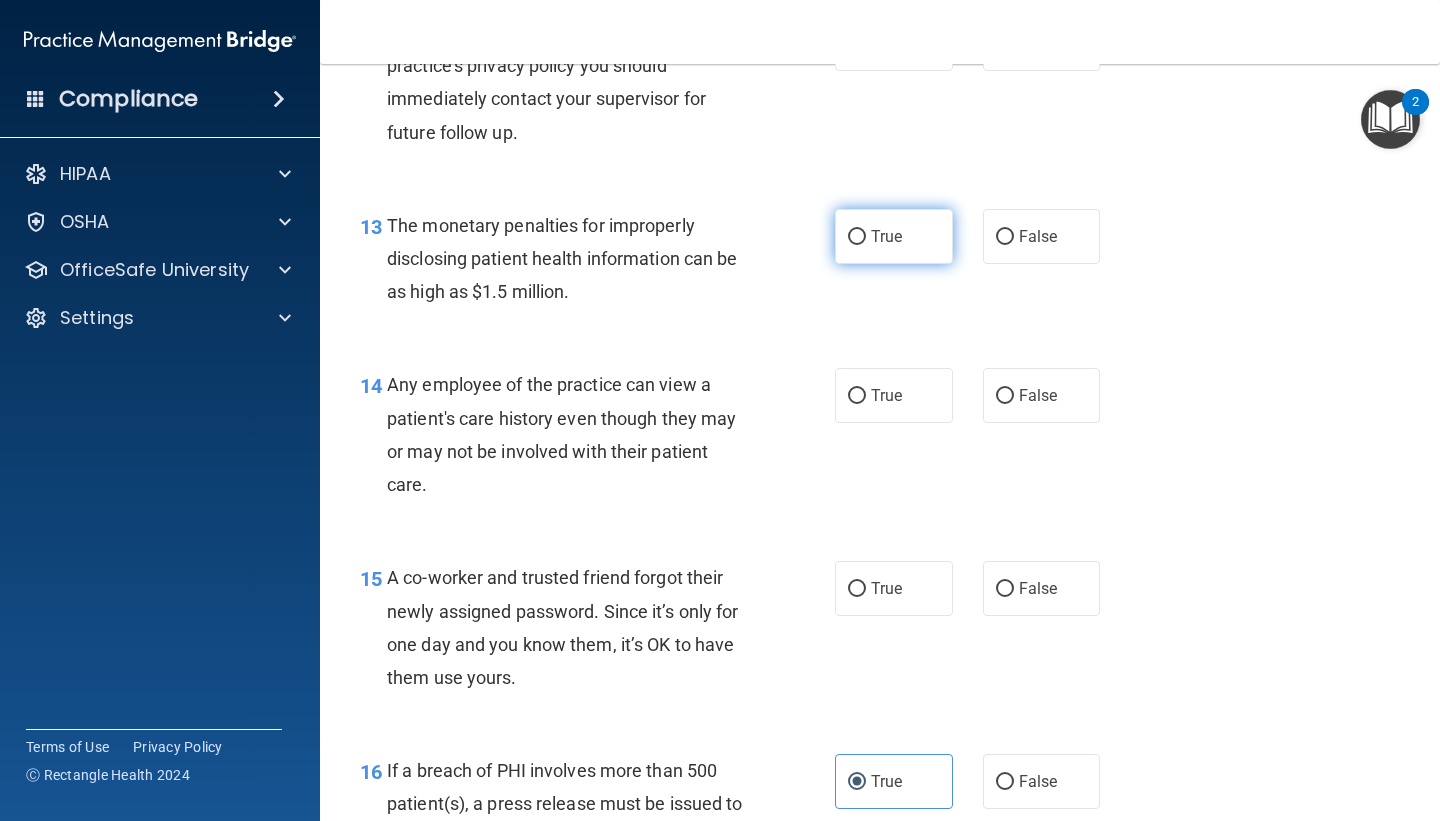 click on "True" at bounding box center (894, 236) 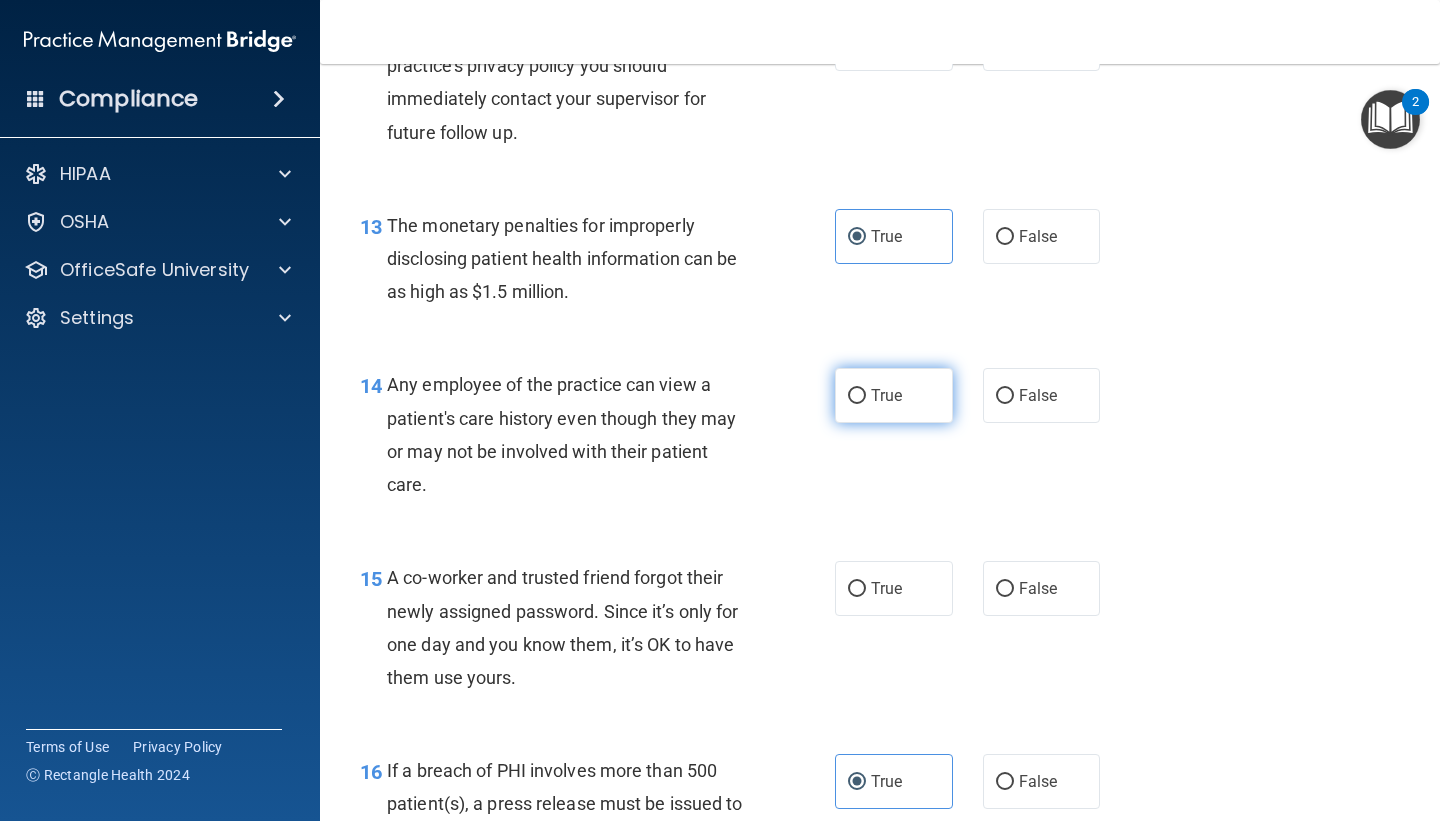 click on "True" at bounding box center [894, 395] 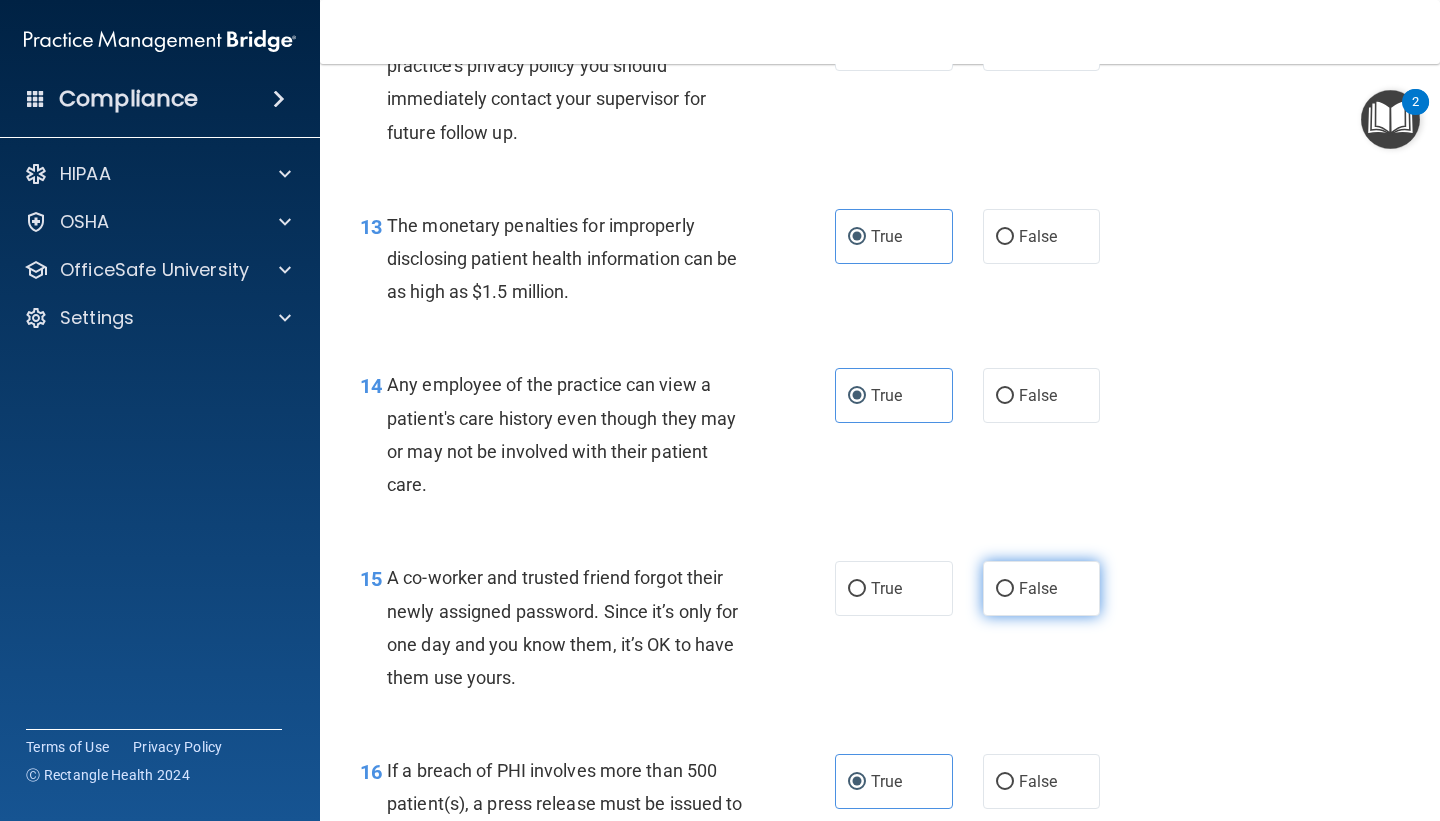 click on "False" at bounding box center [1042, 588] 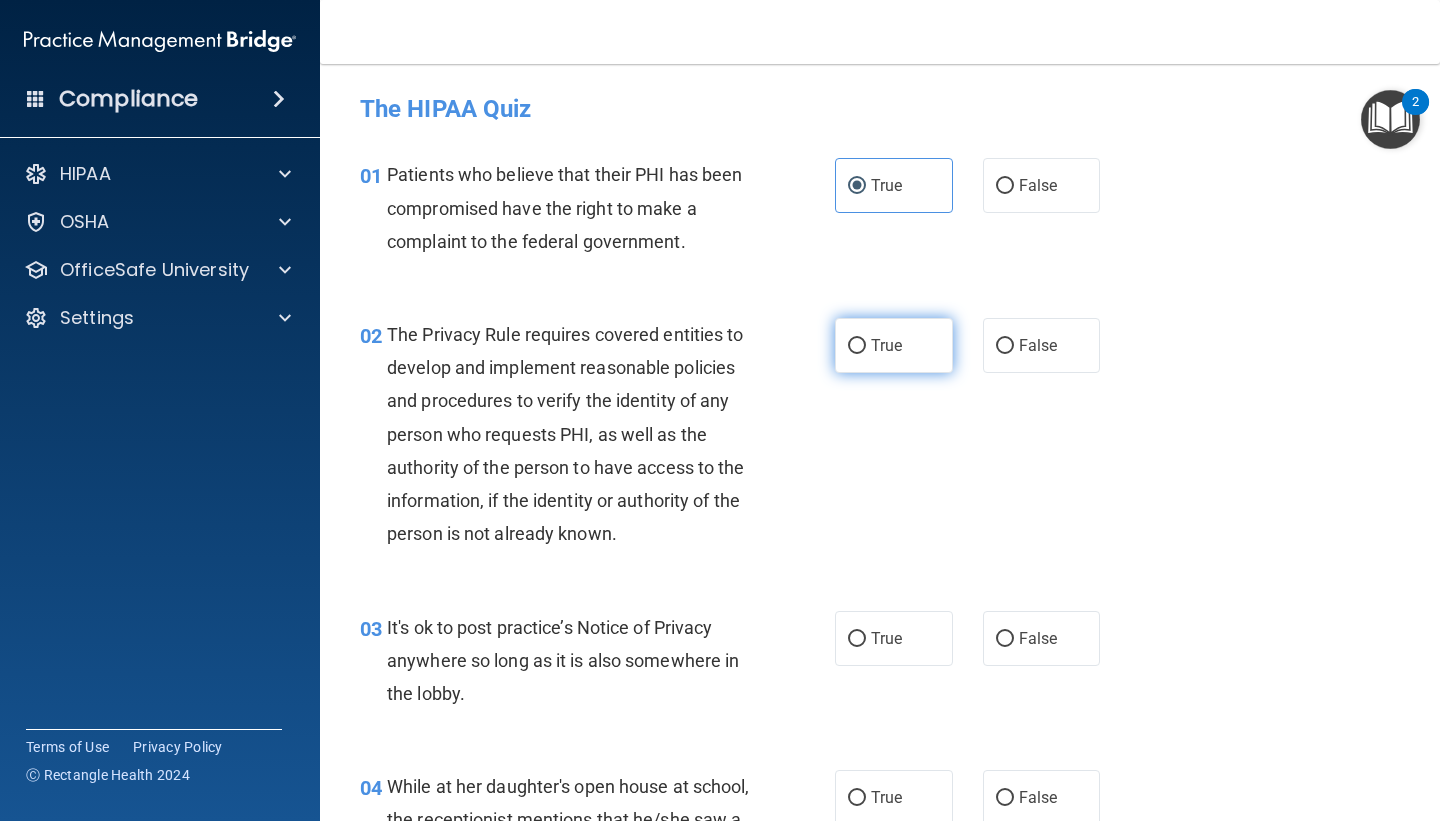 scroll, scrollTop: 94, scrollLeft: 0, axis: vertical 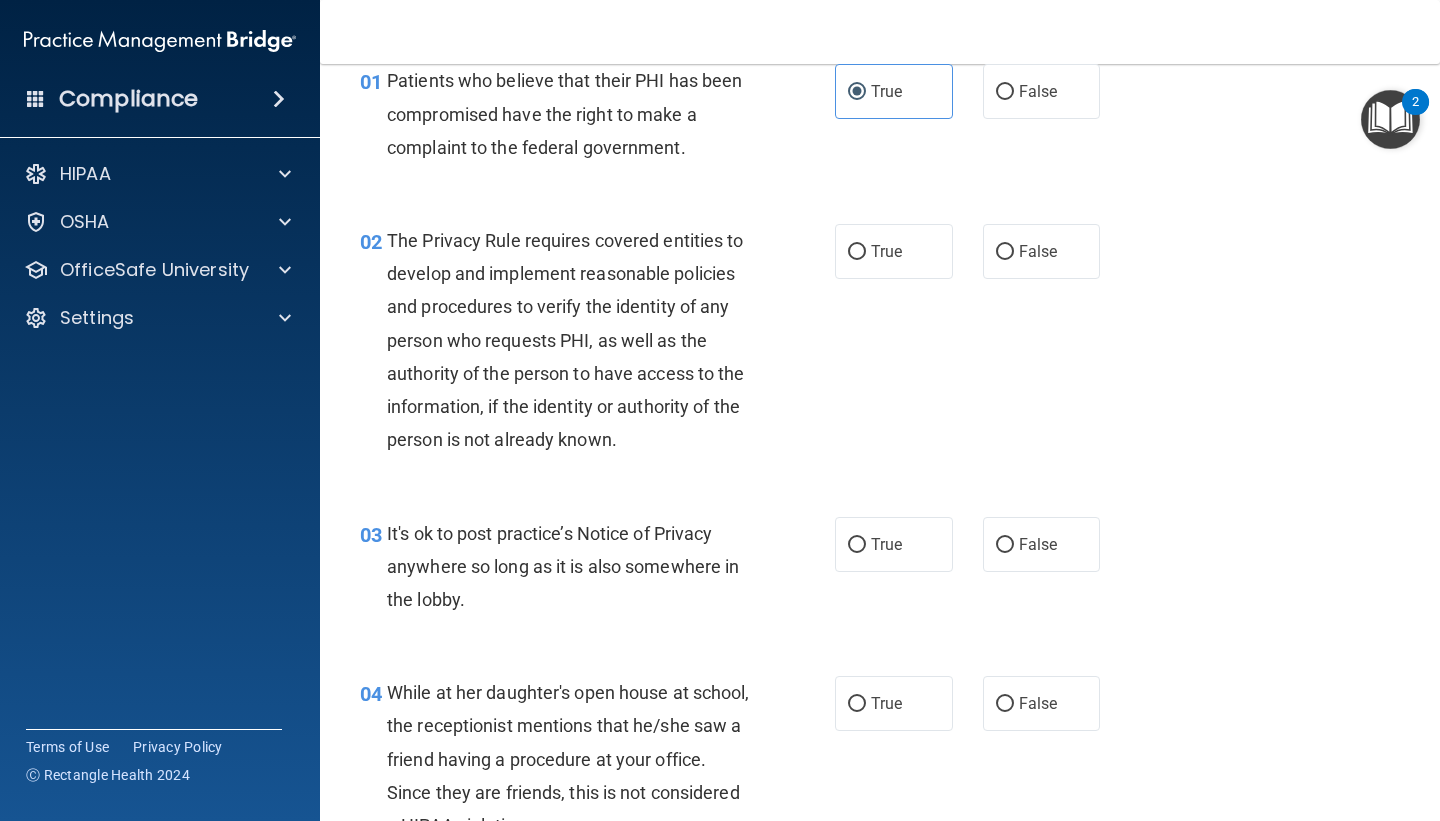 click on "02       The Privacy Rule requires covered entities to develop and implement reasonable policies and procedures to verify the identity of any person who requests PHI, as well as the authority of the person to have access to the information, if the identity or authority of the person is not already known.                 True           False" at bounding box center [880, 345] 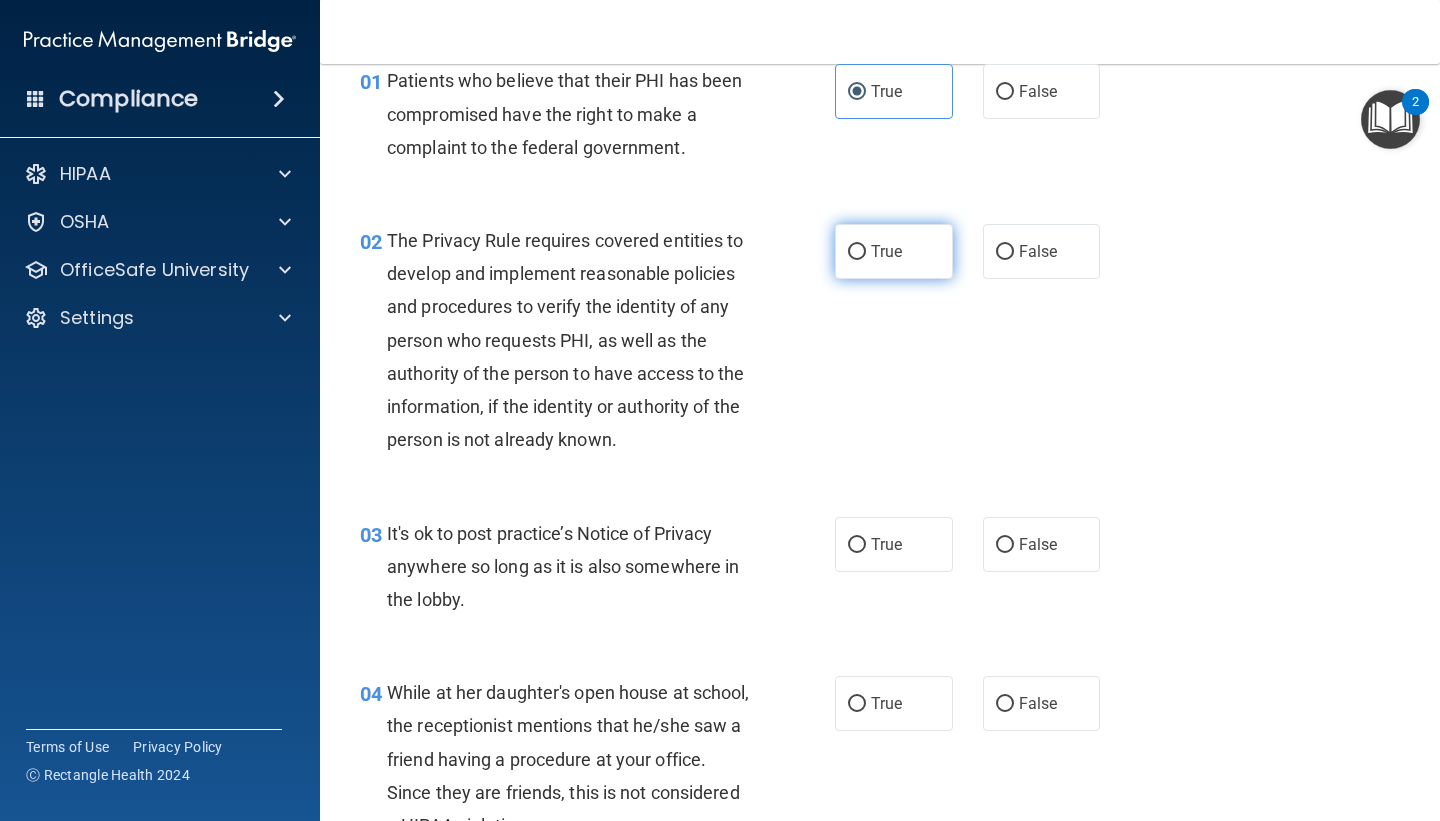 click on "True" at bounding box center (894, 251) 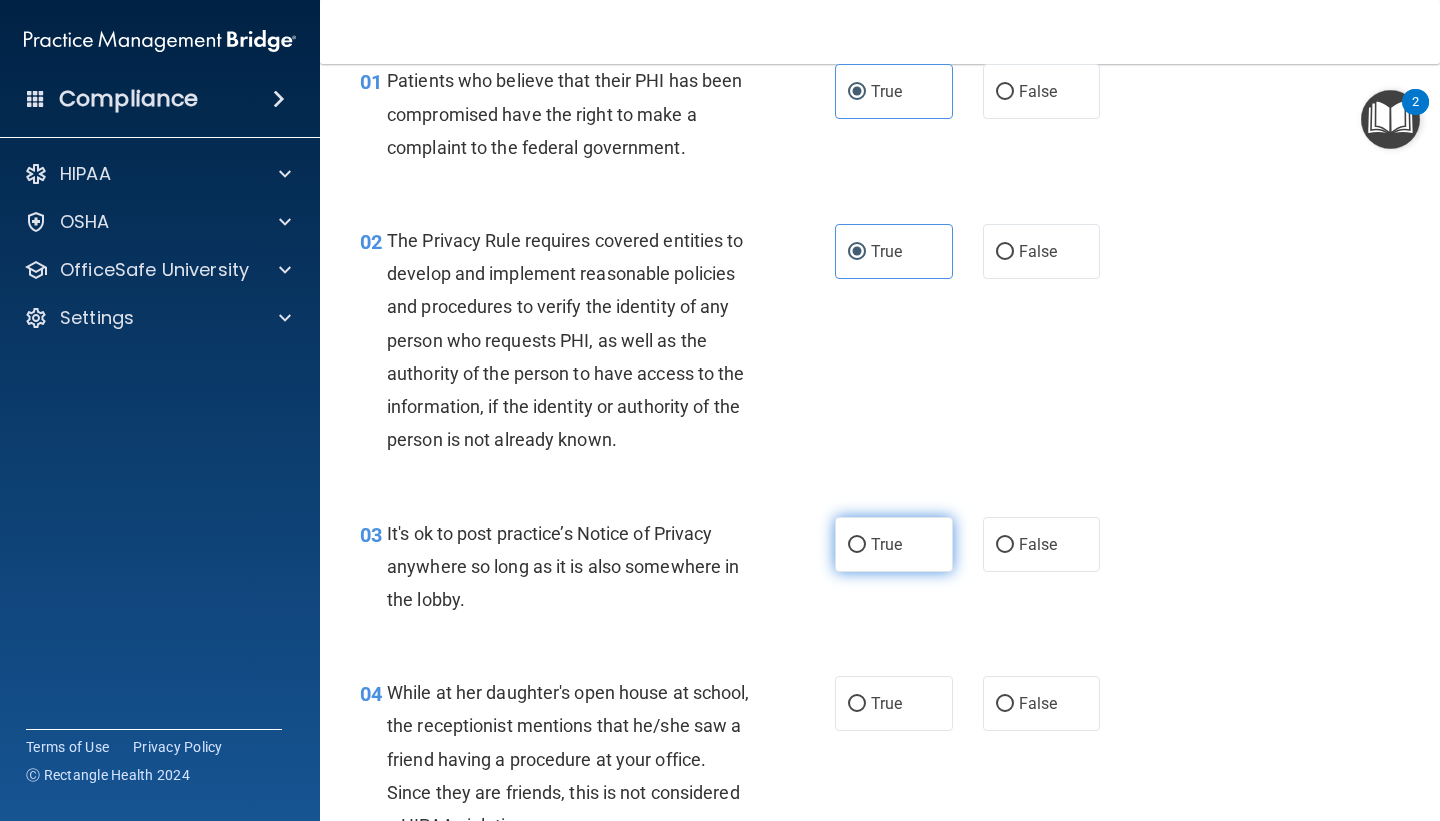 click on "True" at bounding box center (886, 544) 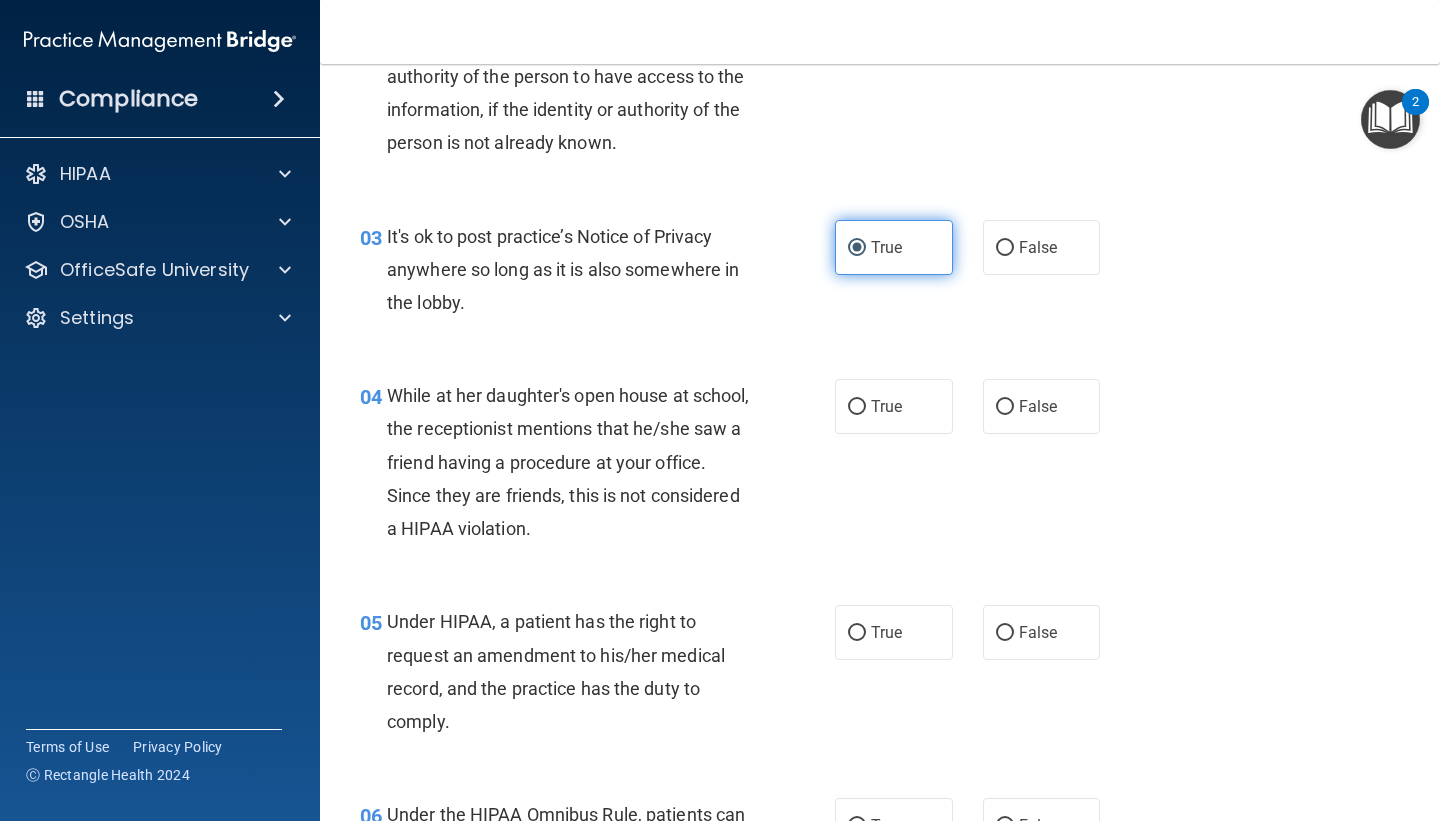 scroll, scrollTop: 394, scrollLeft: 0, axis: vertical 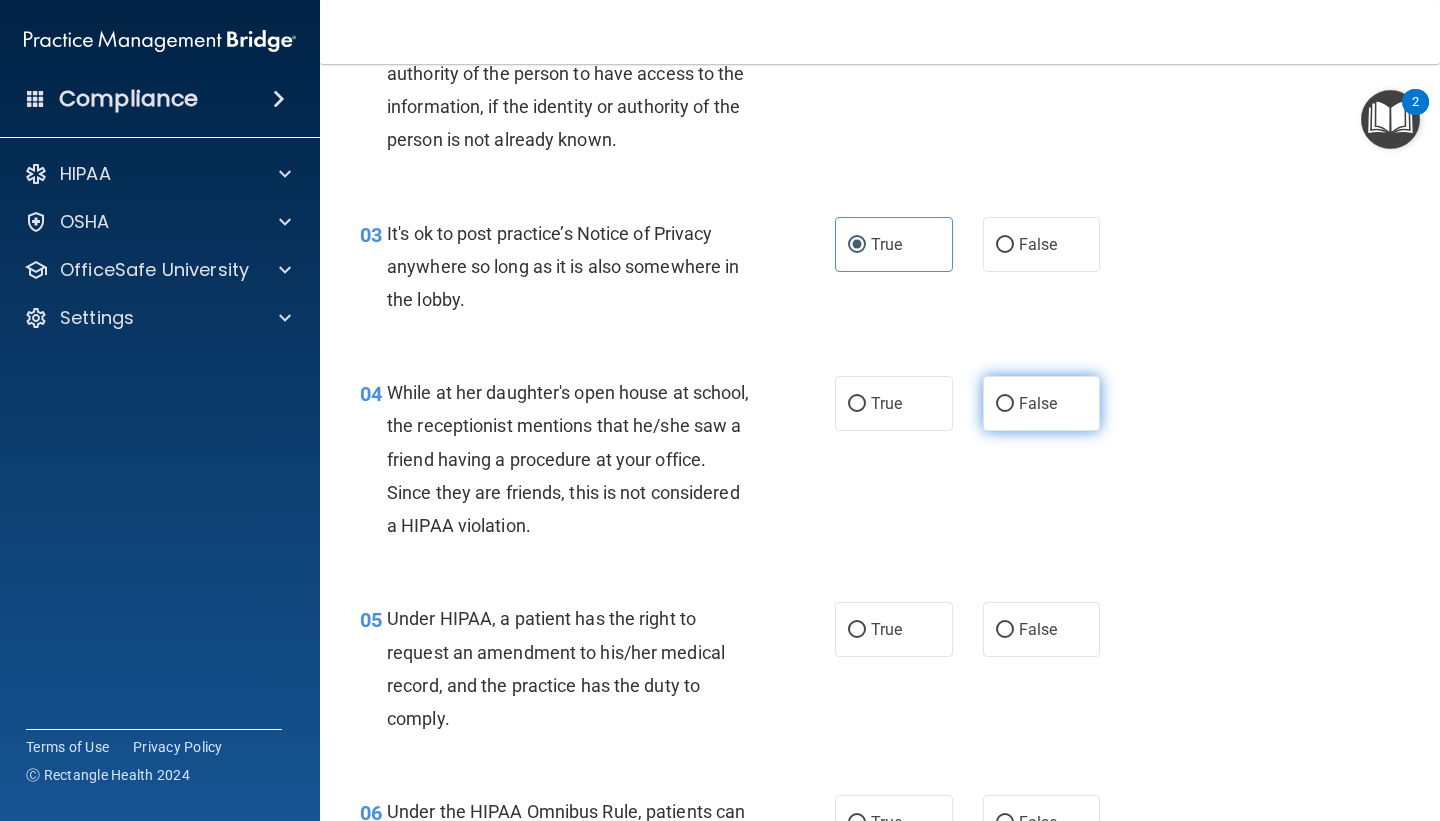 click on "False" at bounding box center (1042, 403) 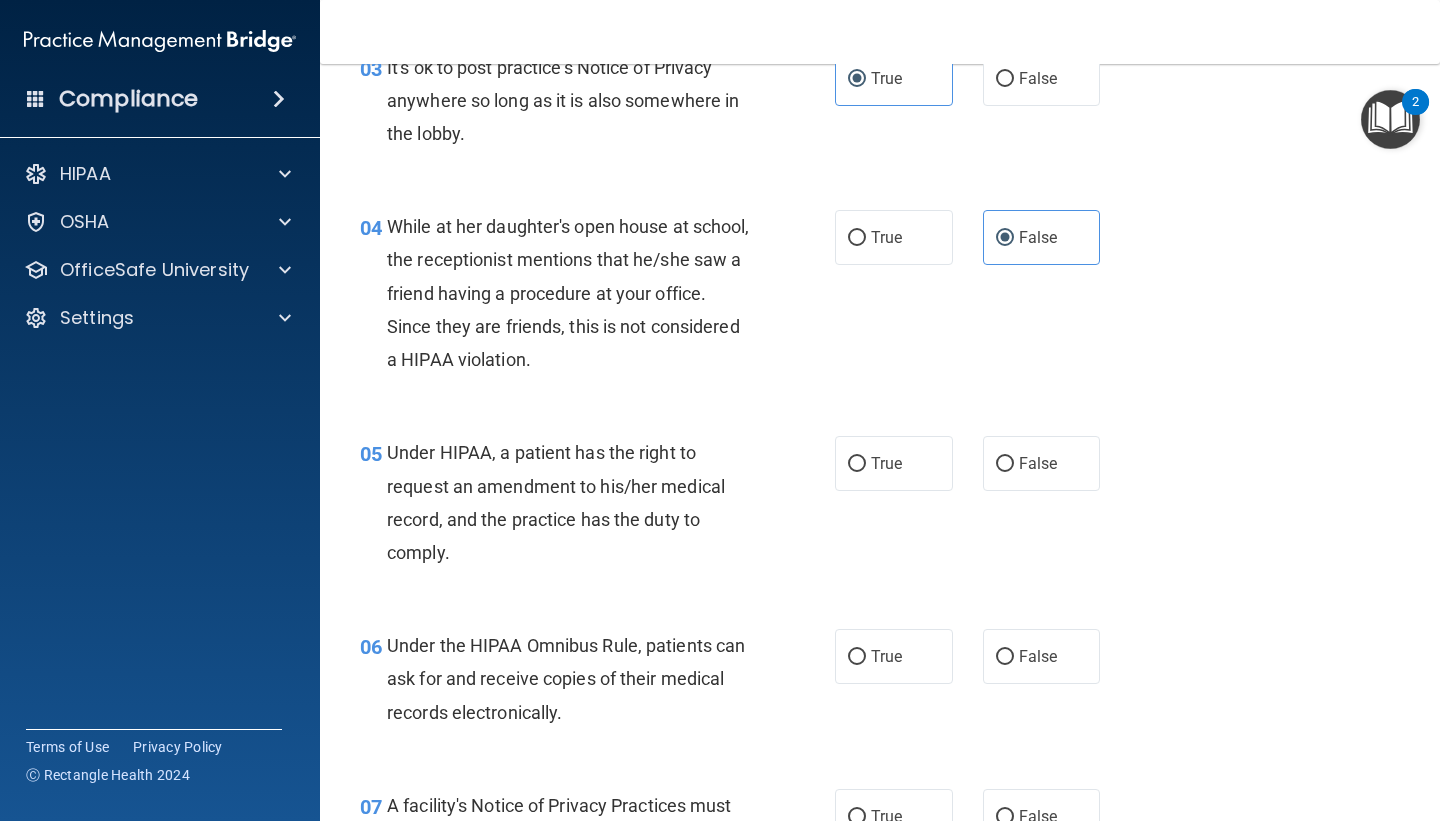 scroll, scrollTop: 572, scrollLeft: 0, axis: vertical 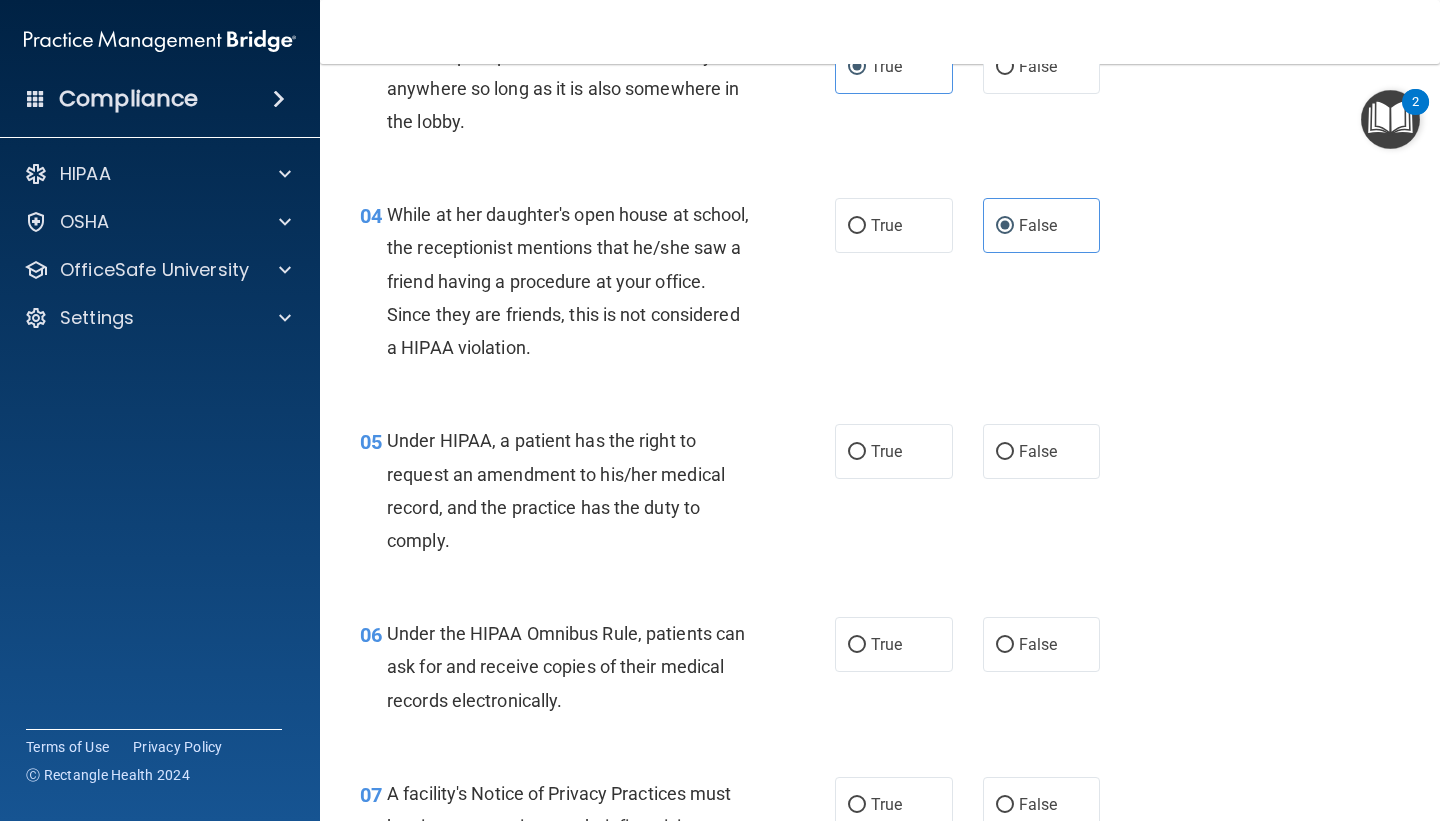 click on "05       Under HIPAA, a patient has the right to request an amendment to his/her medical record, and the practice has the duty to comply.                 True           False" at bounding box center [880, 495] 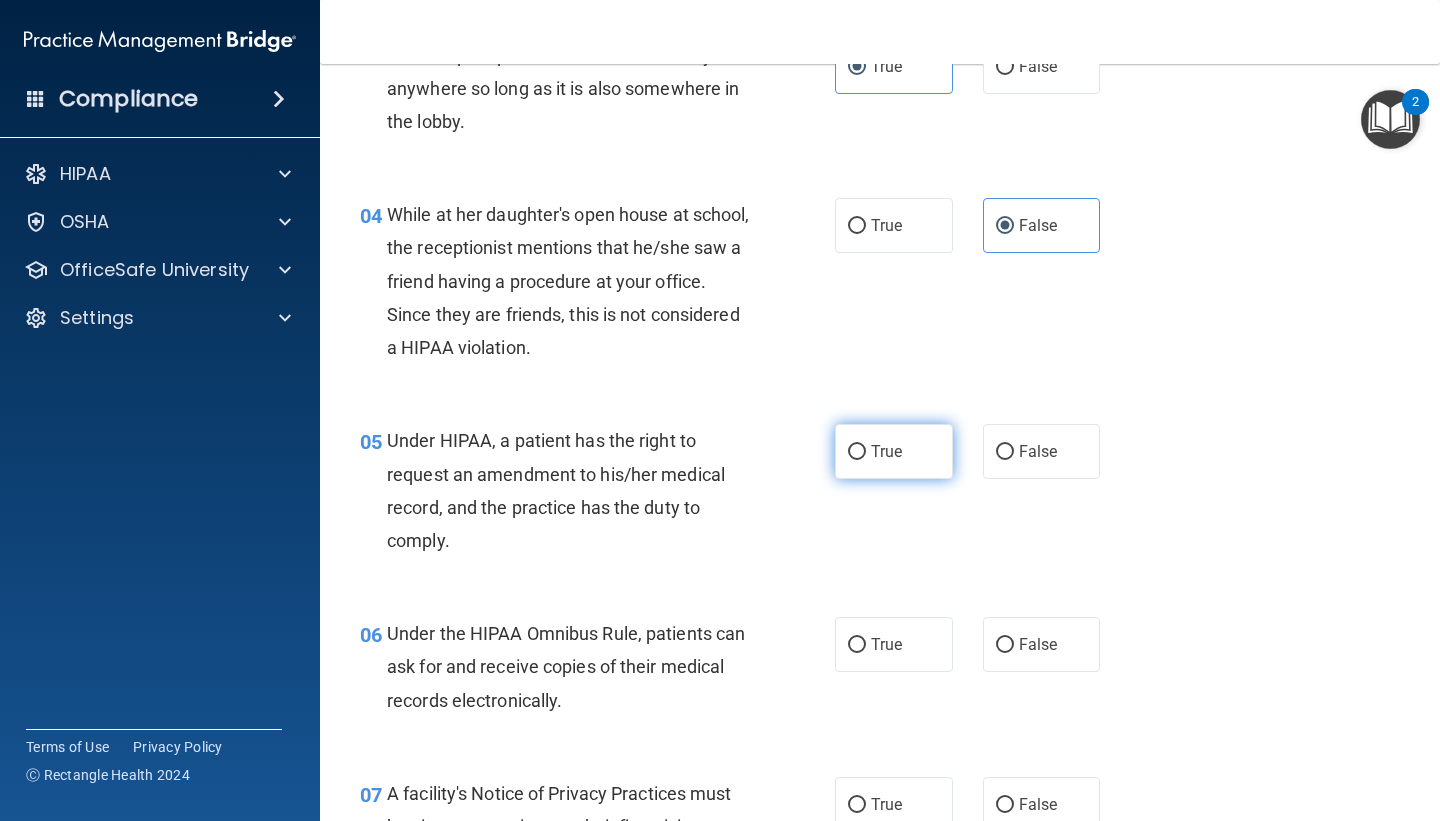 click on "True" at bounding box center [886, 451] 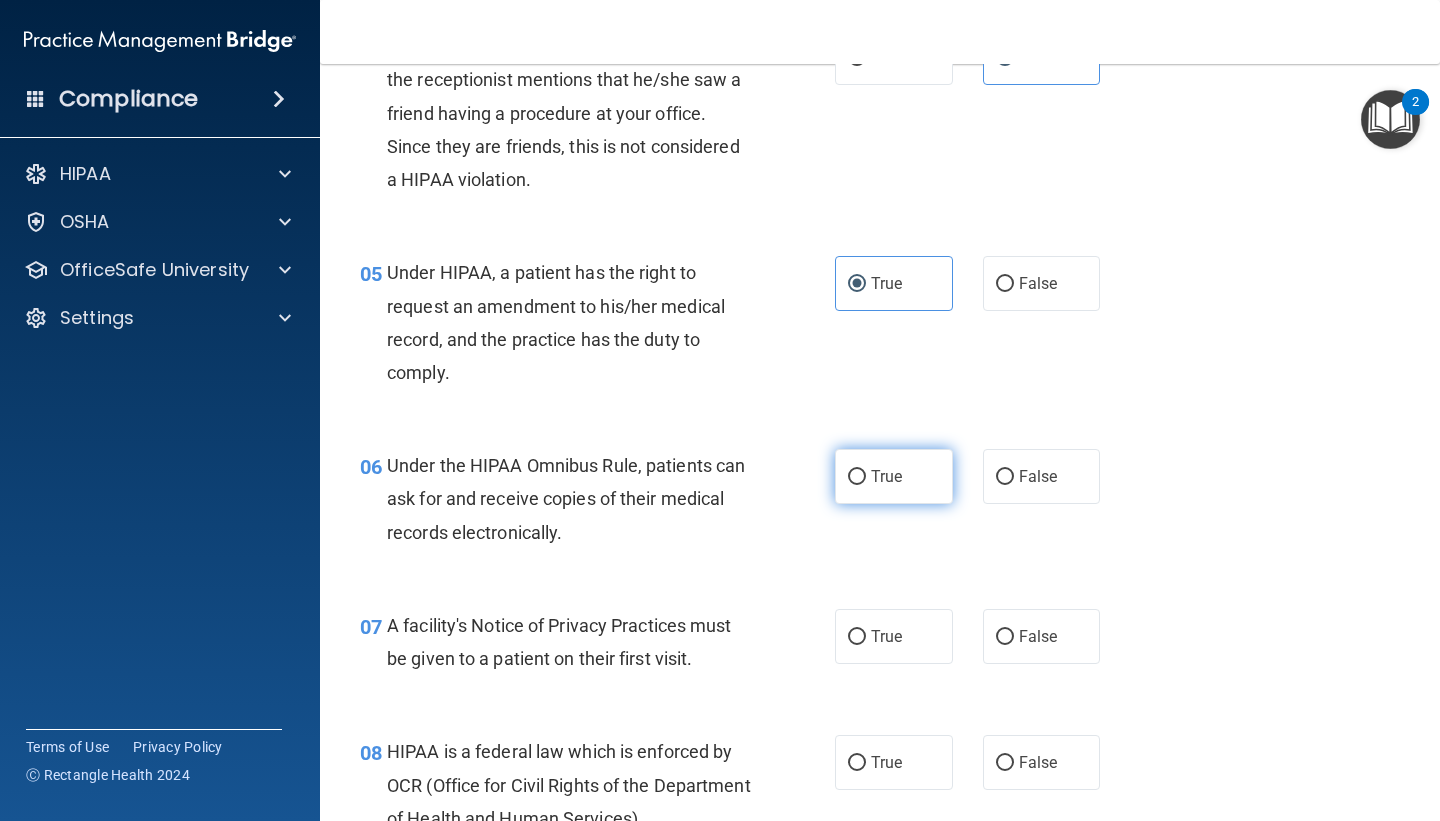 scroll, scrollTop: 739, scrollLeft: 0, axis: vertical 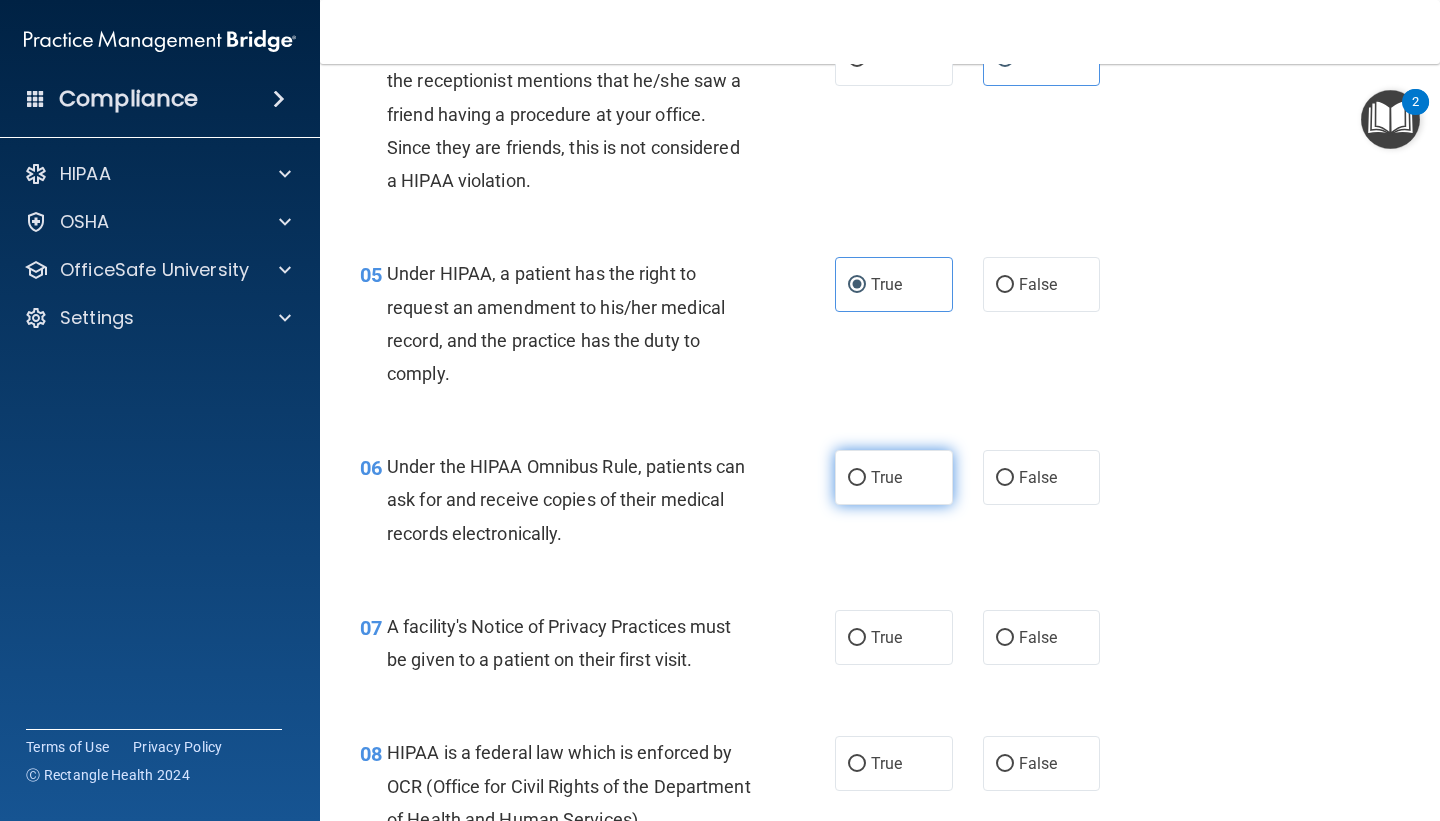 click on "True" at bounding box center (886, 477) 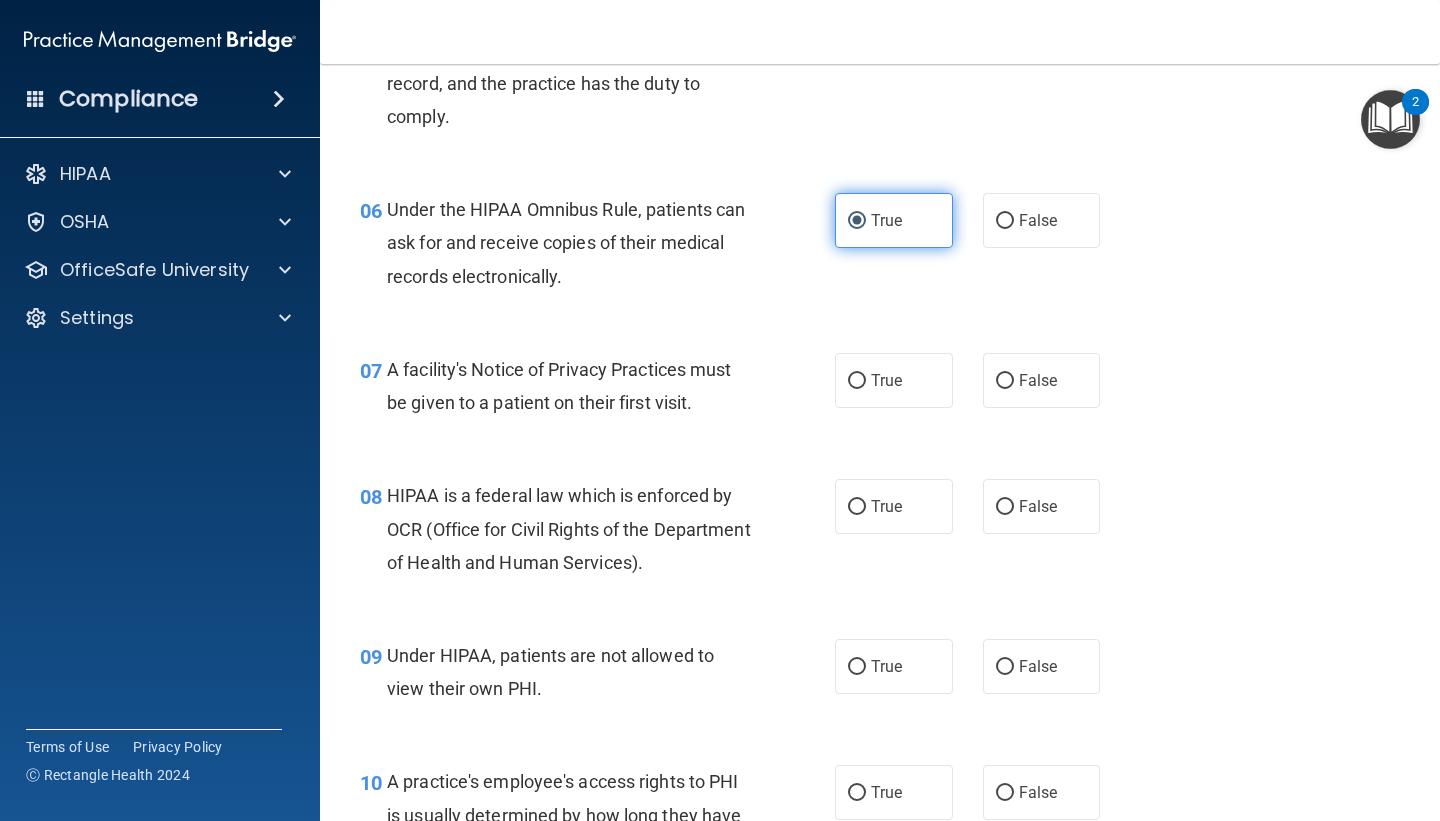 scroll, scrollTop: 1006, scrollLeft: 0, axis: vertical 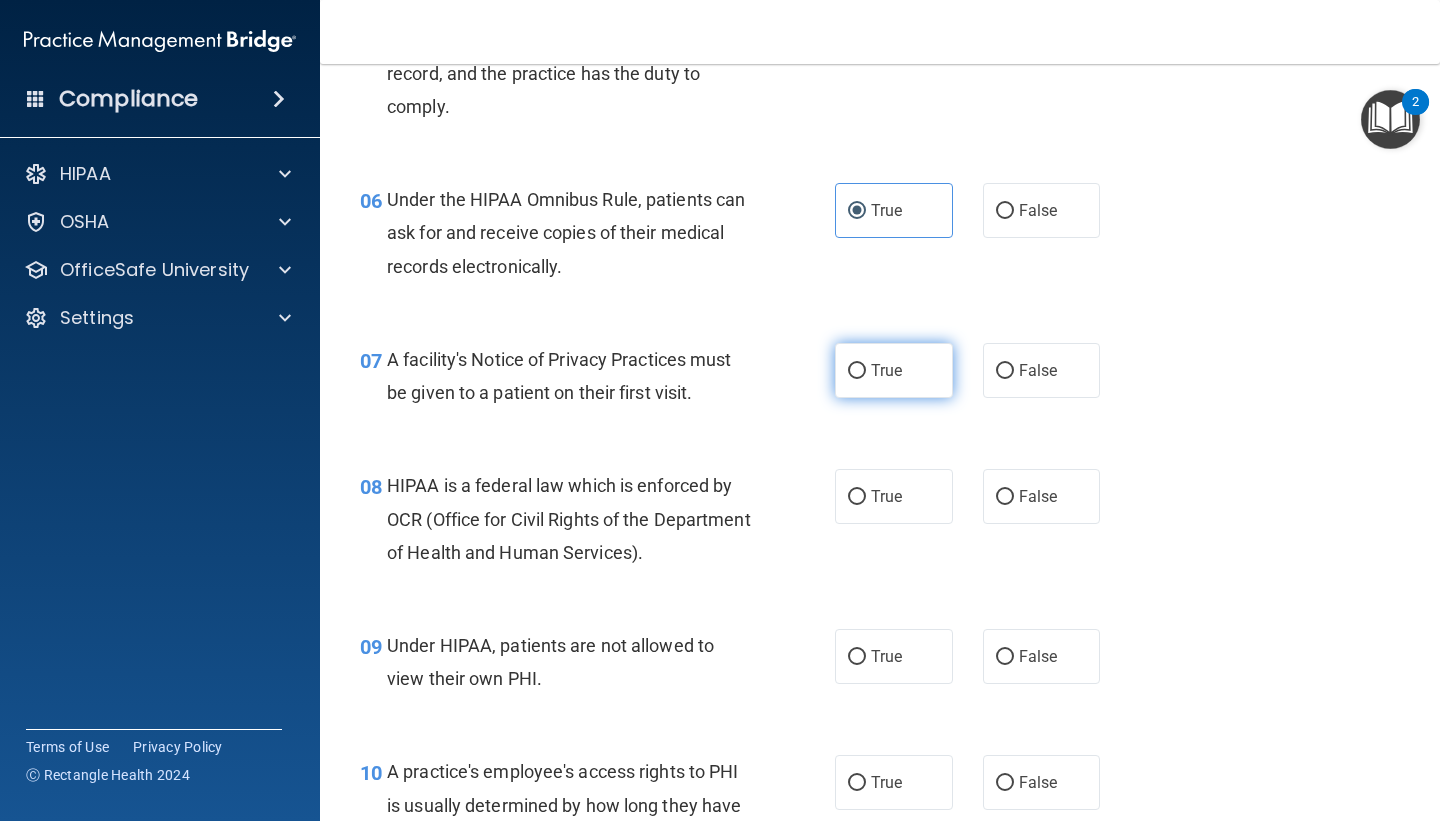 click on "True" at bounding box center (886, 370) 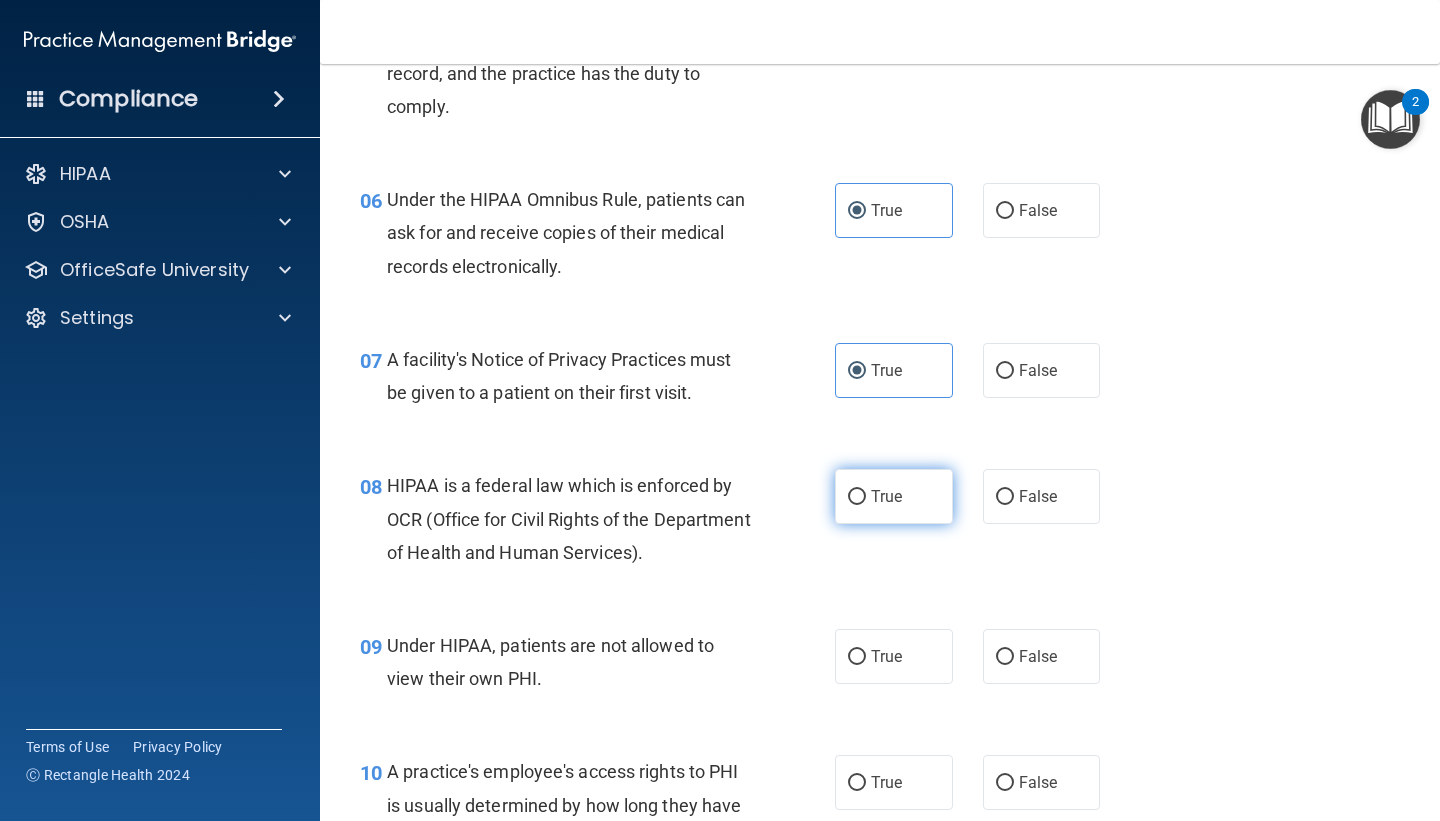 click on "True" at bounding box center (886, 496) 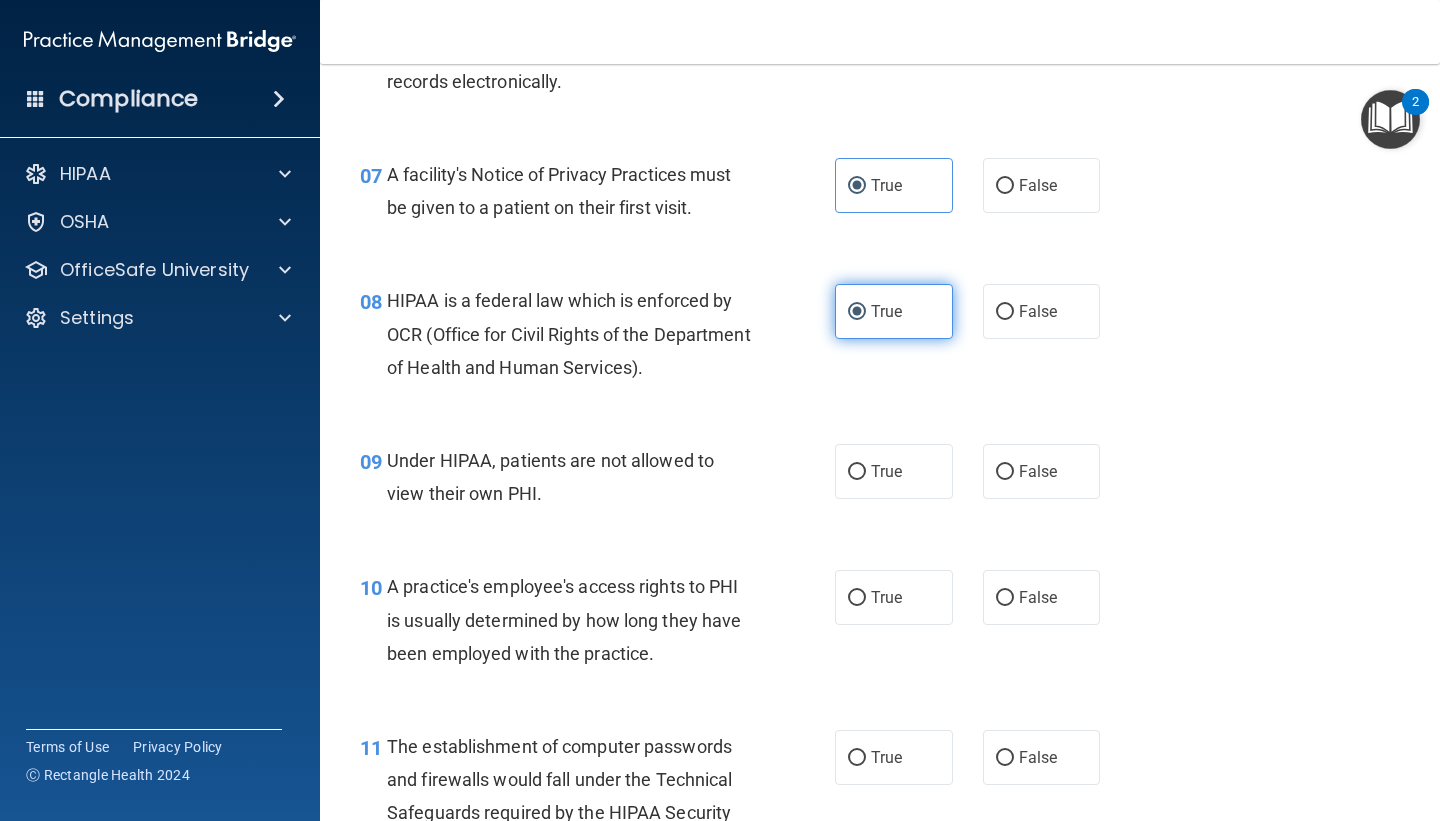 scroll, scrollTop: 1255, scrollLeft: 0, axis: vertical 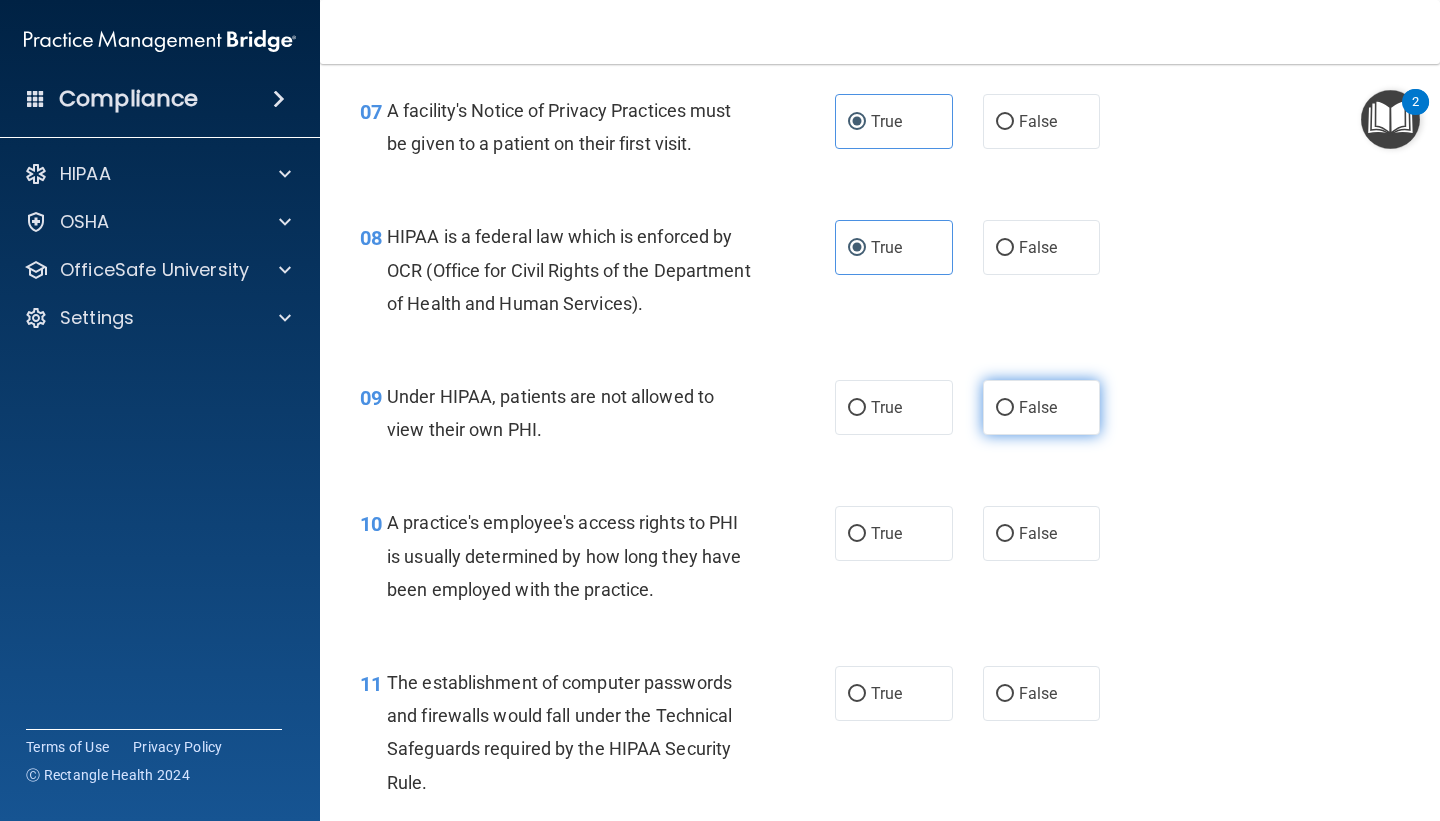 click on "False" at bounding box center (1042, 407) 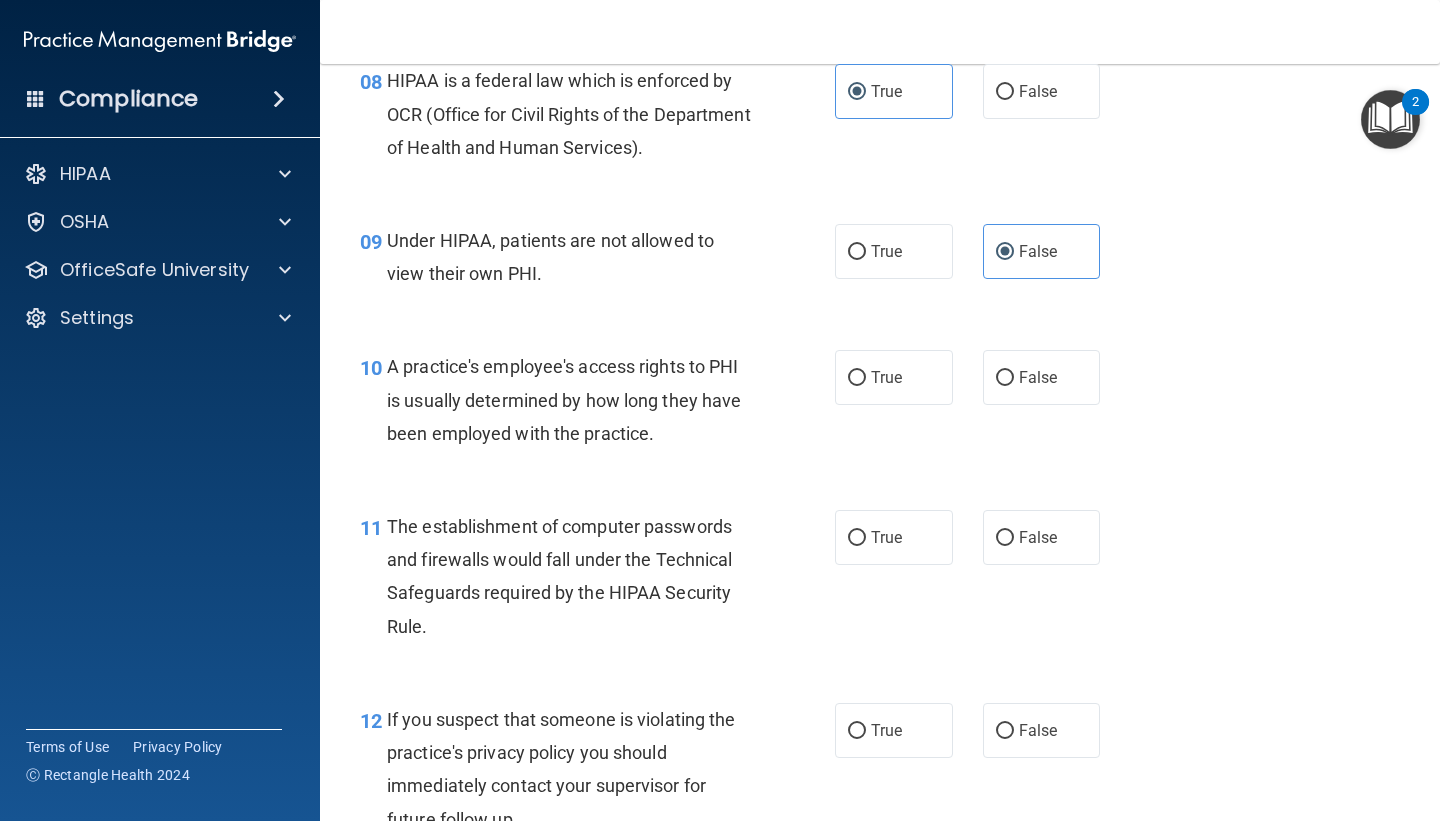 scroll, scrollTop: 1406, scrollLeft: 0, axis: vertical 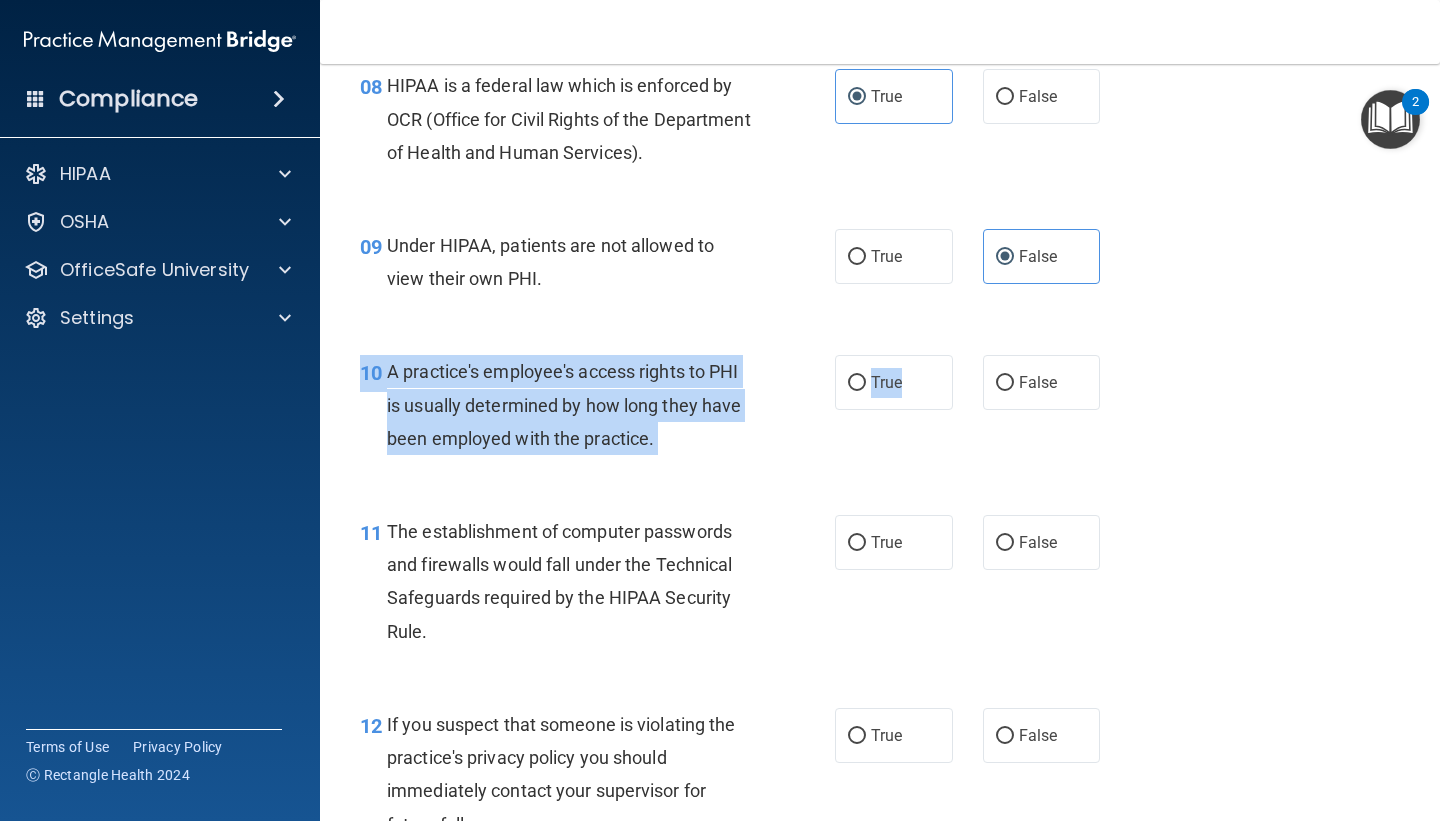 drag, startPoint x: 900, startPoint y: 401, endPoint x: 1087, endPoint y: 411, distance: 187.26718 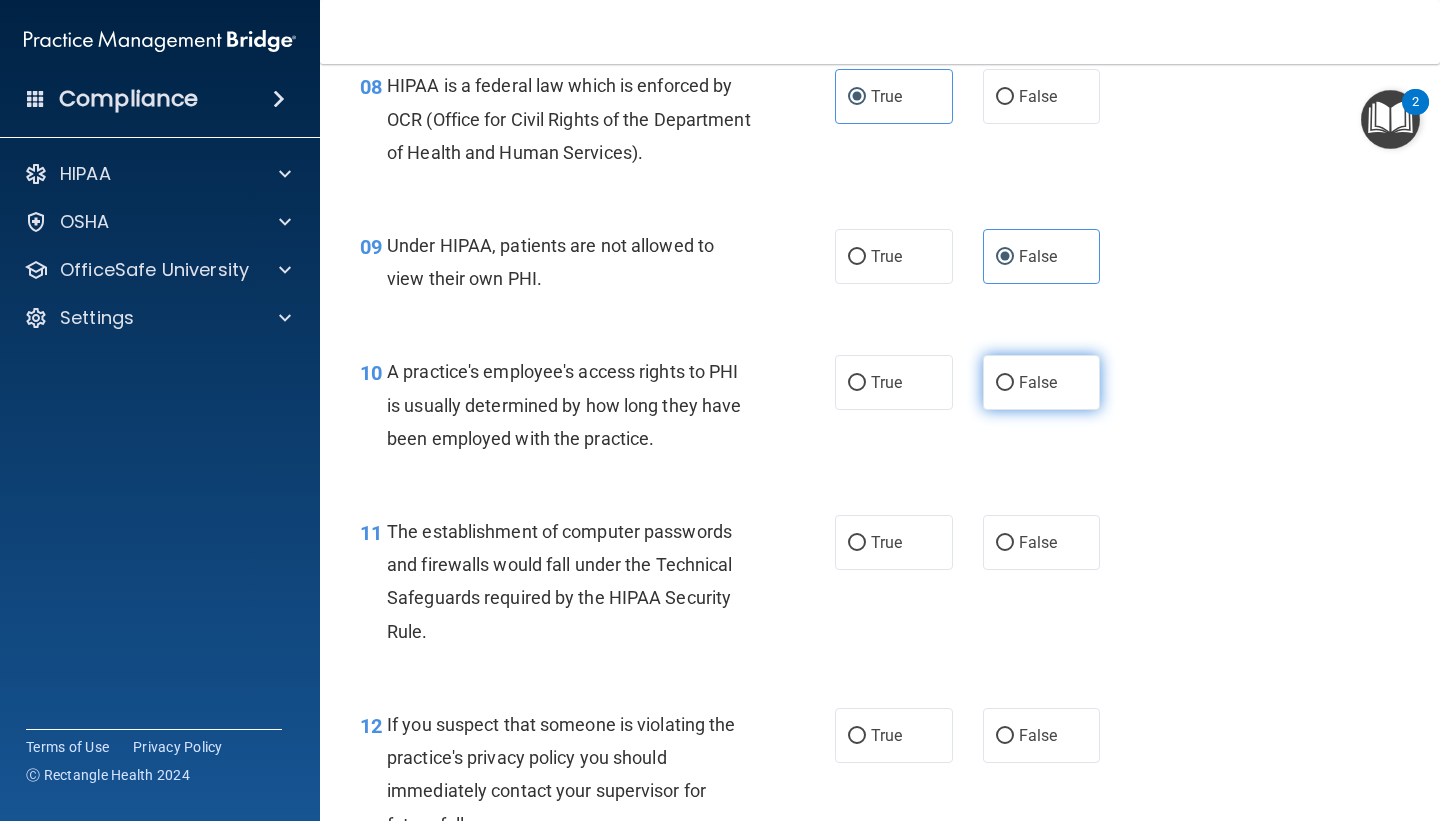 click on "False" at bounding box center (1042, 382) 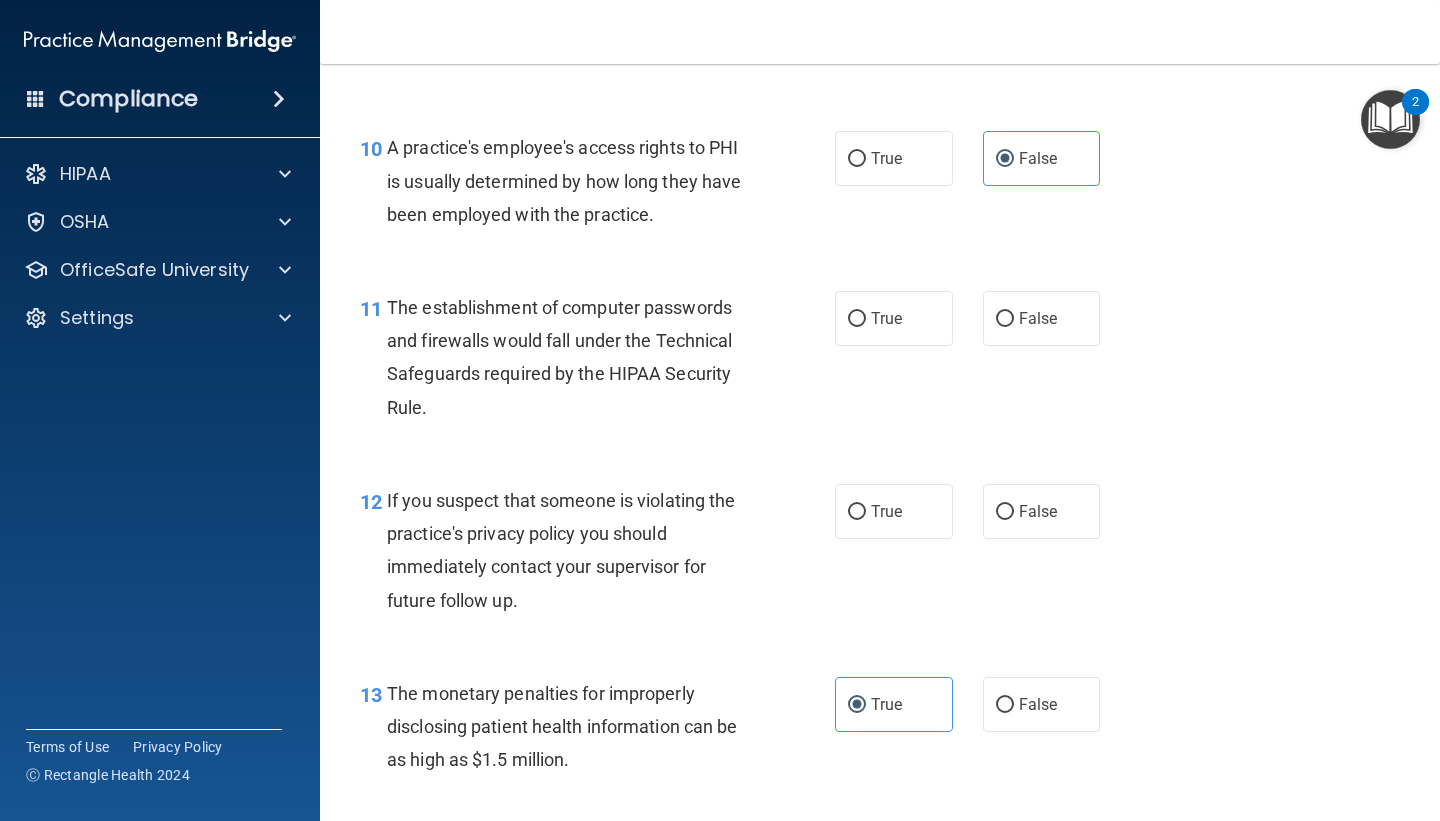 scroll, scrollTop: 1638, scrollLeft: 0, axis: vertical 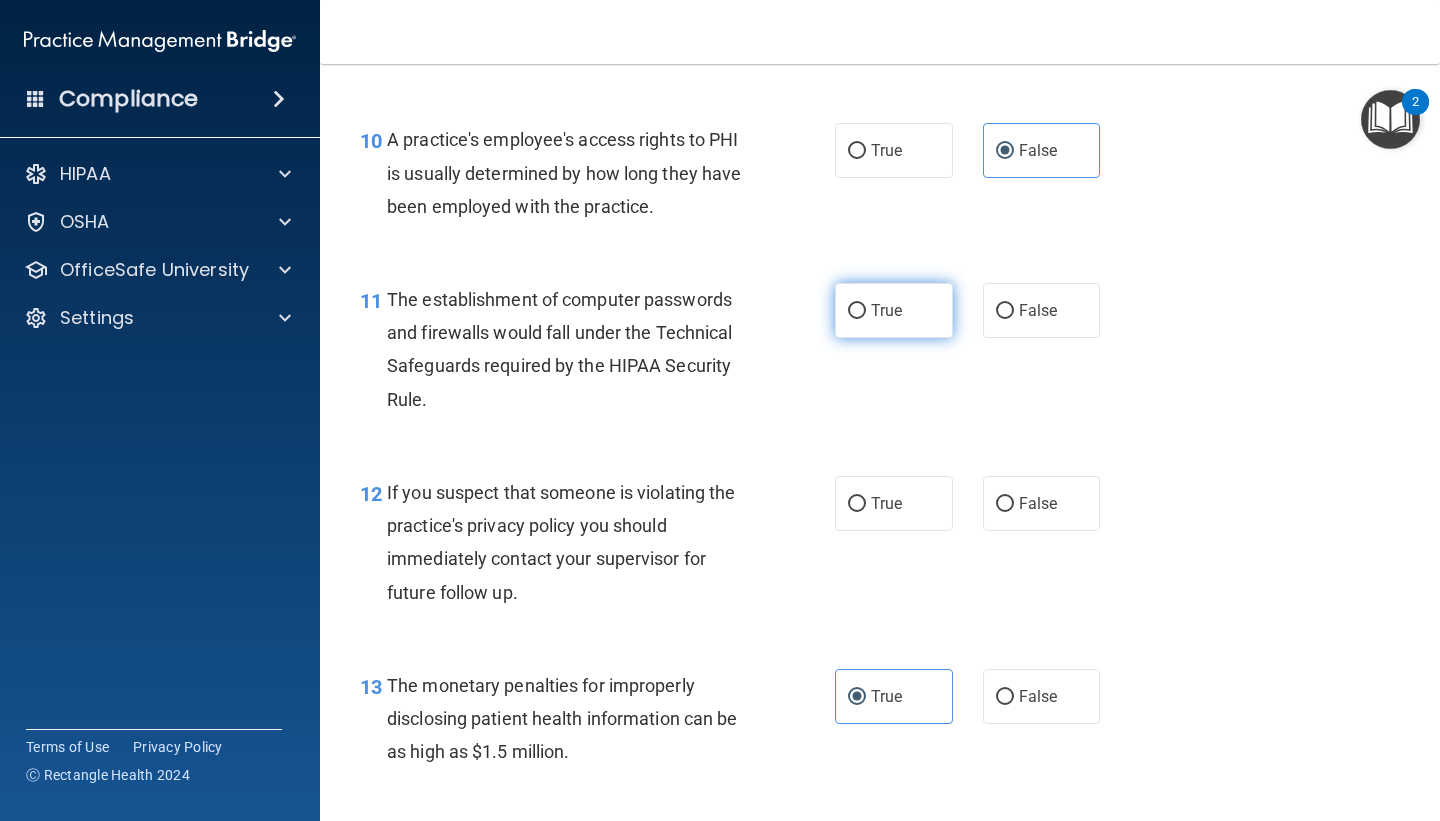 click on "True" at bounding box center (894, 310) 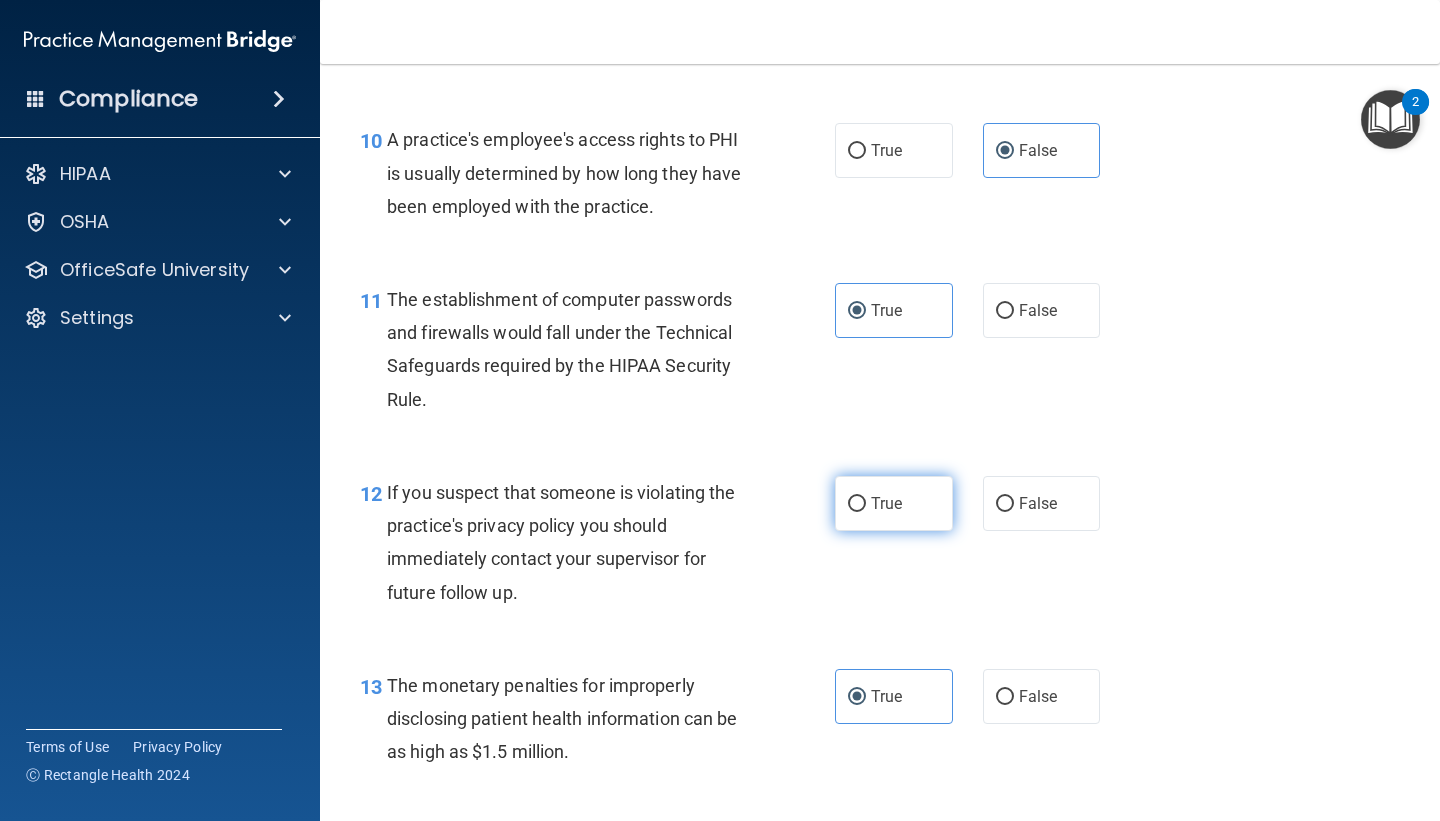 click on "True" at bounding box center (894, 503) 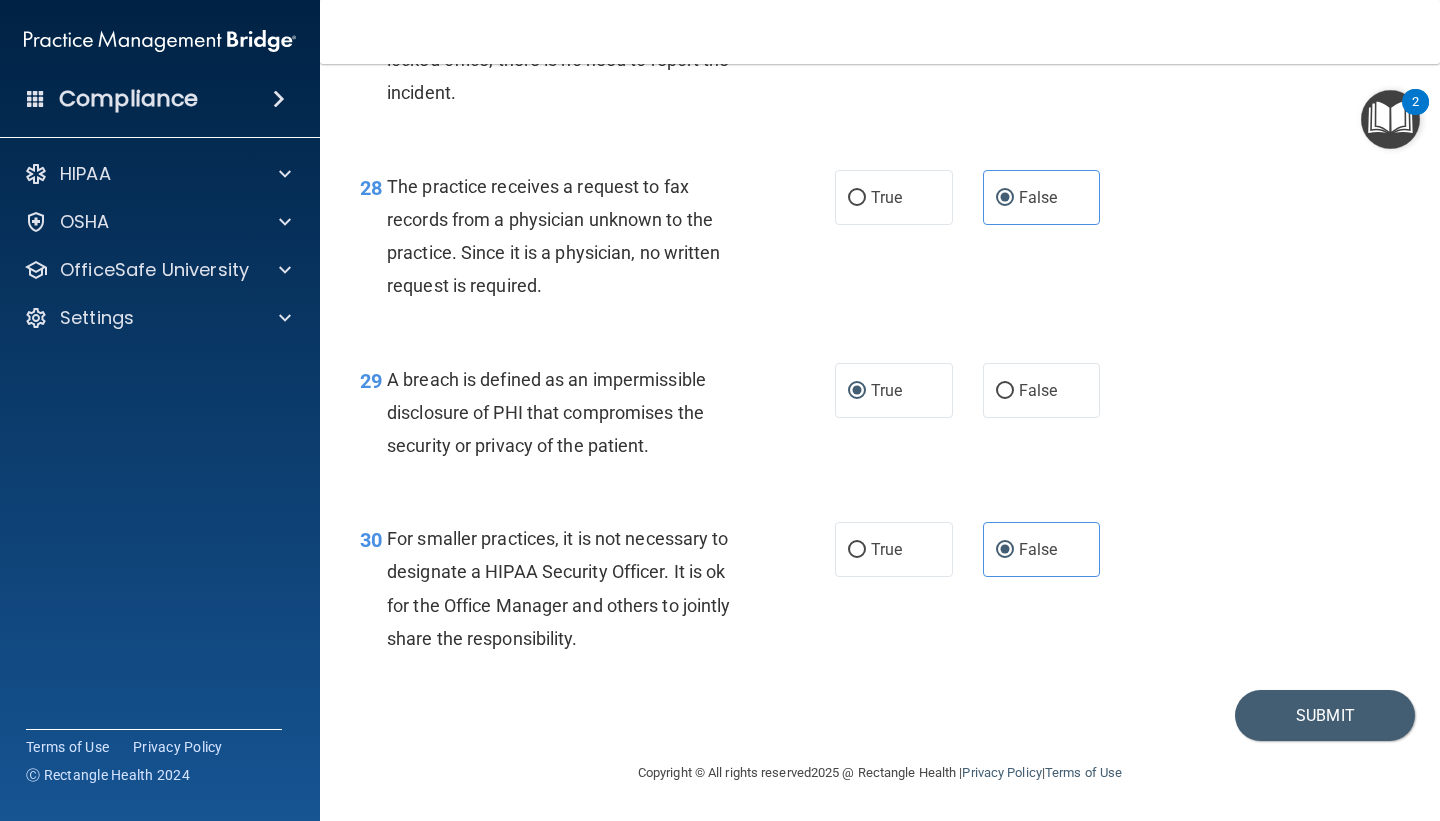 scroll, scrollTop: 5030, scrollLeft: 0, axis: vertical 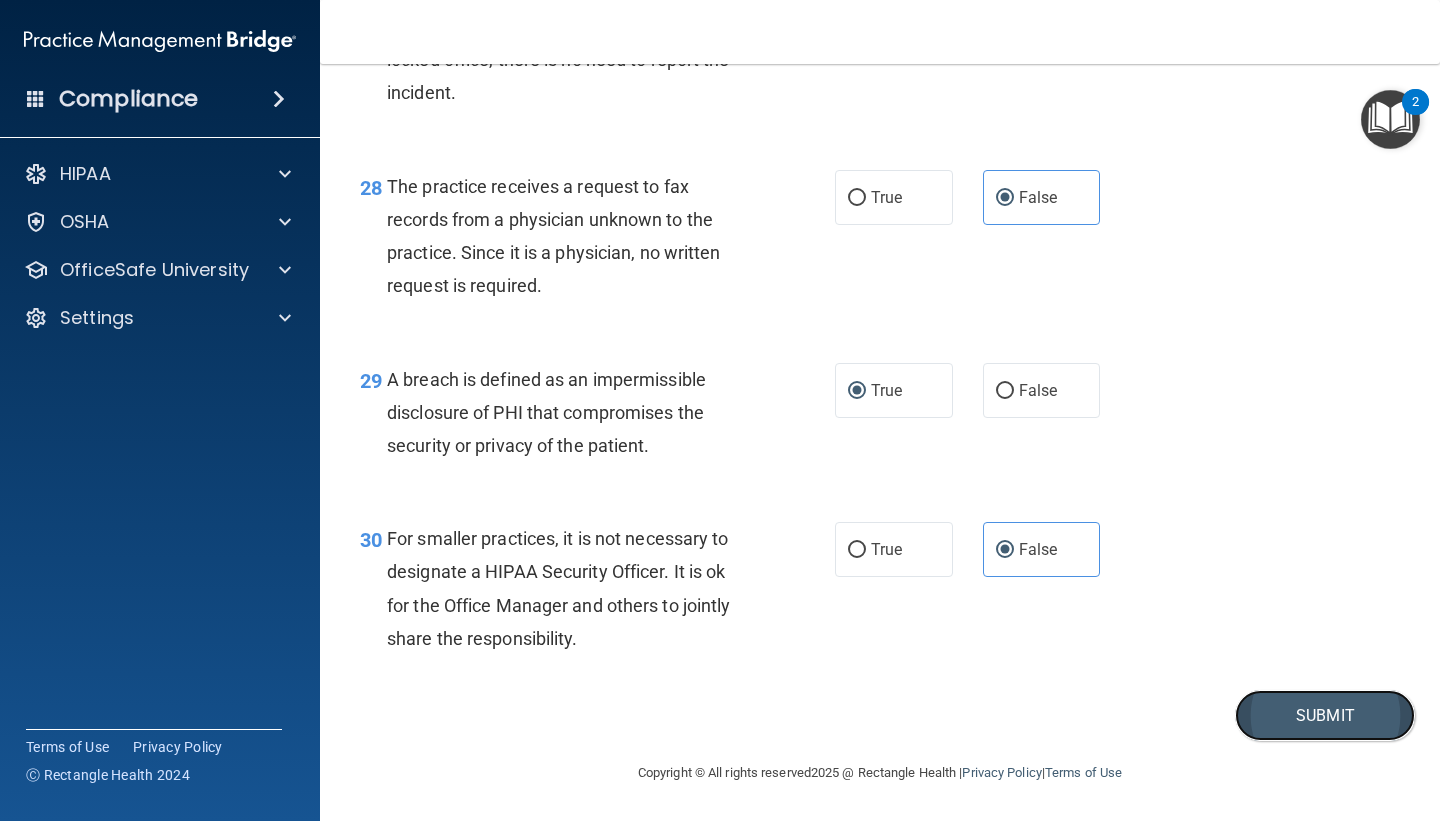 click on "Submit" at bounding box center [1325, 715] 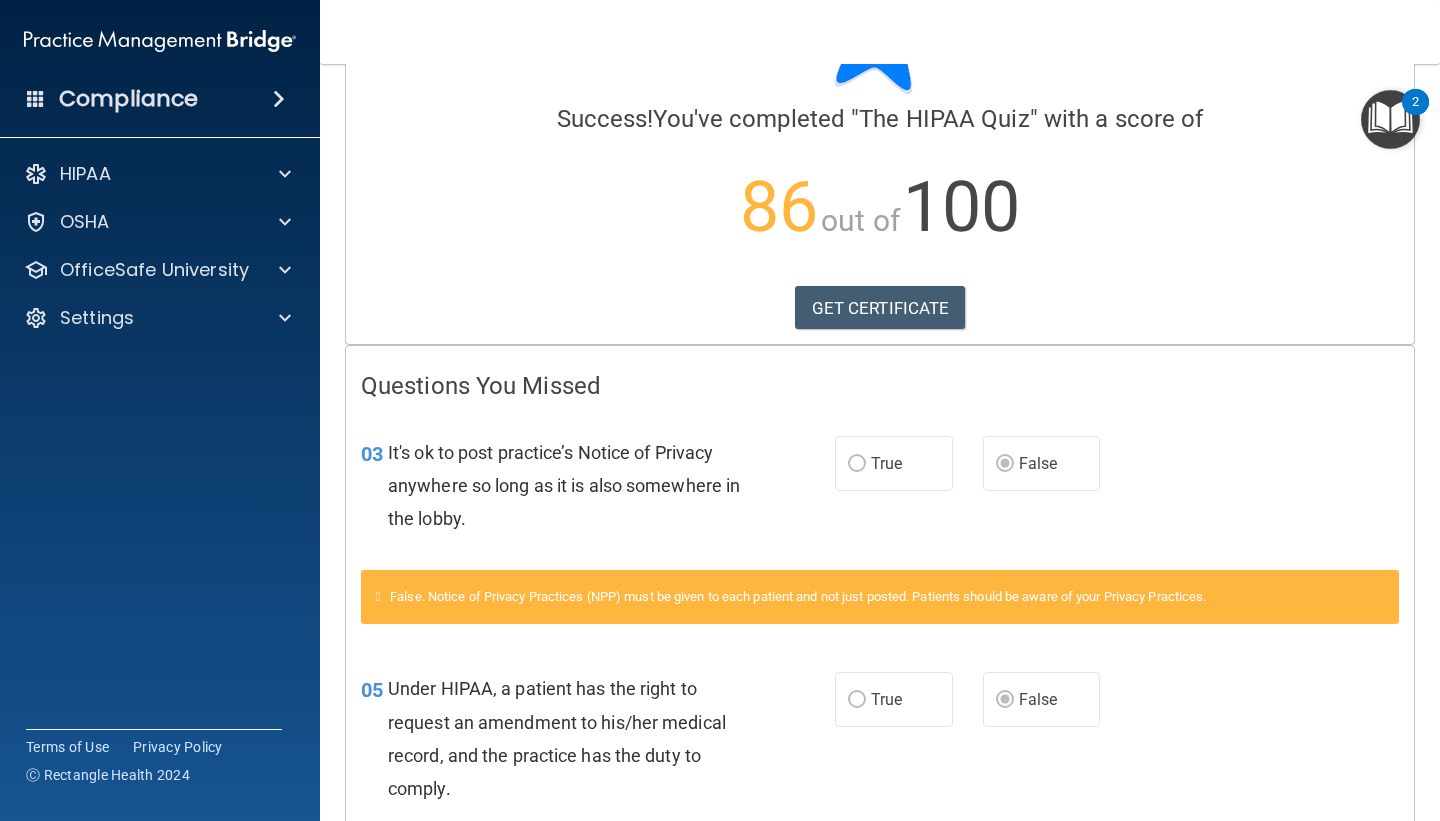 scroll, scrollTop: 127, scrollLeft: 0, axis: vertical 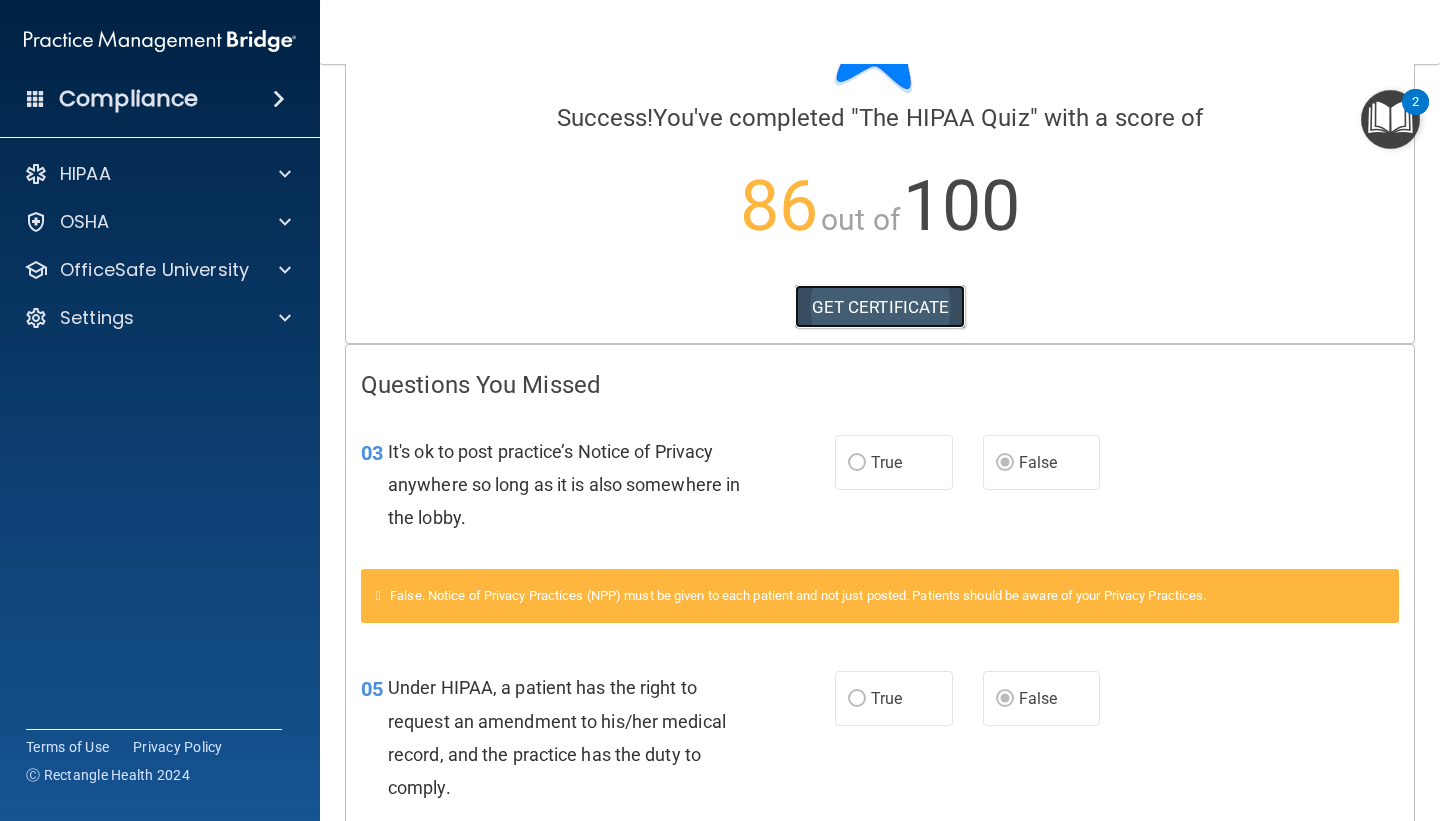 click on "GET CERTIFICATE" at bounding box center [880, 307] 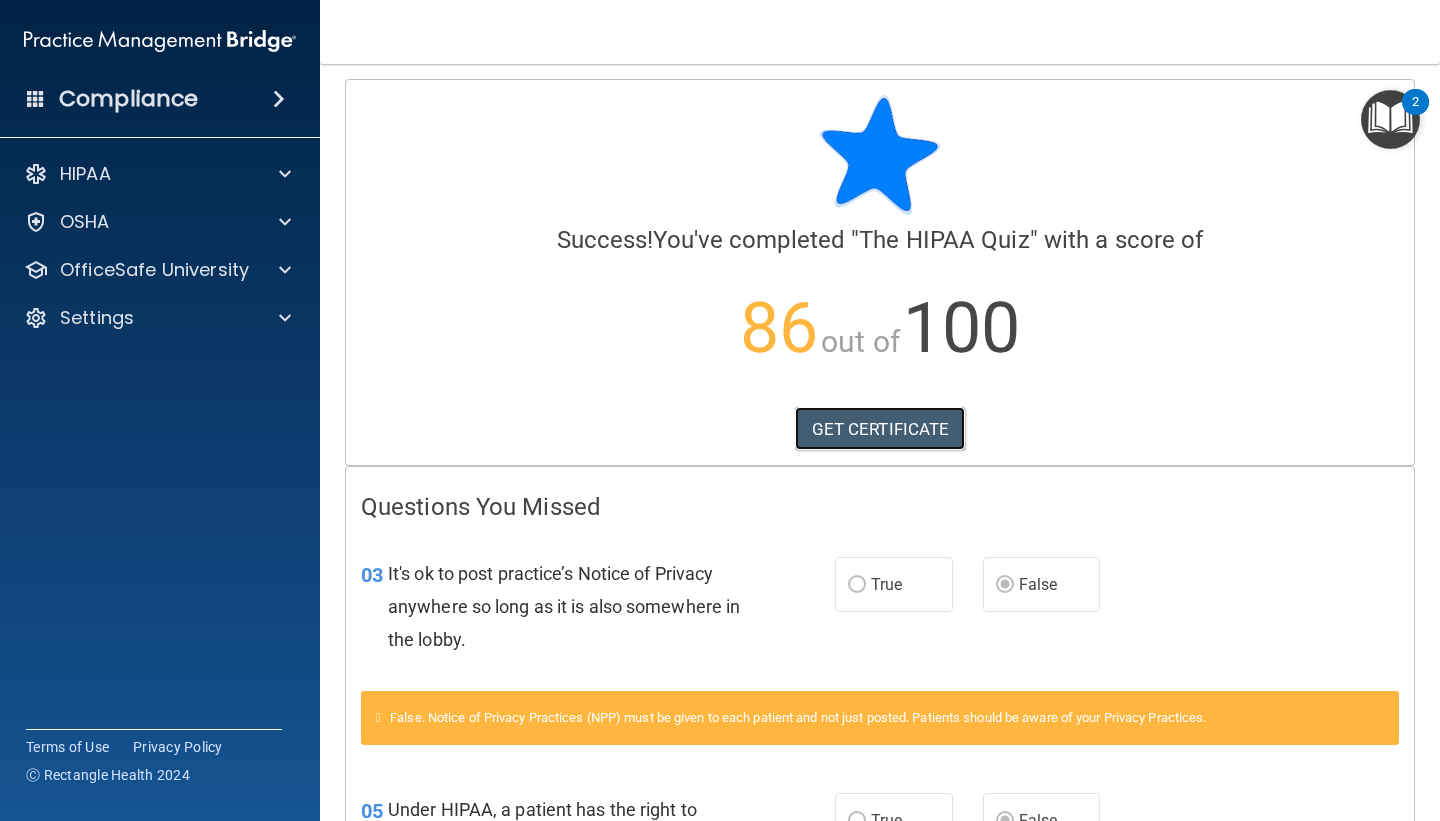 scroll, scrollTop: 0, scrollLeft: 0, axis: both 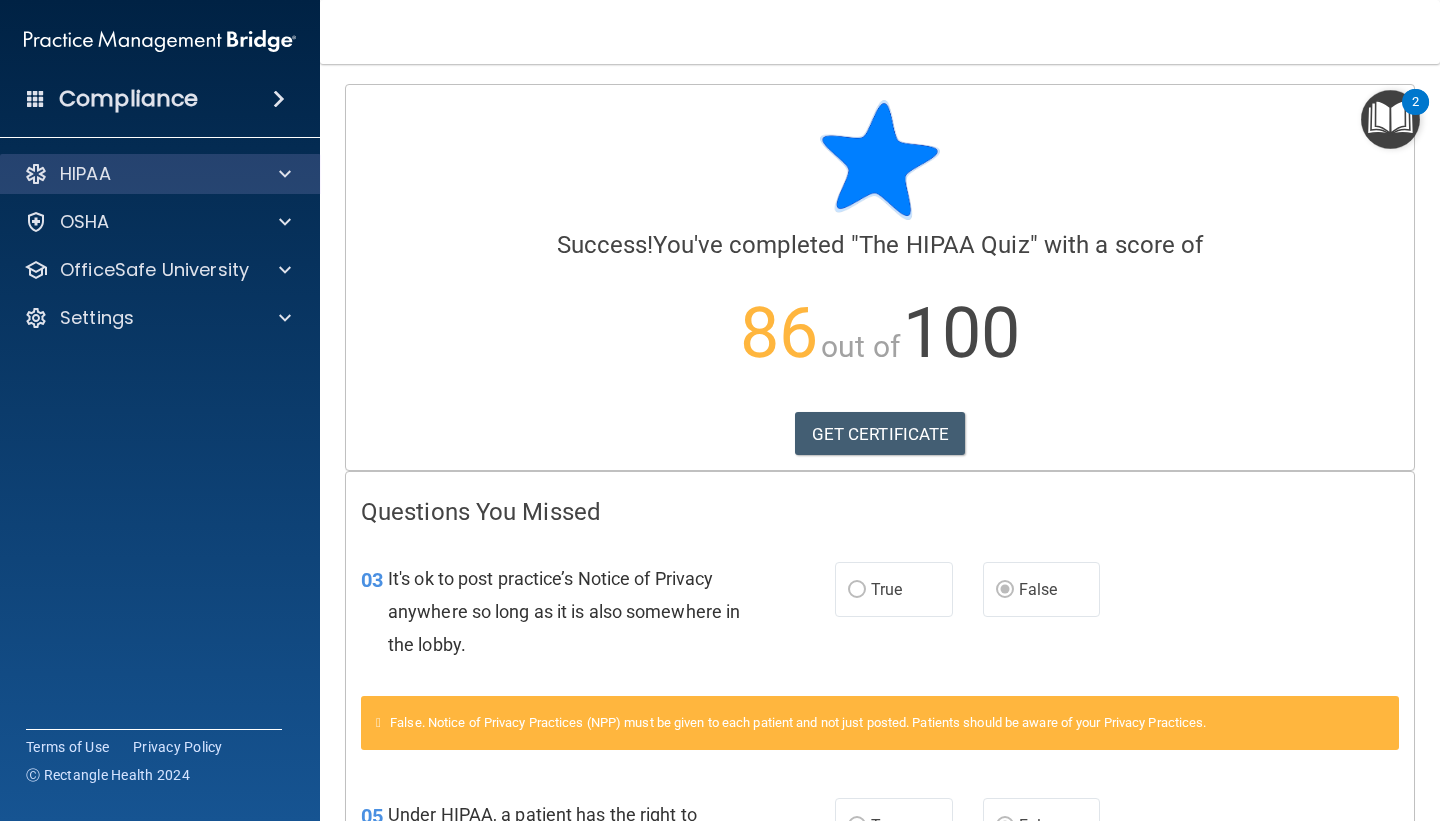 click on "HIPAA" at bounding box center (160, 174) 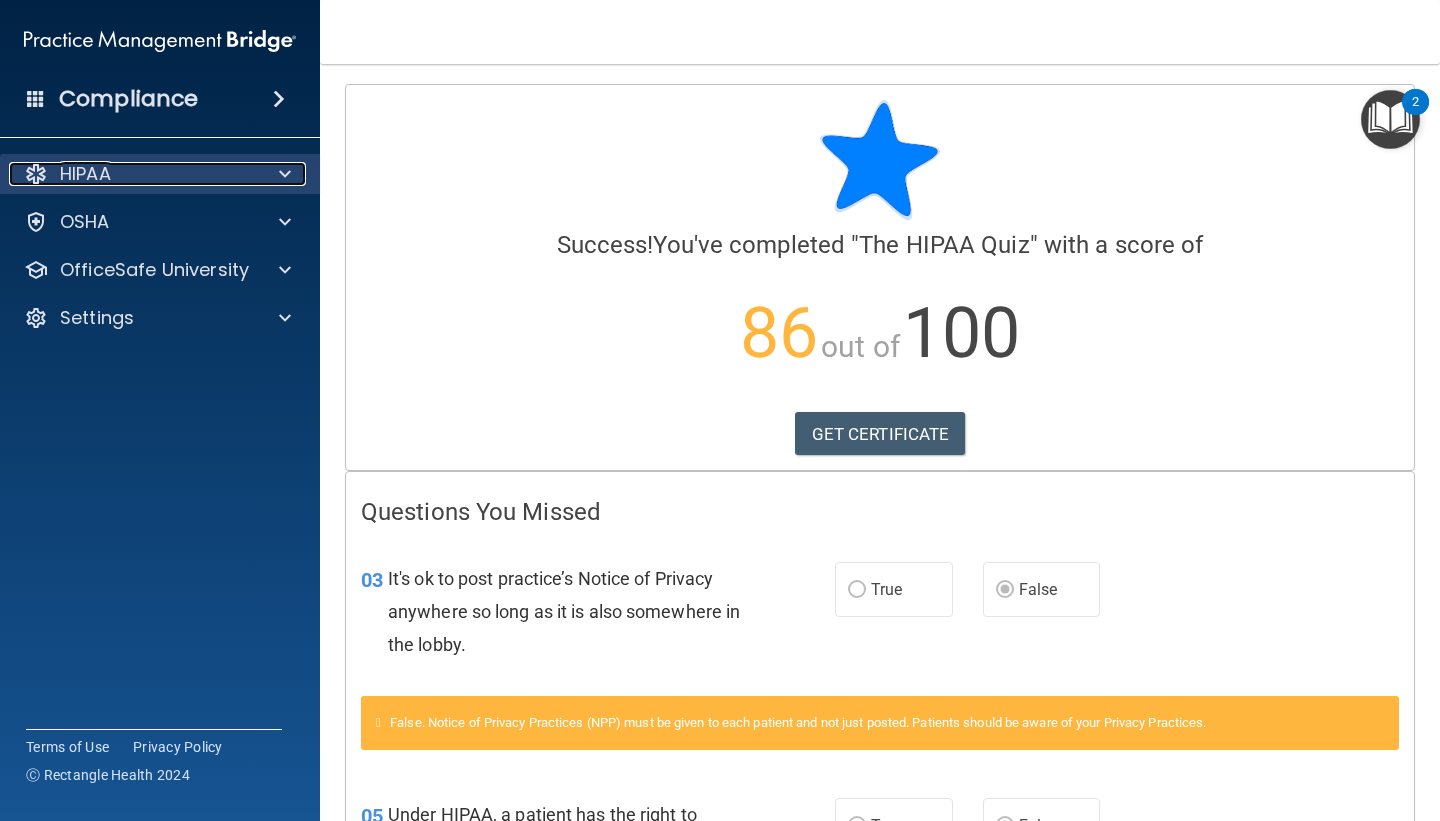 click on "HIPAA" at bounding box center [133, 174] 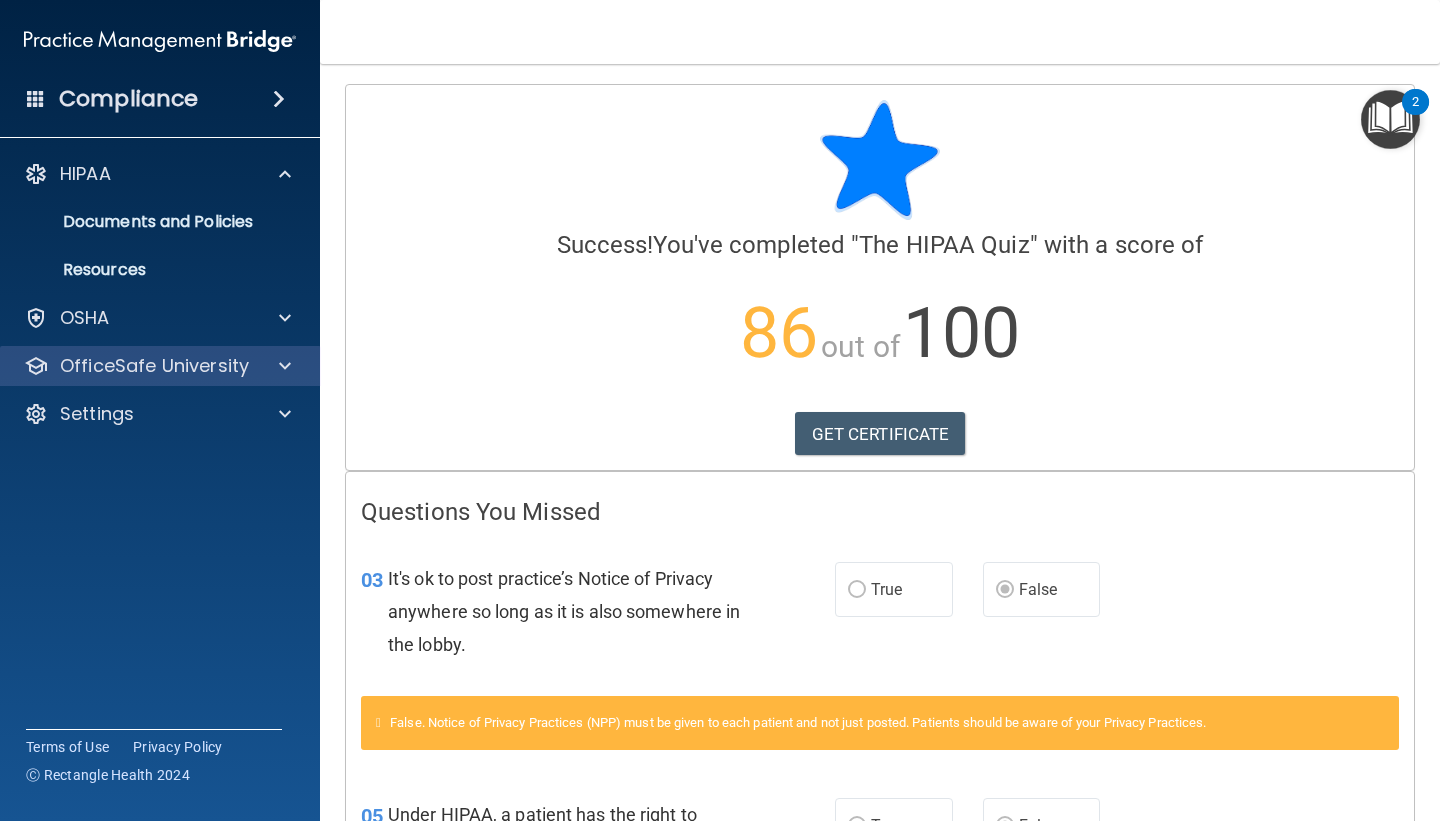 click on "OfficeSafe University" at bounding box center [160, 366] 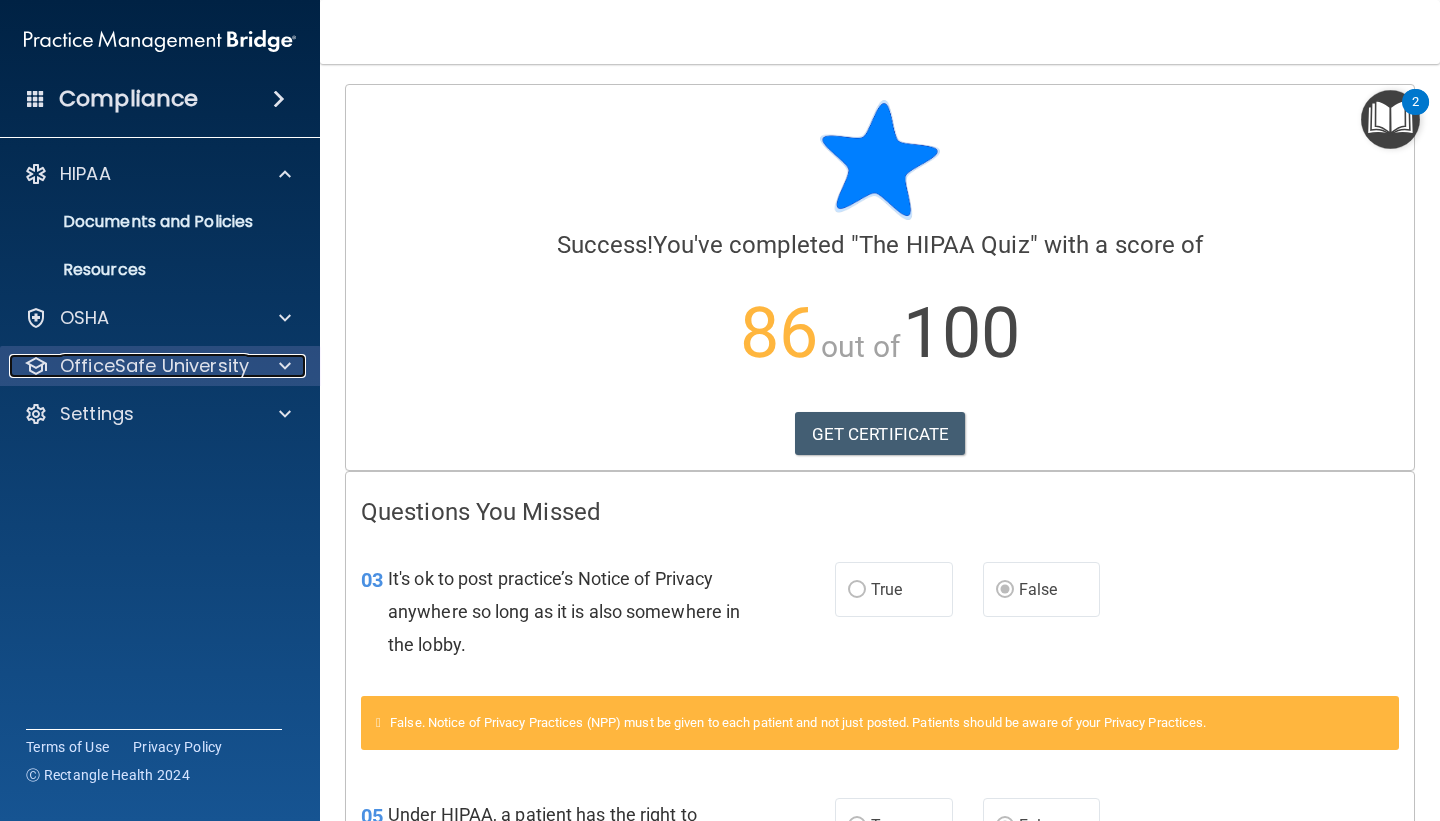 click on "OfficeSafe University" at bounding box center [154, 366] 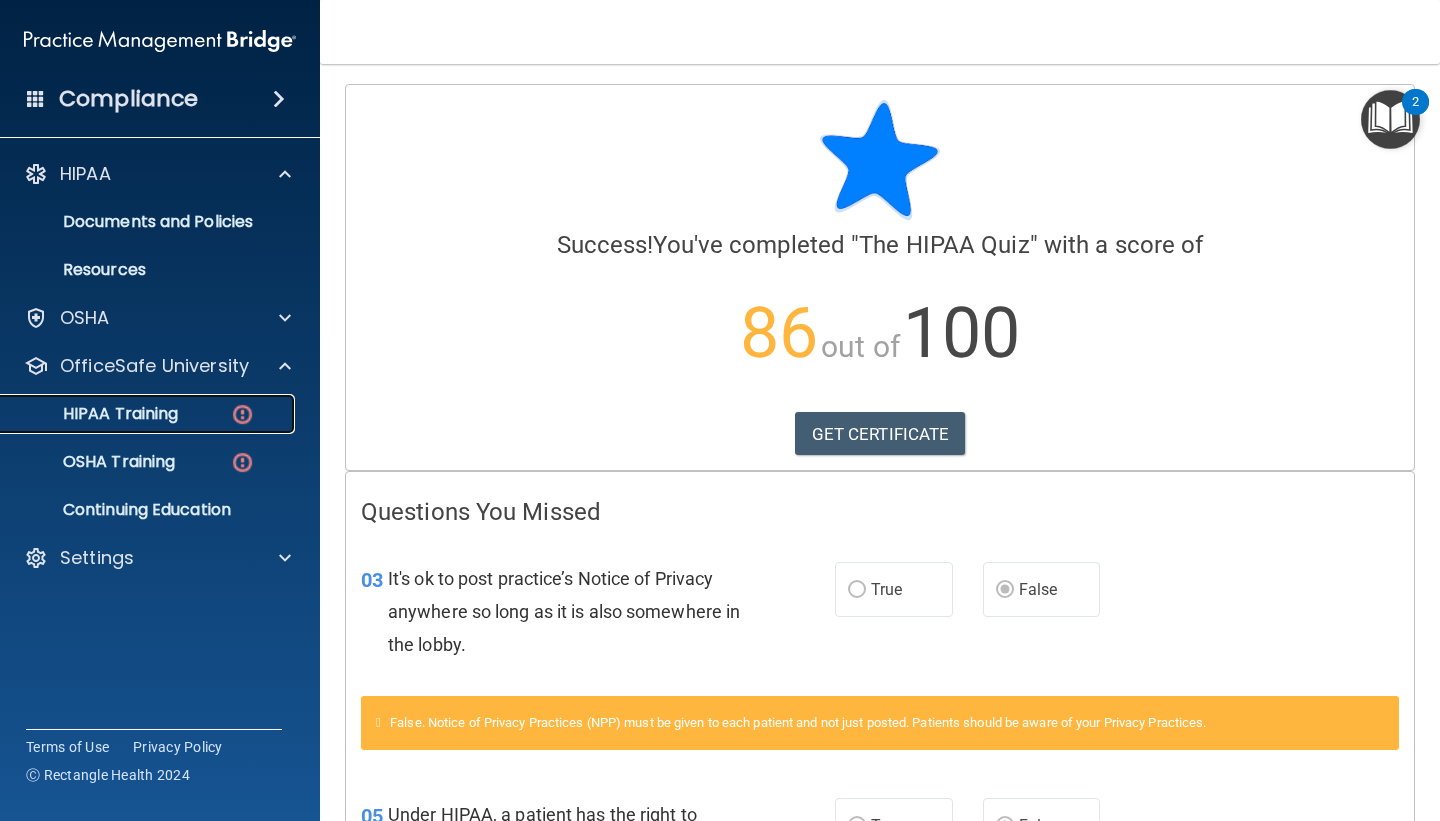 click on "HIPAA Training" at bounding box center (149, 414) 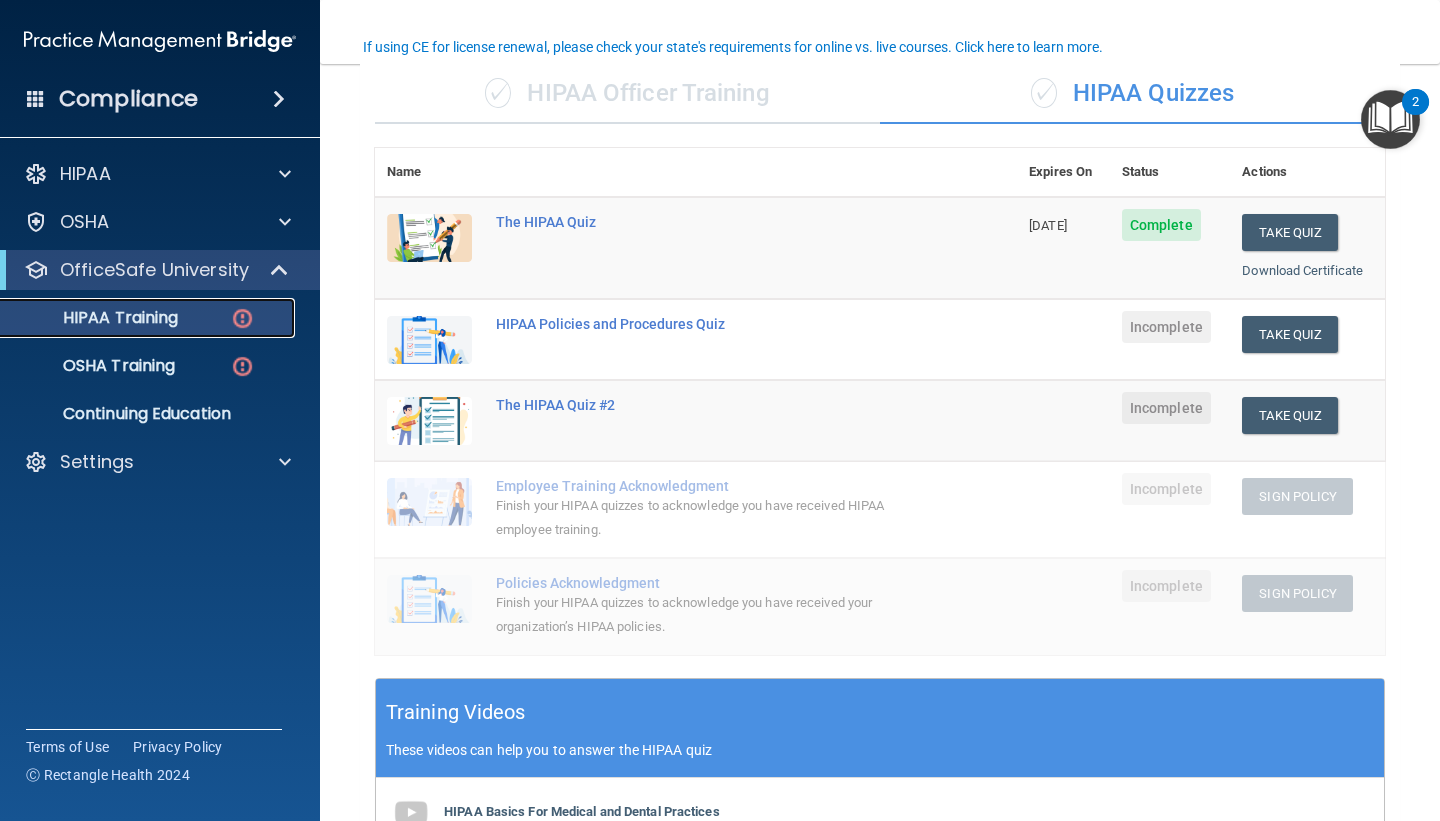 scroll, scrollTop: 157, scrollLeft: 0, axis: vertical 